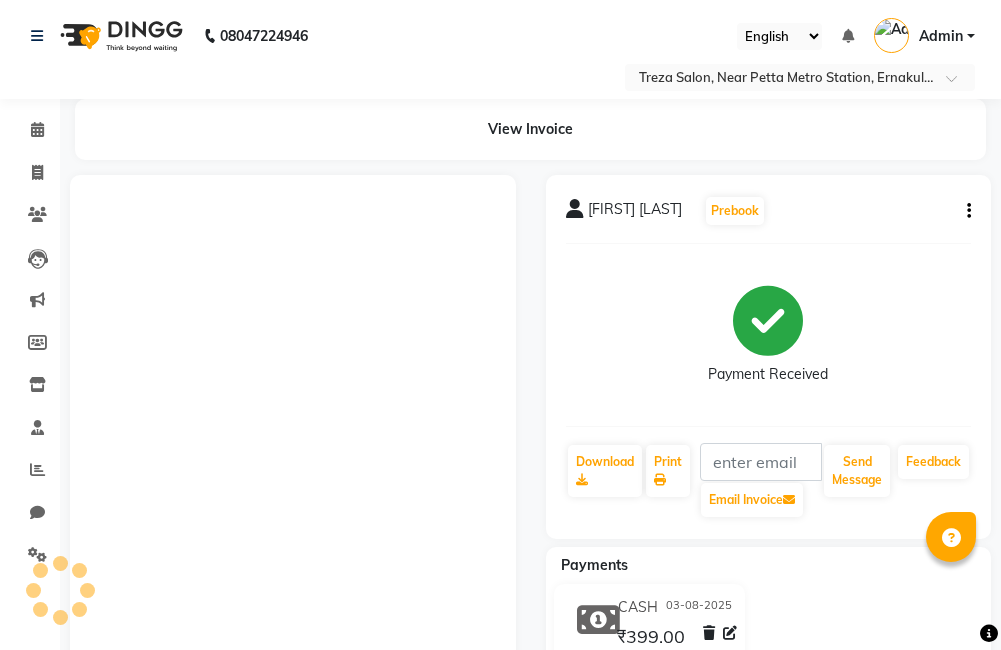 scroll, scrollTop: 0, scrollLeft: 0, axis: both 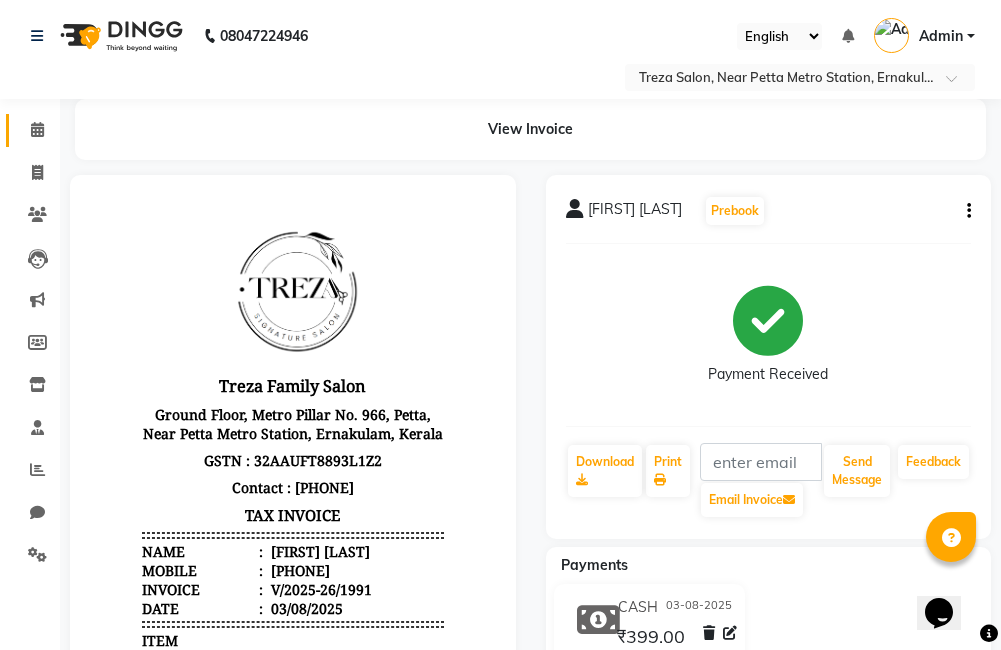 click 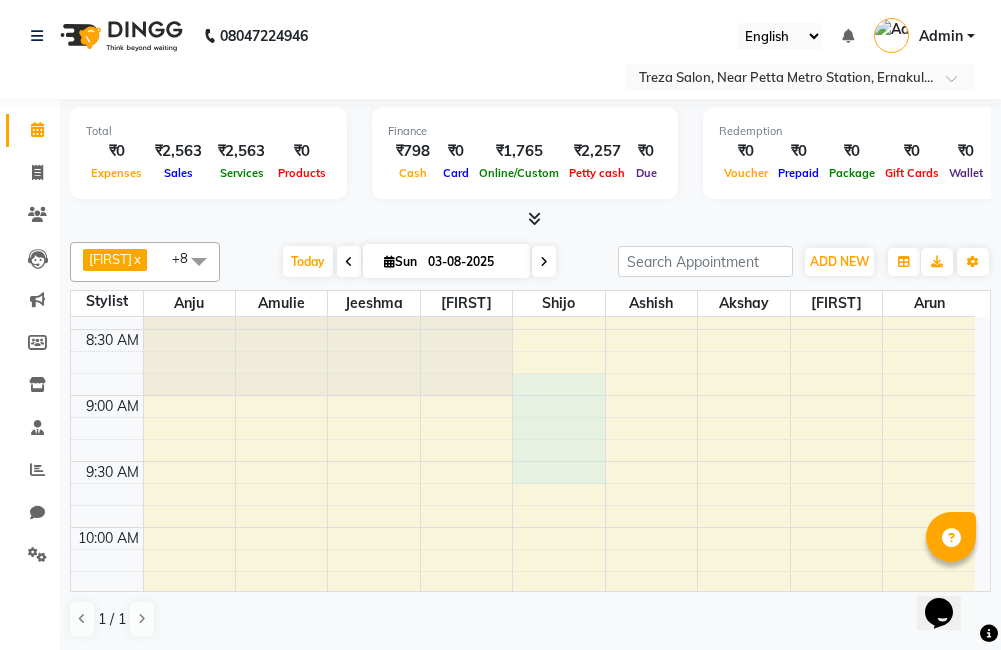 scroll, scrollTop: 1097, scrollLeft: 0, axis: vertical 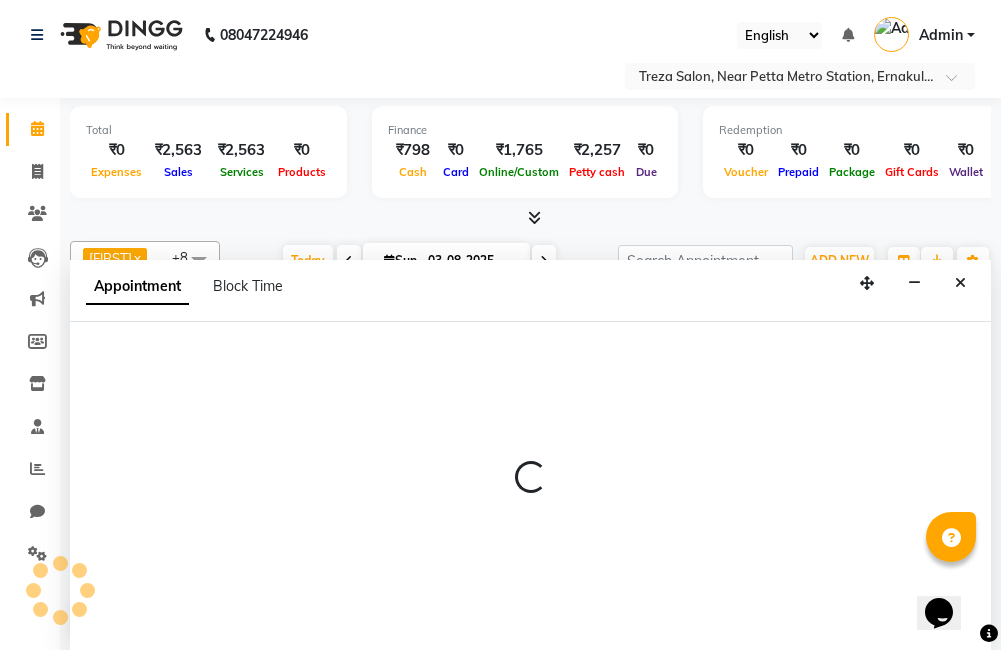 click at bounding box center (530, 478) 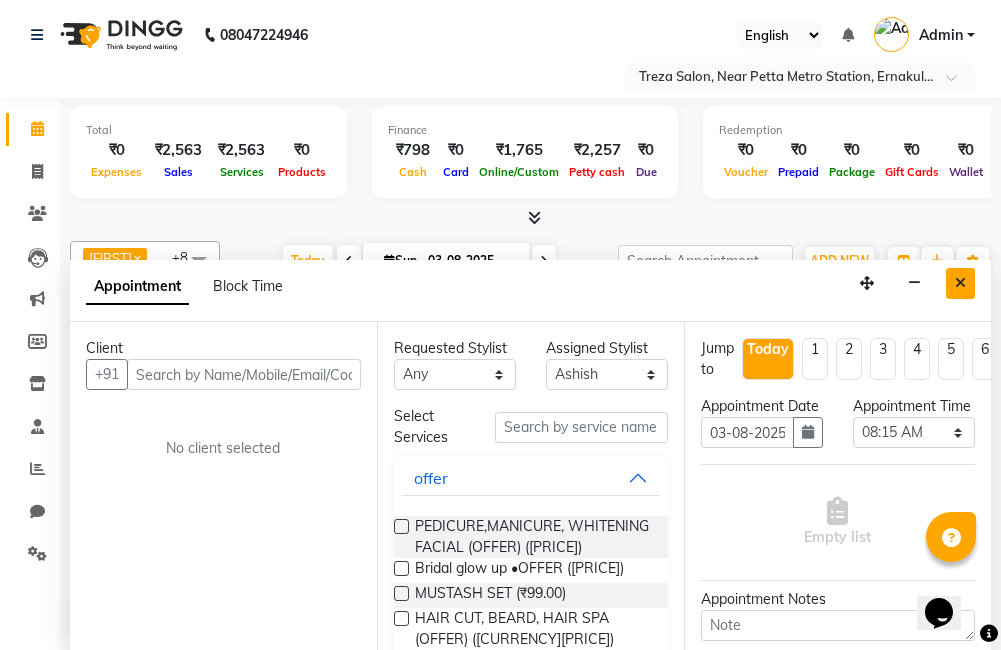 click at bounding box center (960, 283) 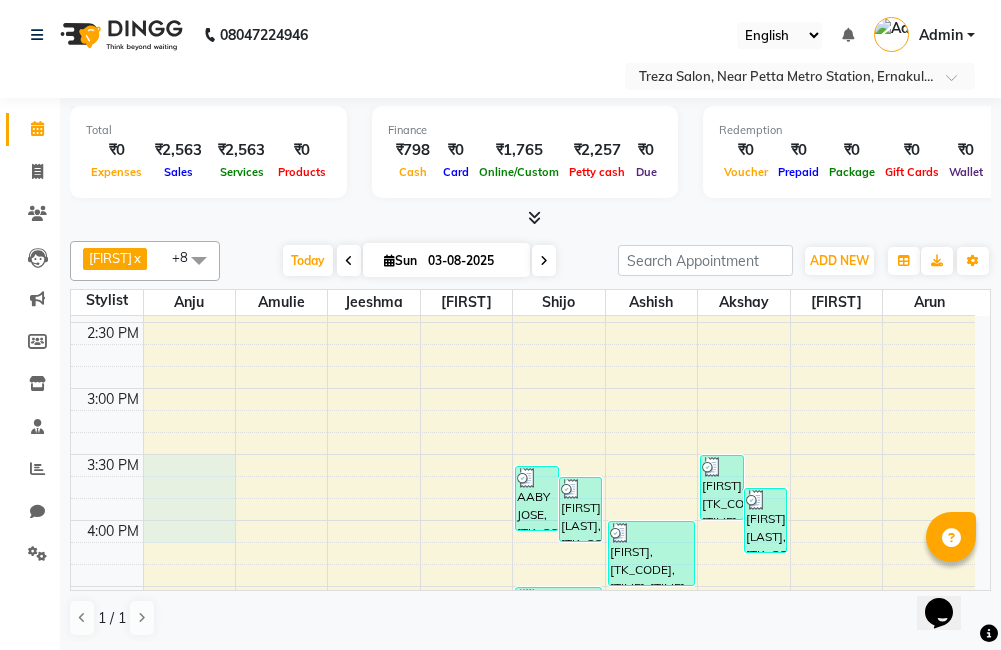 click on "Ajitha, [TK_CODE], [TIME]-[TIME], [SERVICE] Ajitha, [TK_CODE], [TIME]-[TIME], [SERVICE] Ajitha, Ajitha, [TK_CODE], [TIME]-[TIME], [SERVICE] Ajitha, [TK_CODE], [TIME]-[TIME], [SERVICE] Ajitha, [TK_CODE], [TIME]-[TIME], [SERVICE] Ajitha, [TK_CODE], [TIME]-[TIME], [SERVICE] Ajitha, [TK_CODE], [TIME]-[TIME], [SERVICE] Ajitha, [TK_CODE], [TIME]-[TIME], [SERVICE] Ajitha, [TK_CODE], [TIME]-[TIME], [SERVICE] Ajitha, [TK_CODE], [TIME]-[TIME], [SERVICE]" at bounding box center (523, -8) 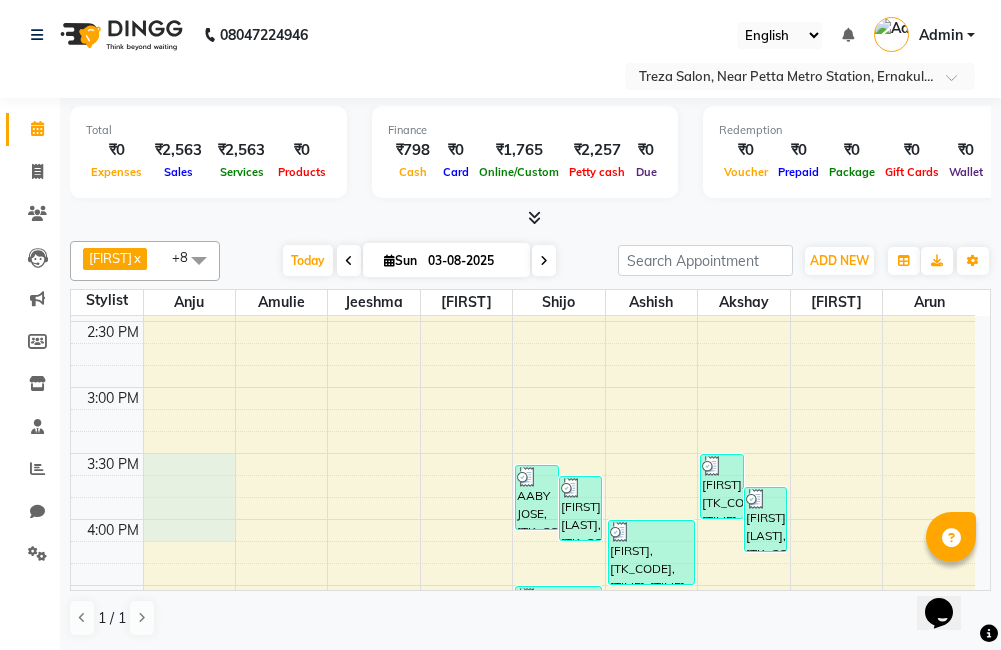 select on "67449" 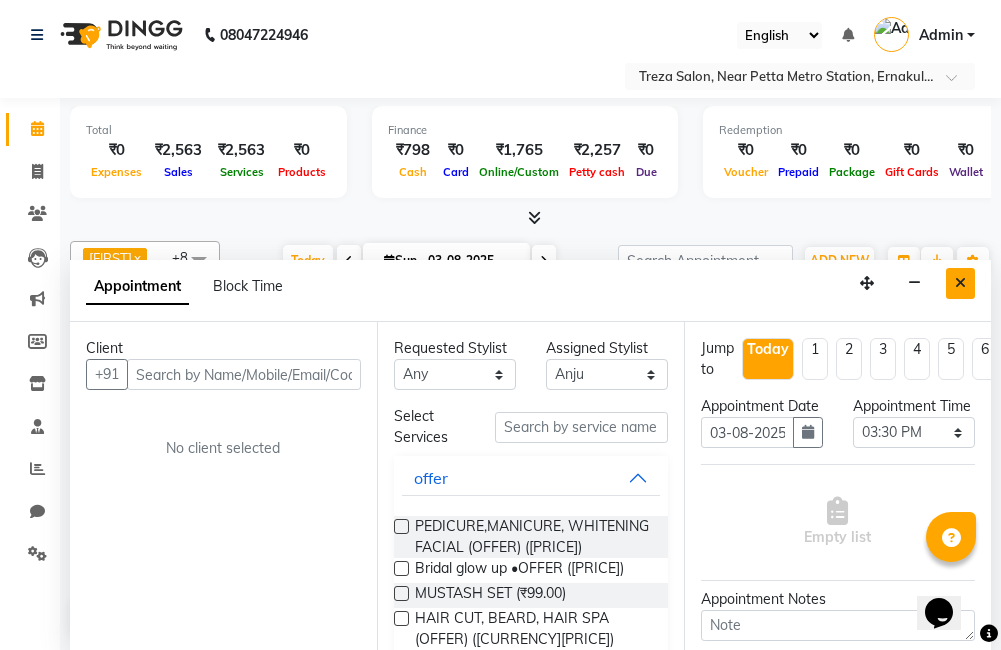 click at bounding box center (960, 283) 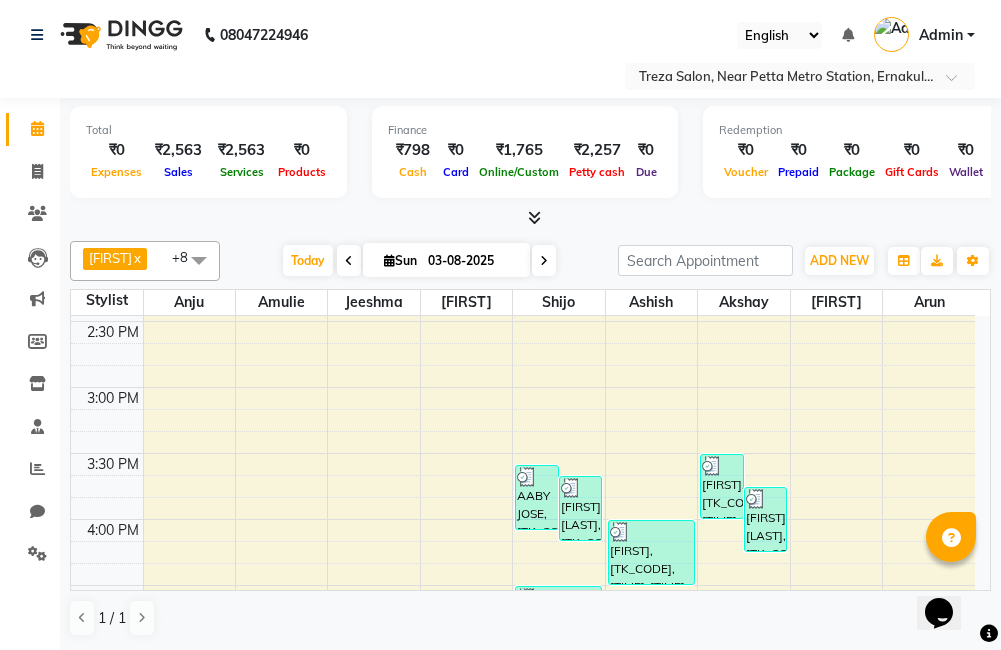 scroll, scrollTop: 0, scrollLeft: 0, axis: both 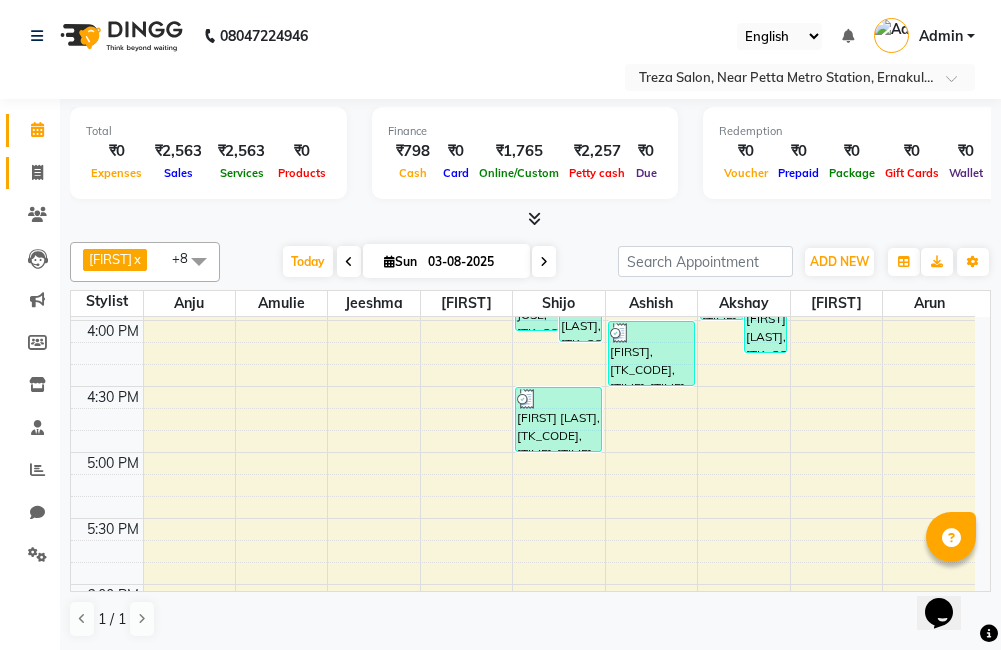click 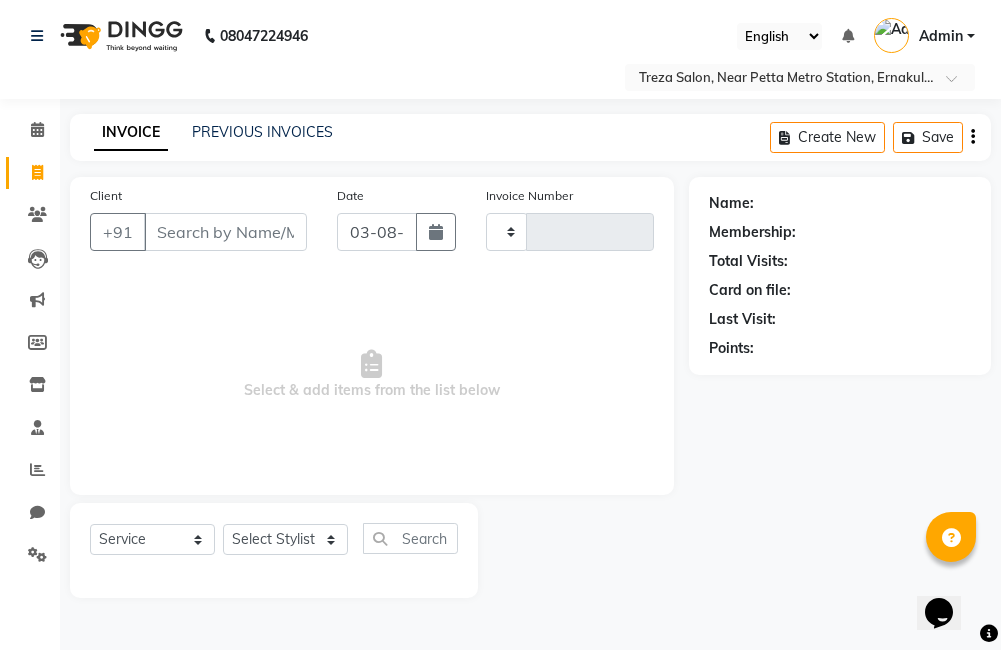 type on "1992" 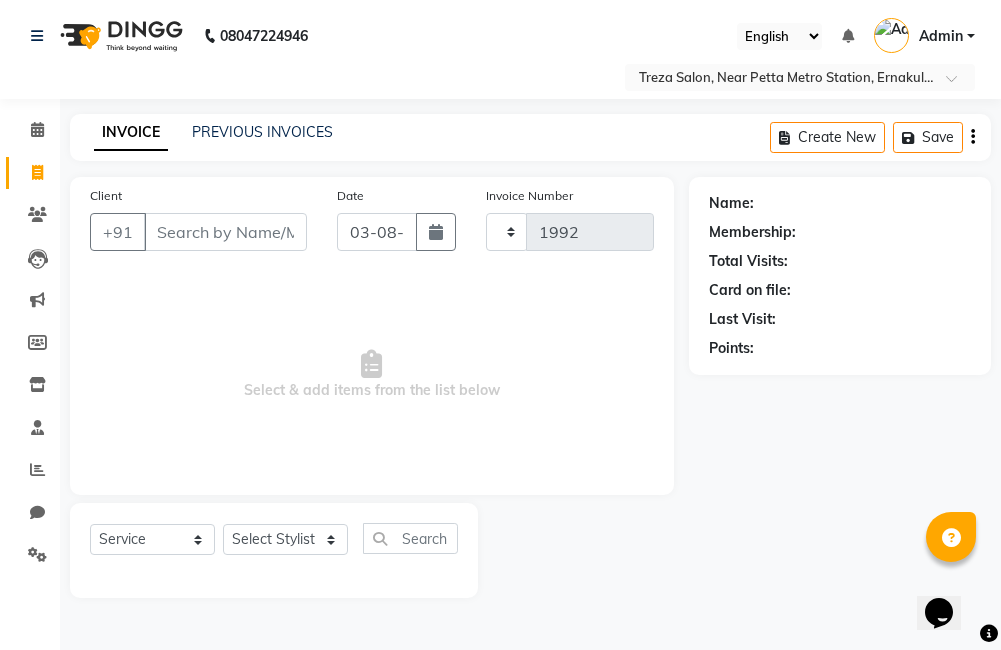 select on "7633" 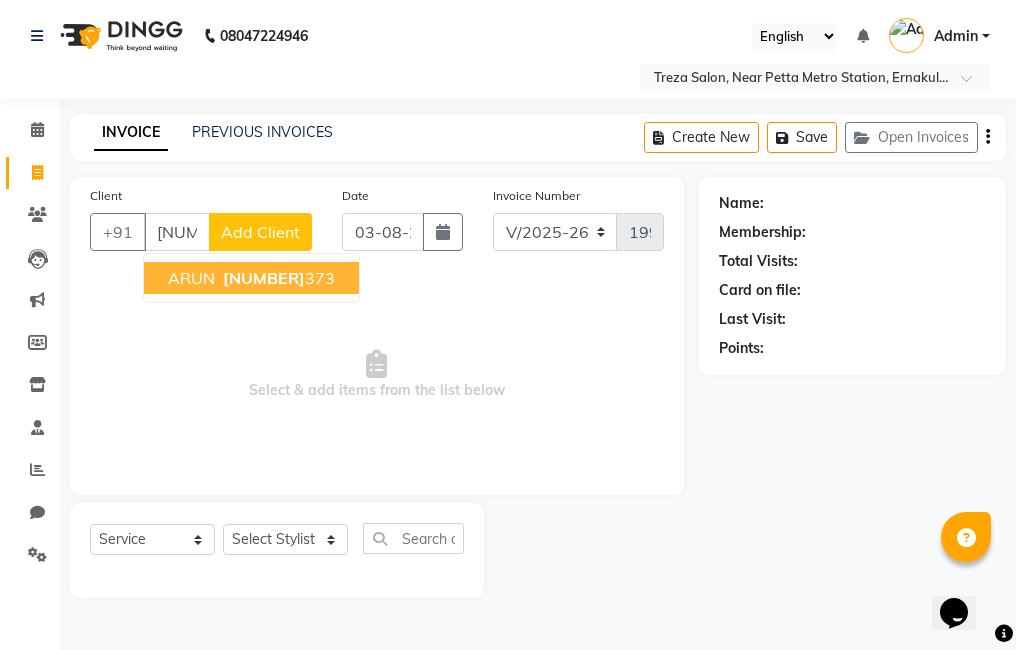 click on "[NUMBER]" at bounding box center (264, 278) 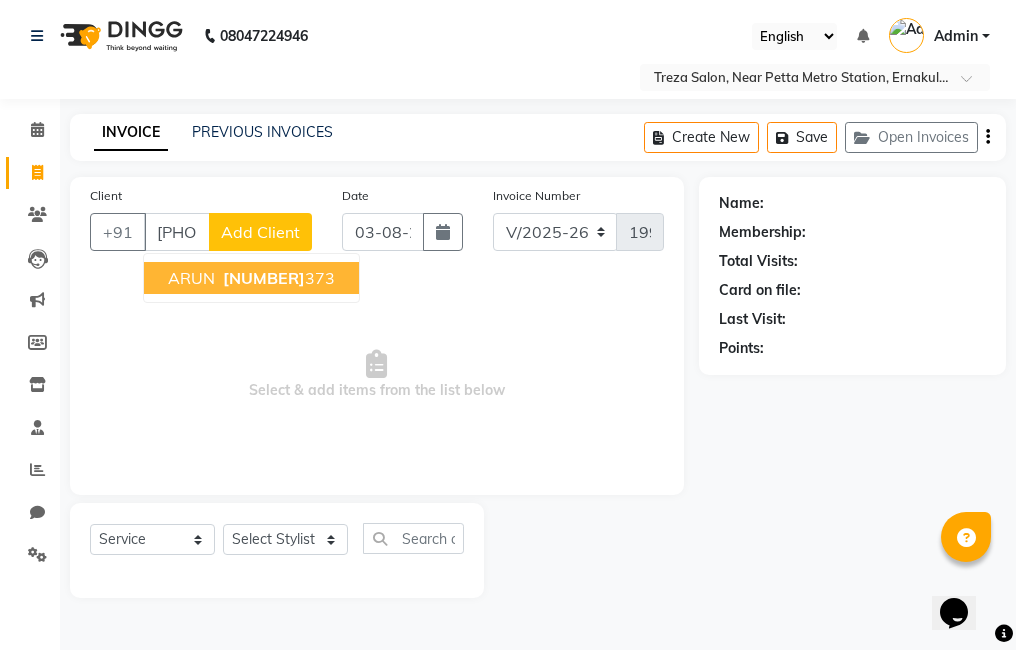 type on "[PHONE]" 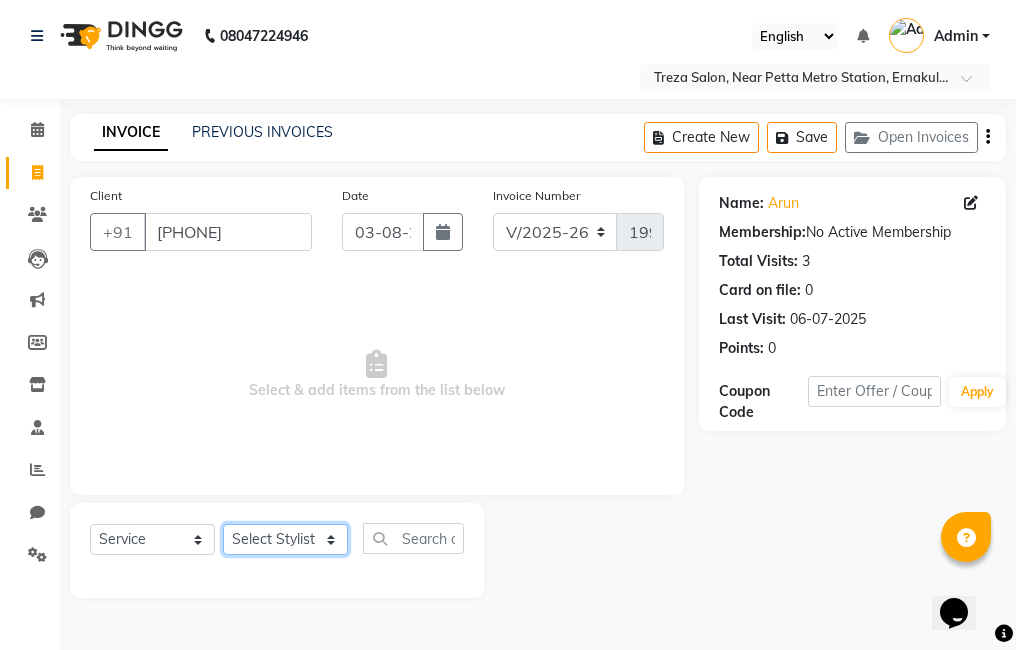 click on "Select Stylist [FIRST] [FIRST] [FIRST] [FIRST] [FIRST] [FIRST] [FIRST] [FIRST] [FIRST] [FIRST]" 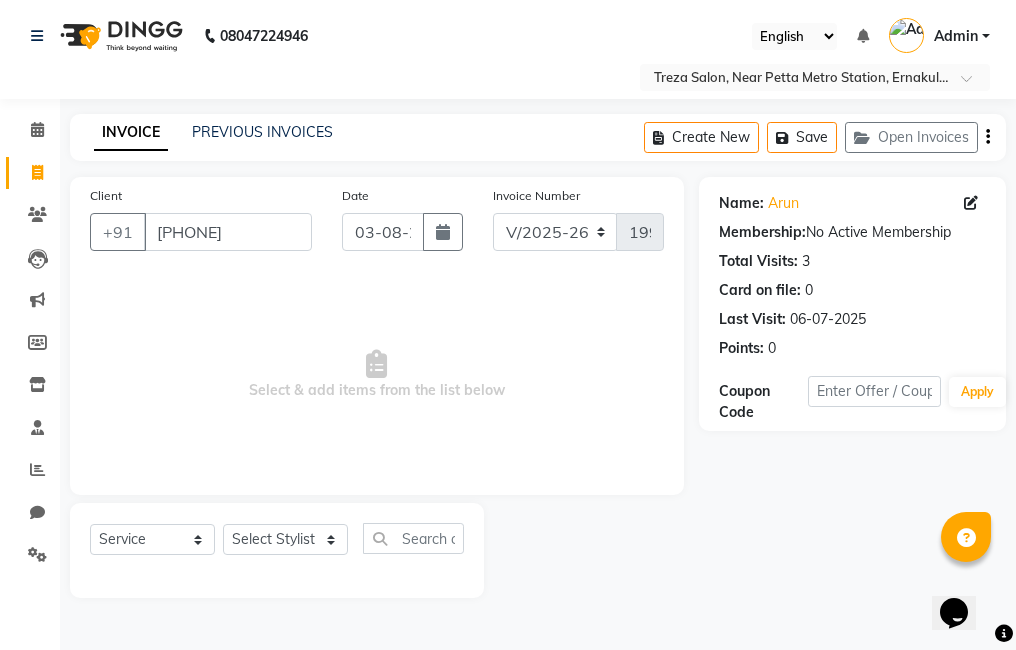 click 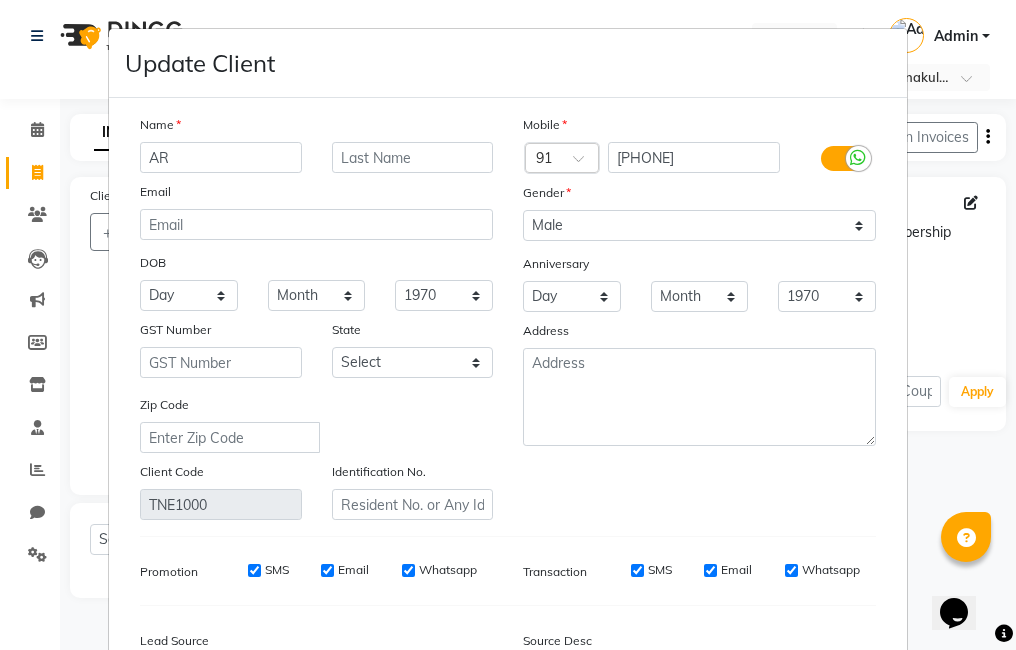 type on "A" 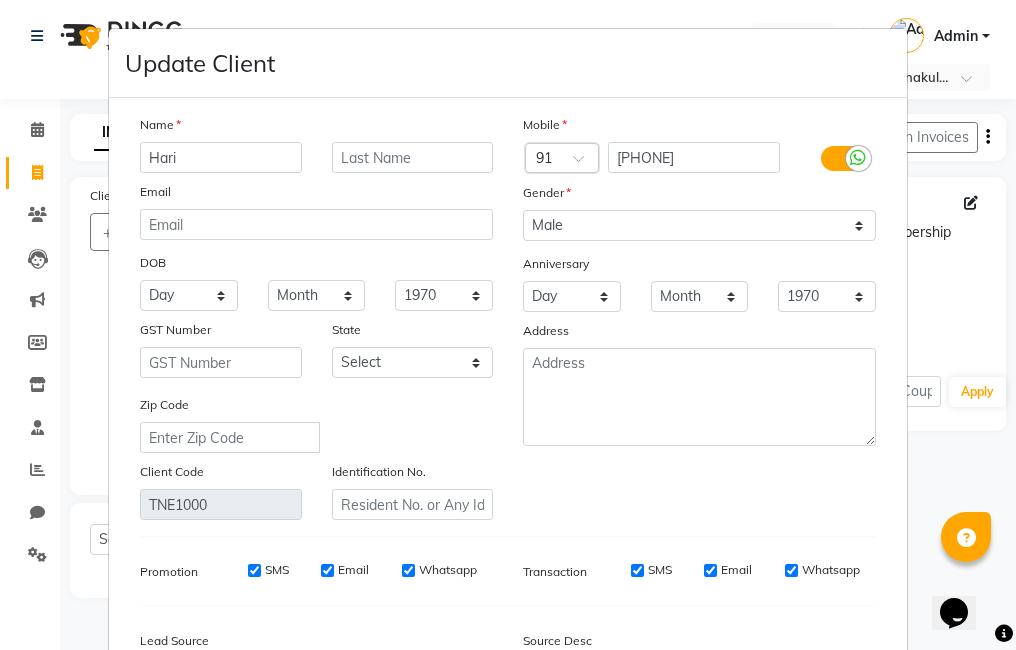 type on "Hari" 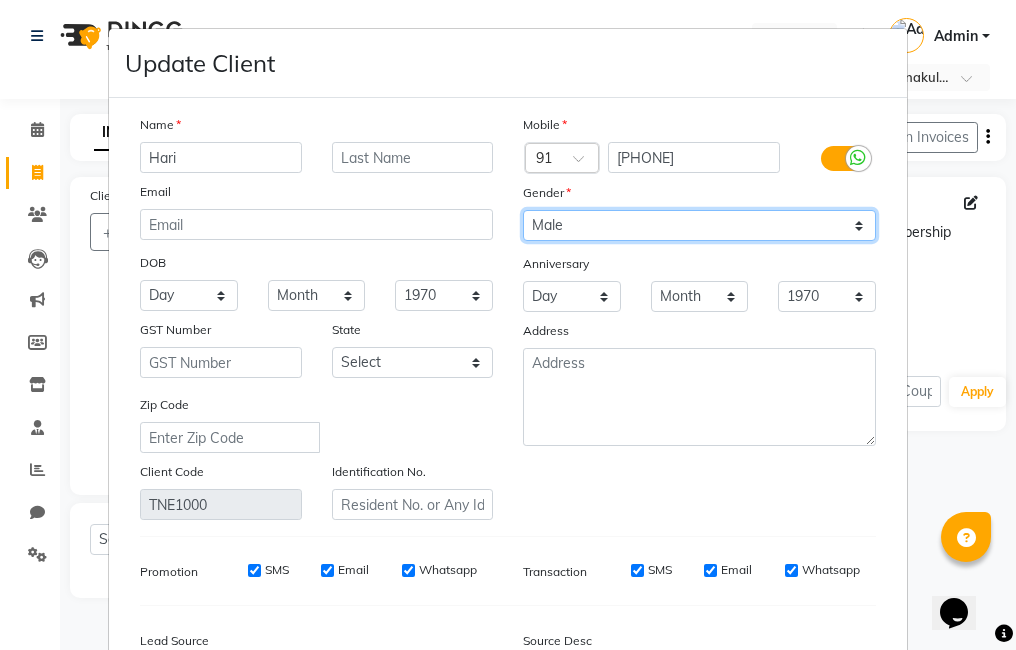 click on "Select Male Female Other Prefer Not To Say" at bounding box center [699, 225] 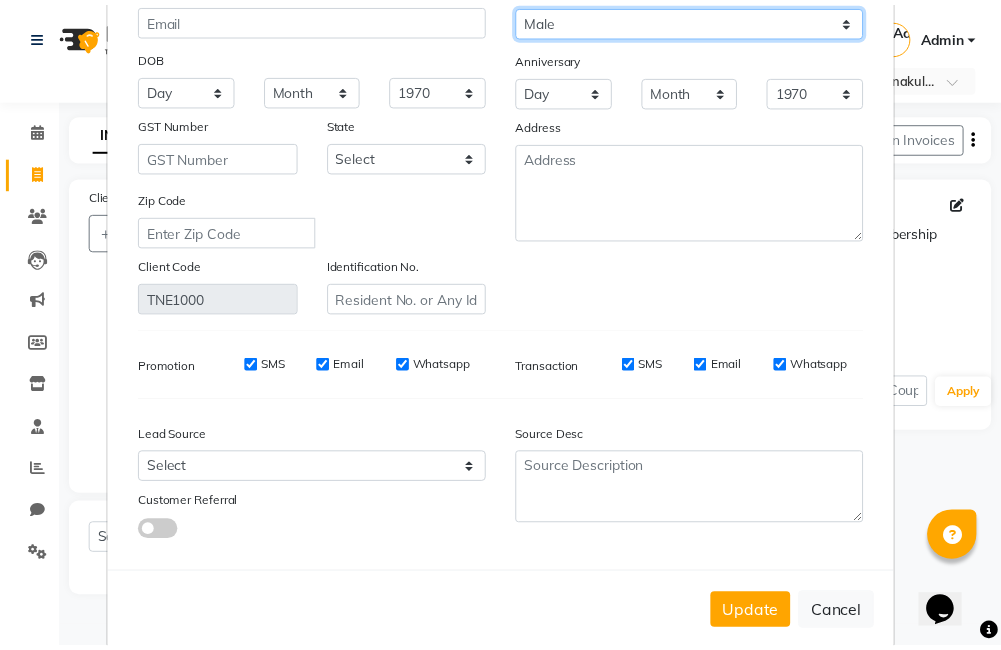 scroll, scrollTop: 237, scrollLeft: 0, axis: vertical 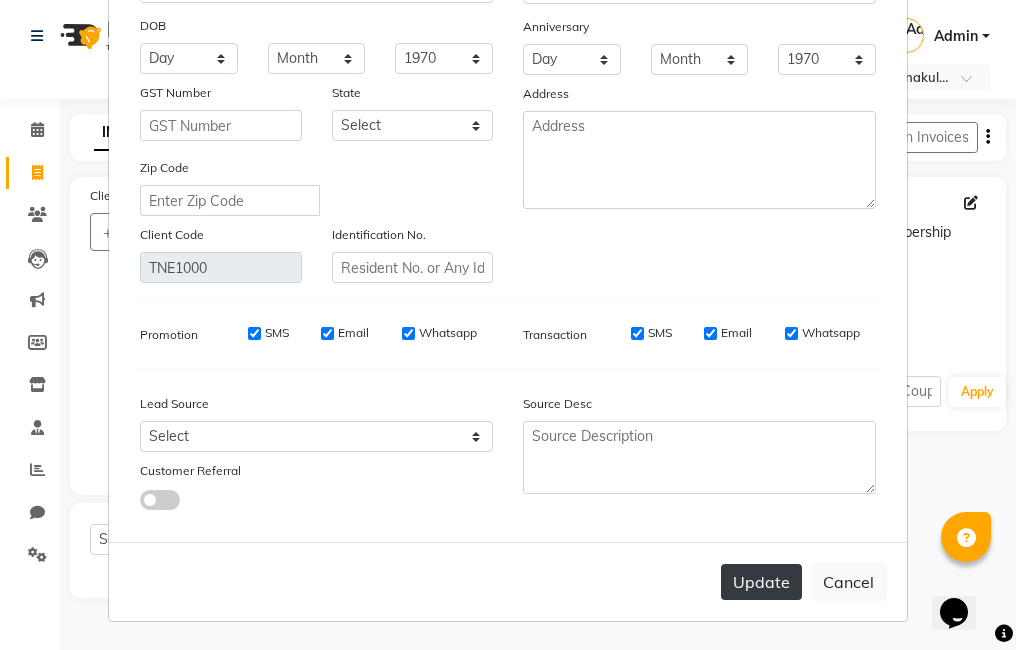 click on "Update" at bounding box center [761, 582] 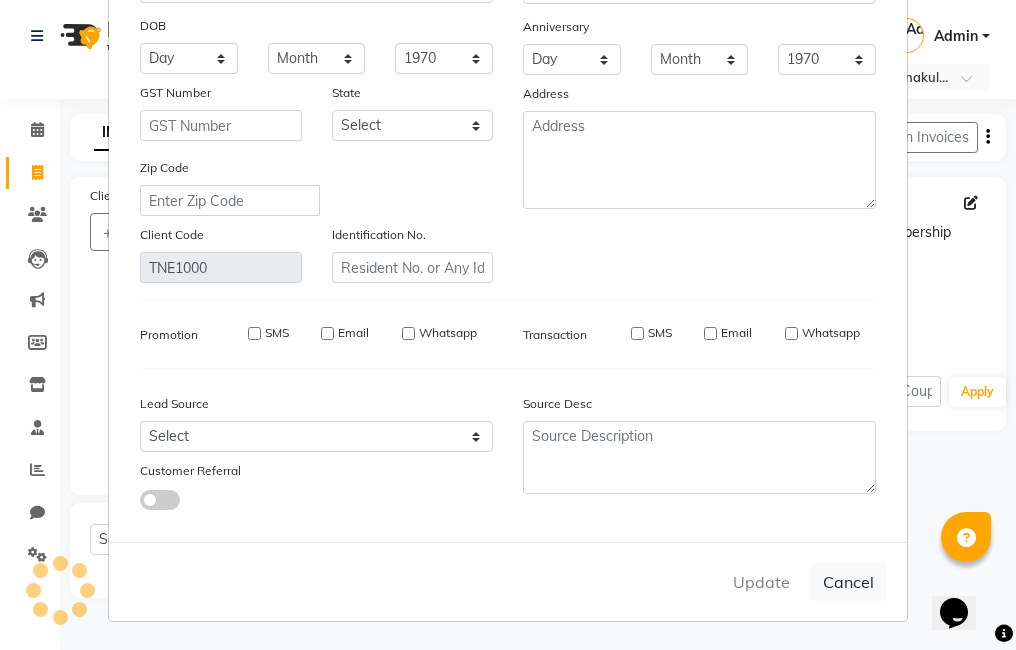 type 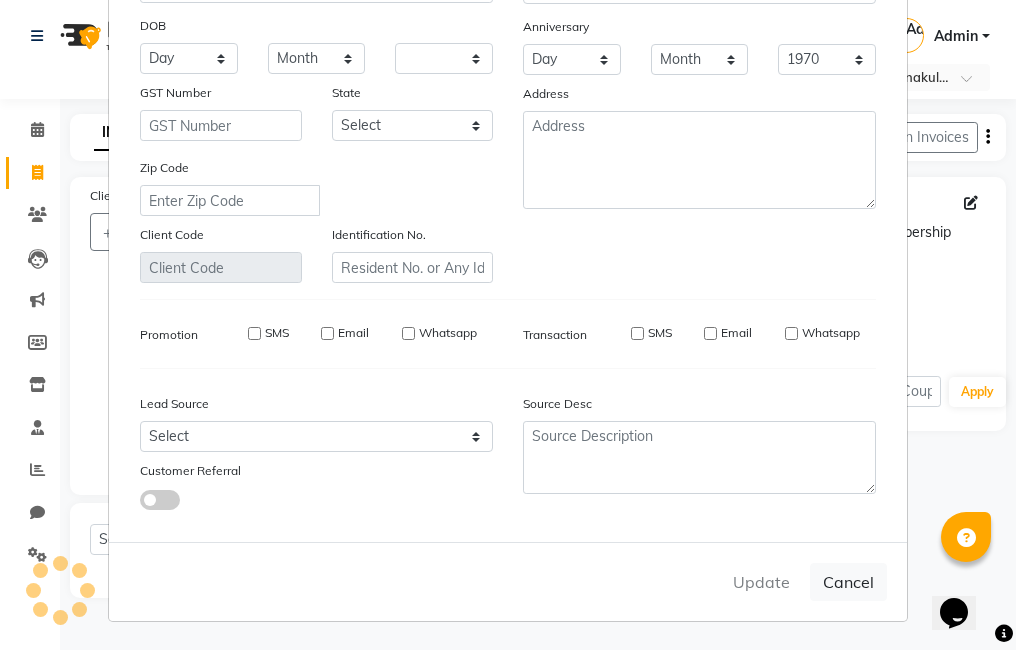 select 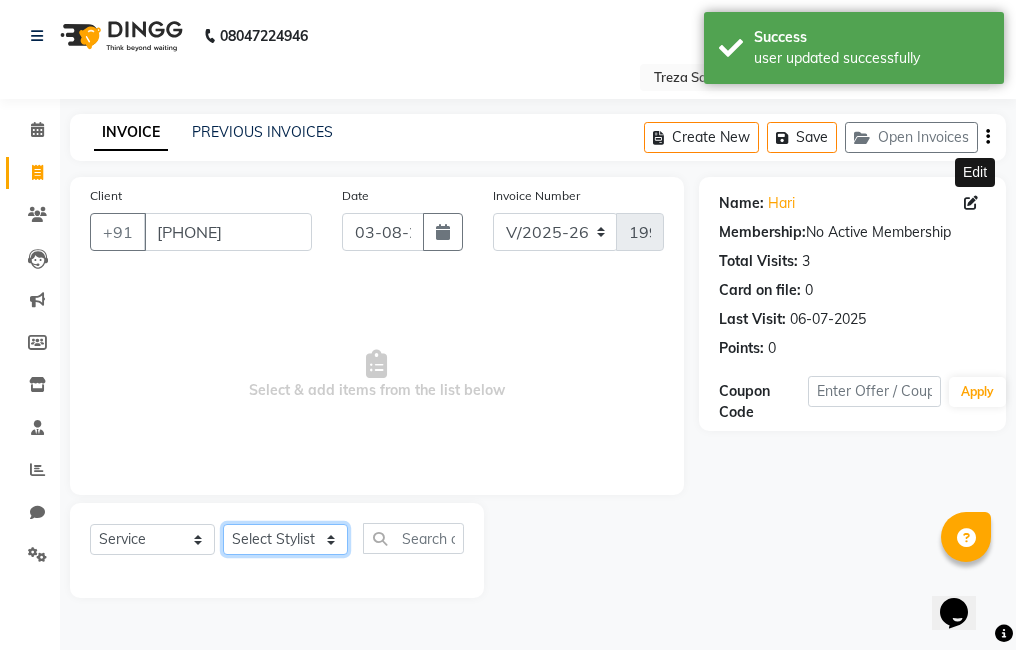 click on "Select Stylist [FIRST] [FIRST] [FIRST] [FIRST] [FIRST] [FIRST] [FIRST] [FIRST] [FIRST] [FIRST]" 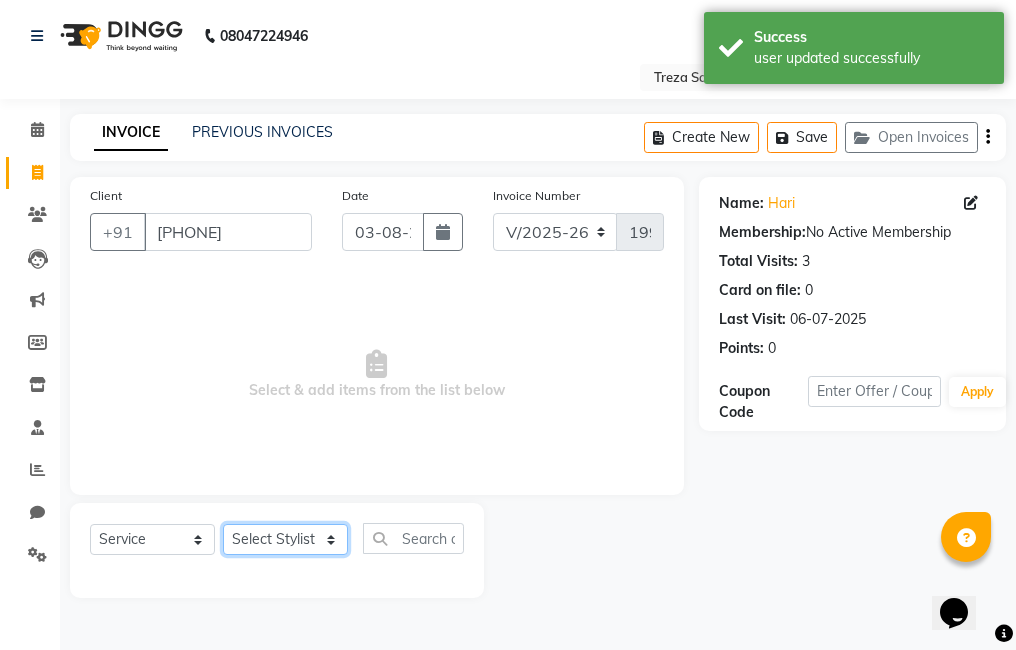 select on "79935" 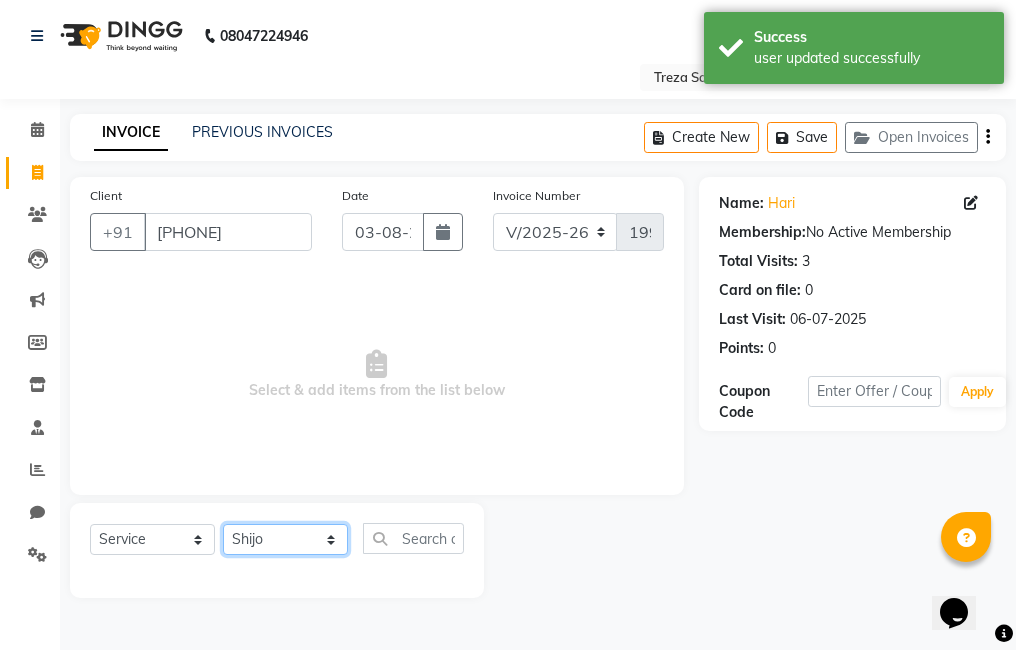 click on "Select Stylist [FIRST] [FIRST] [FIRST] [FIRST] [FIRST] [FIRST] [FIRST] [FIRST] [FIRST] [FIRST]" 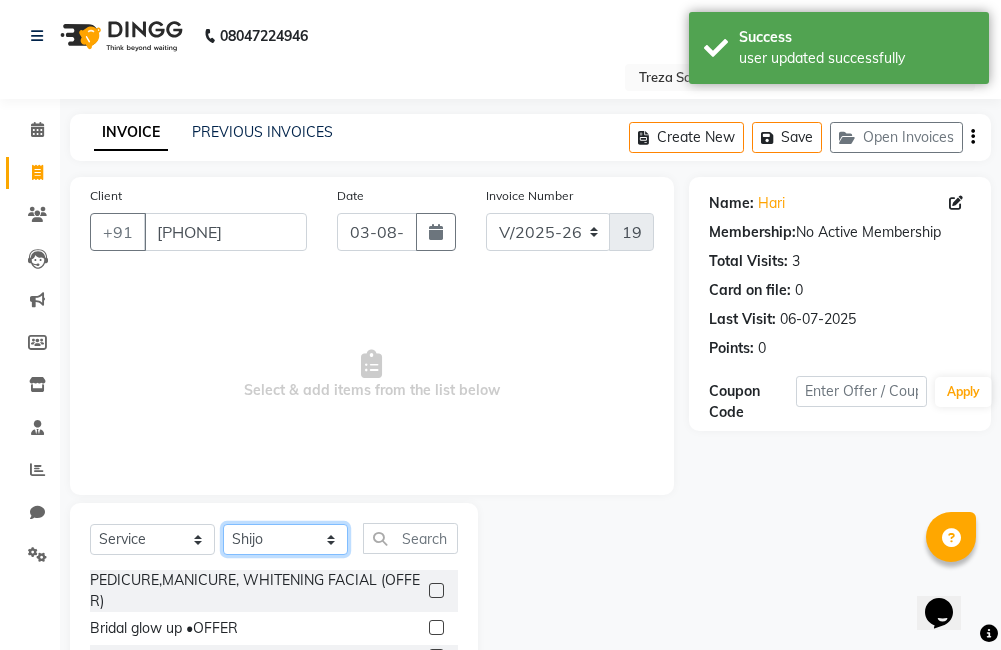 scroll, scrollTop: 178, scrollLeft: 0, axis: vertical 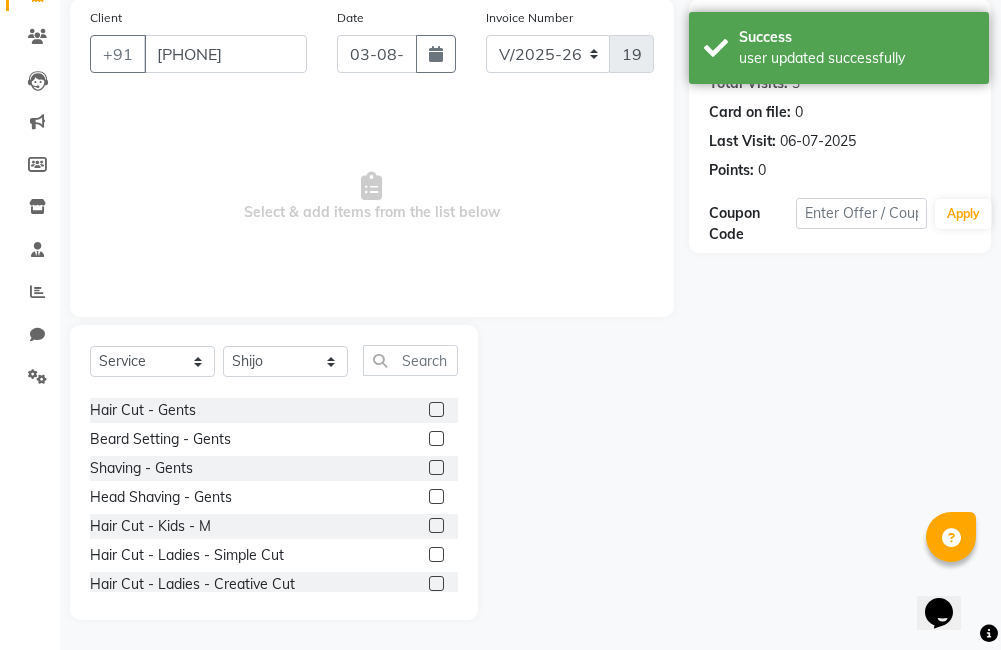 click 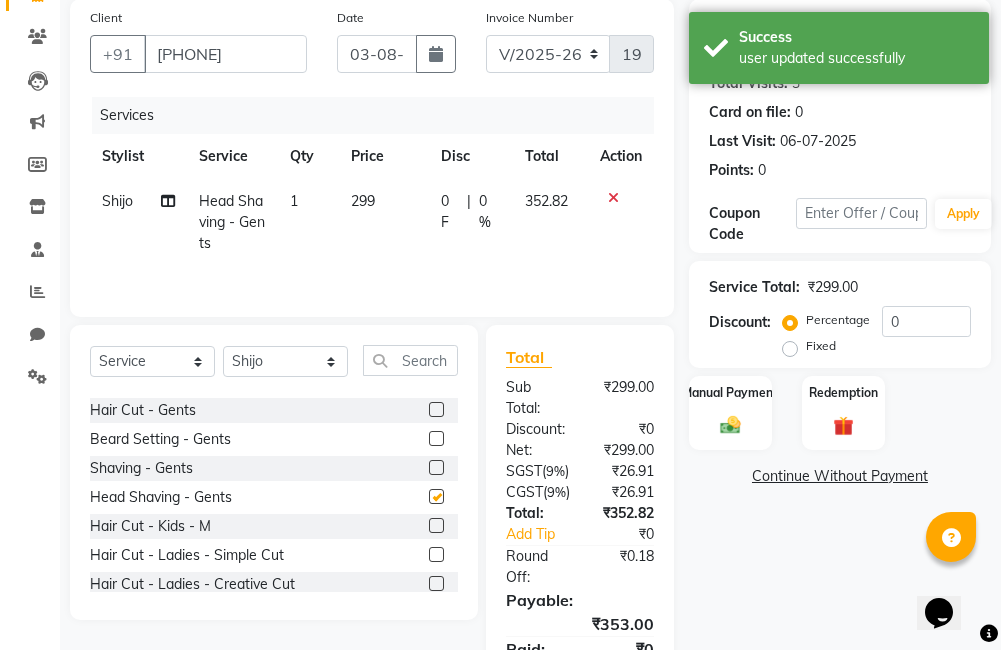 checkbox on "false" 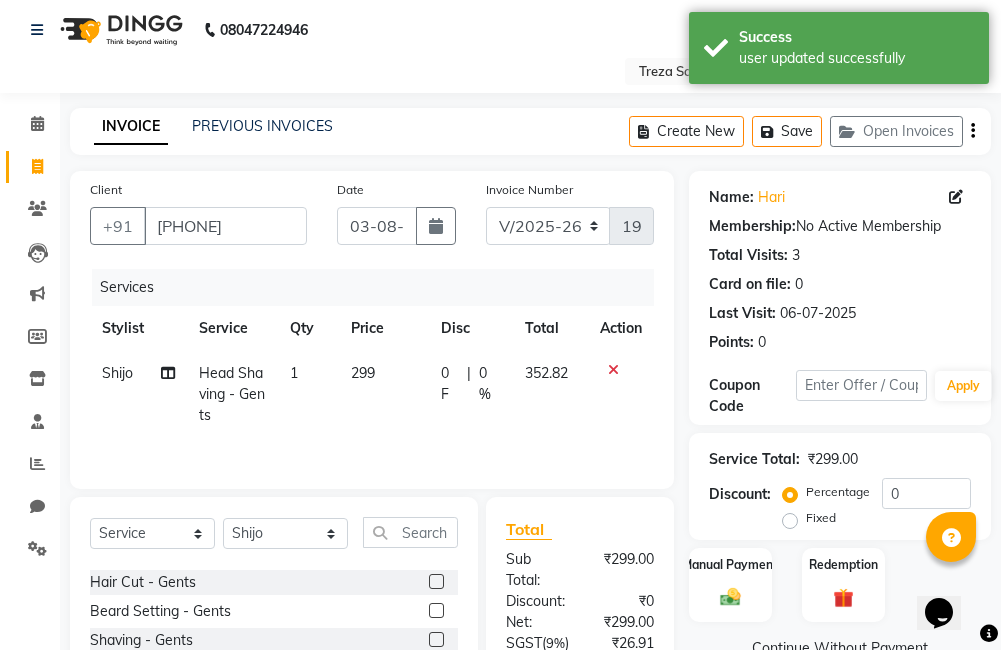 scroll, scrollTop: 0, scrollLeft: 0, axis: both 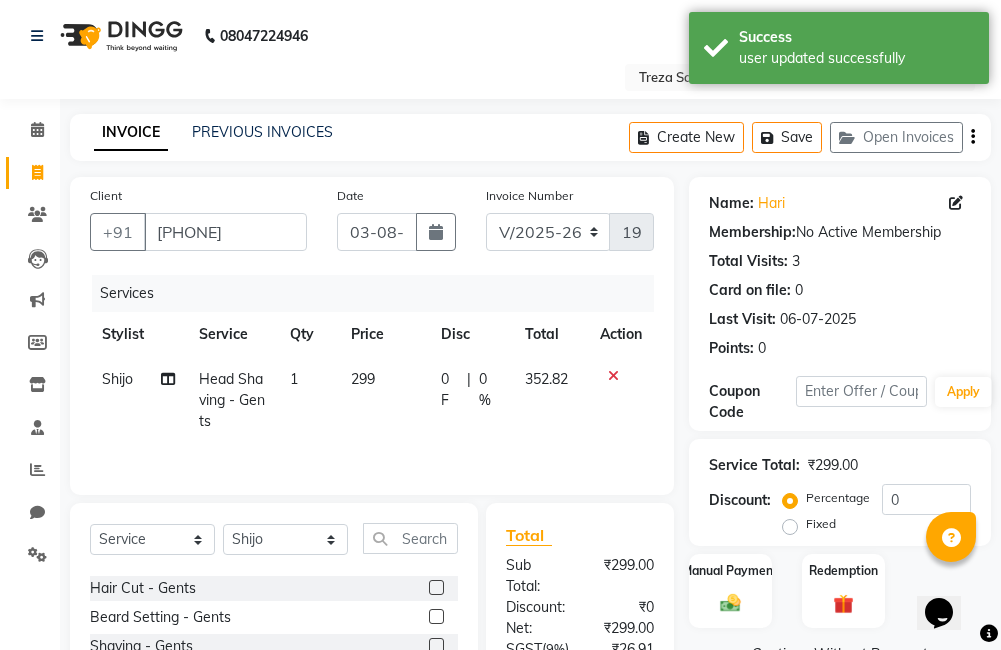 click 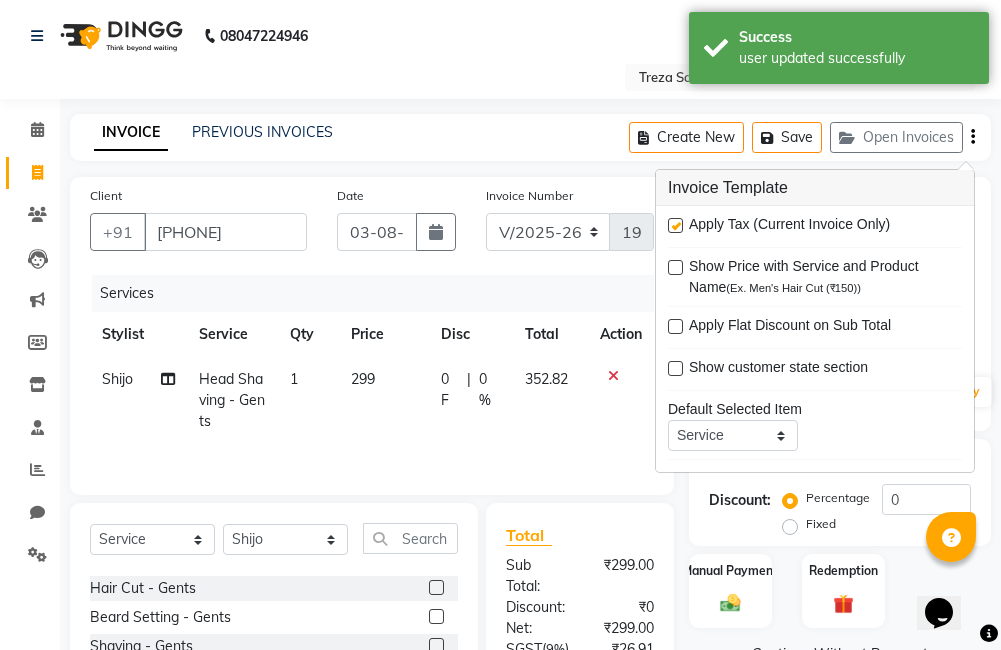 click at bounding box center [675, 225] 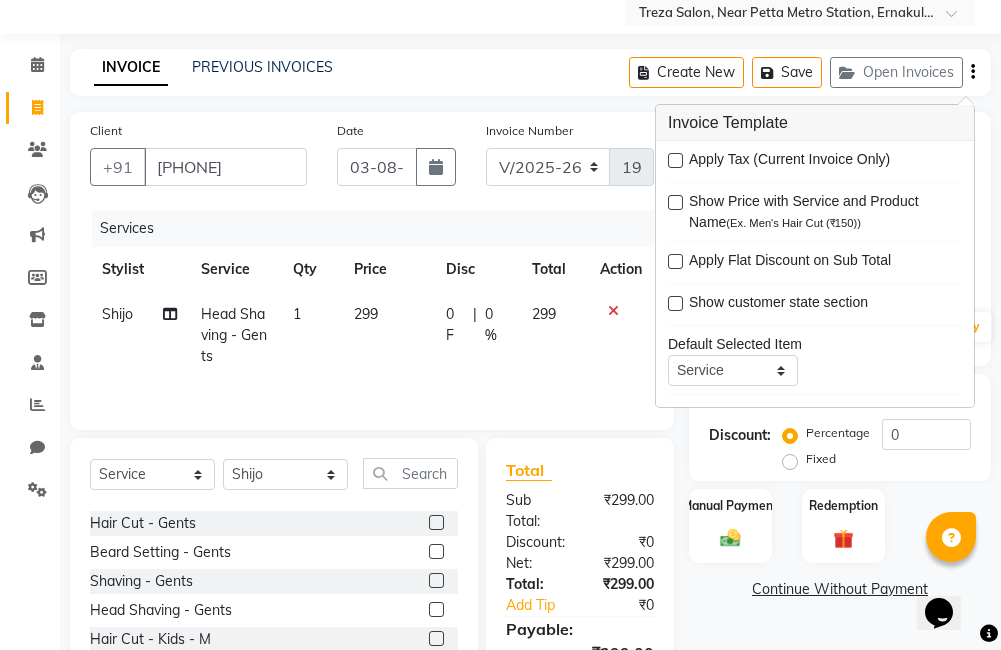 scroll, scrollTop: 201, scrollLeft: 0, axis: vertical 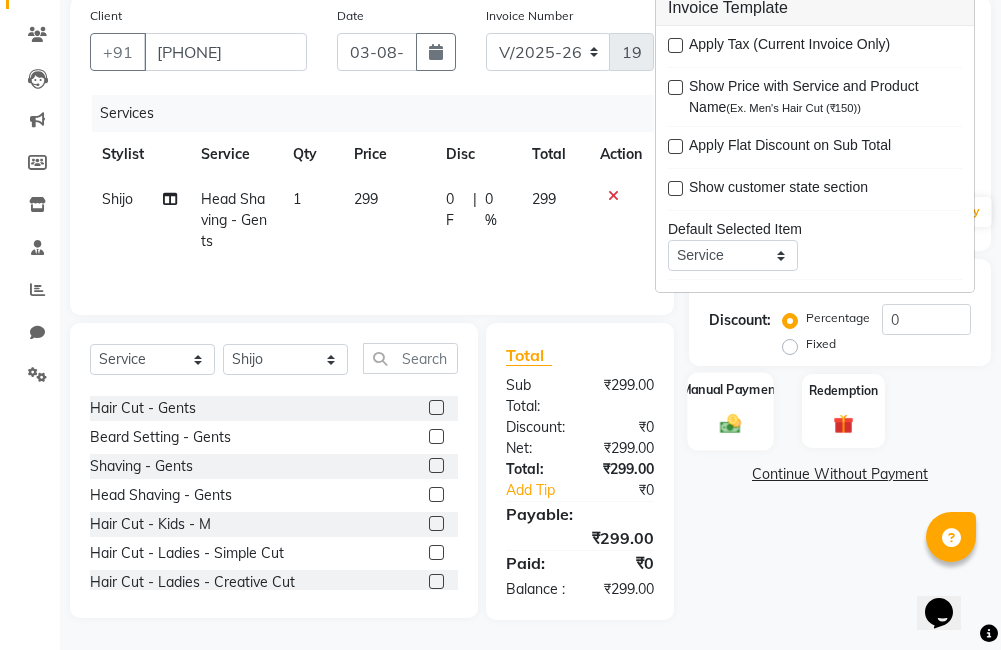 click 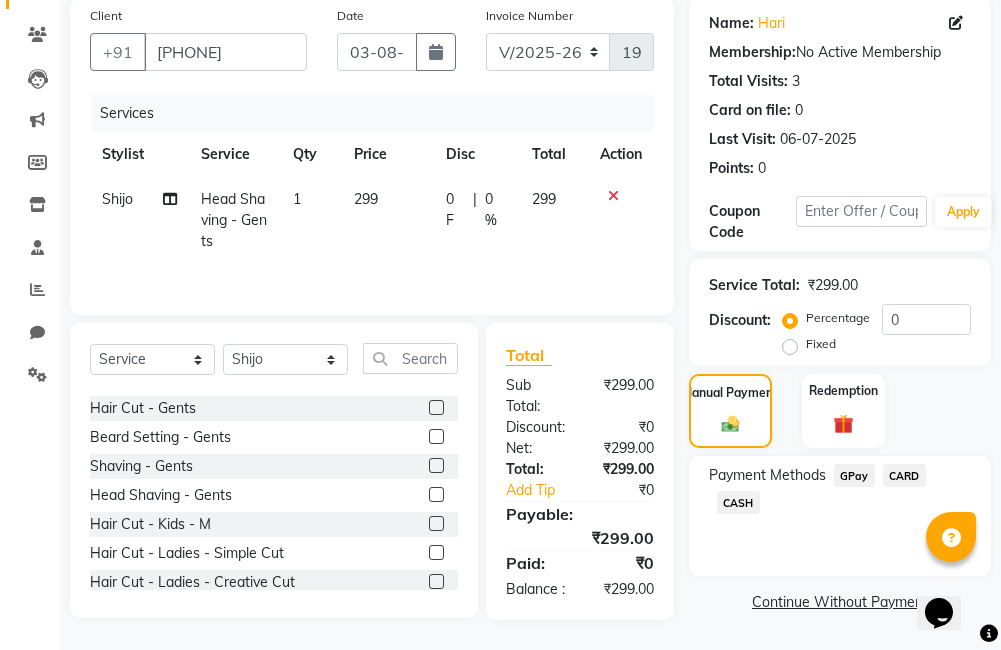 click on "GPay" 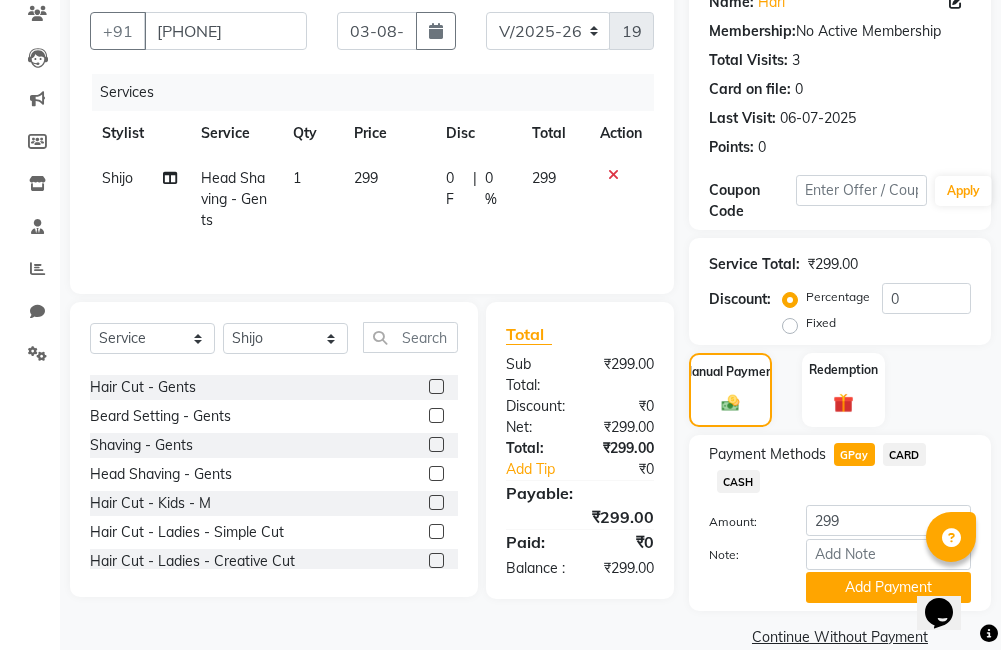 scroll, scrollTop: 233, scrollLeft: 0, axis: vertical 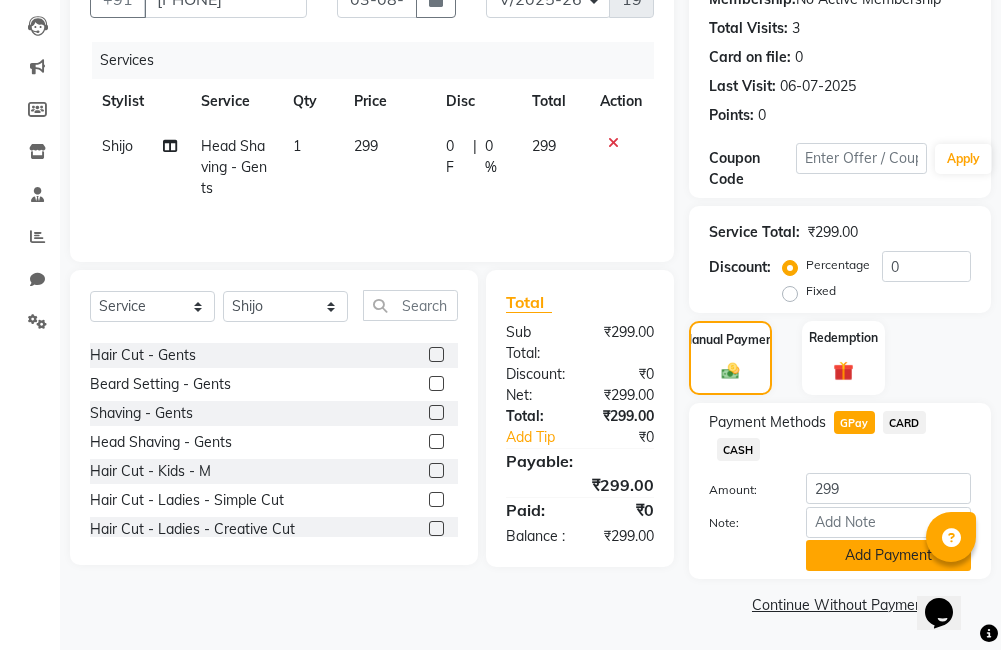click on "Add Payment" 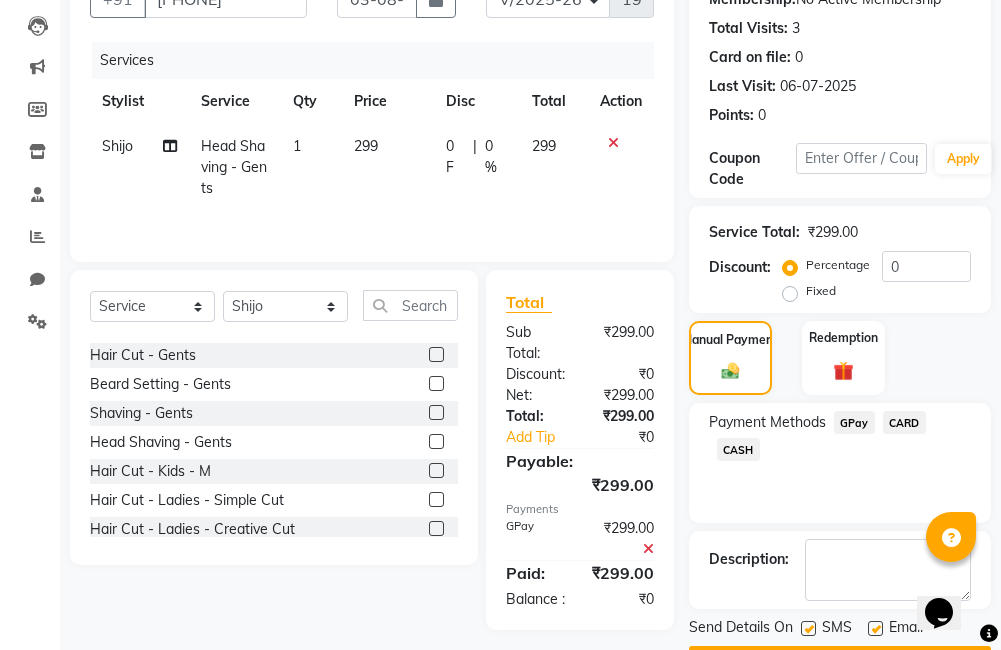 scroll, scrollTop: 290, scrollLeft: 0, axis: vertical 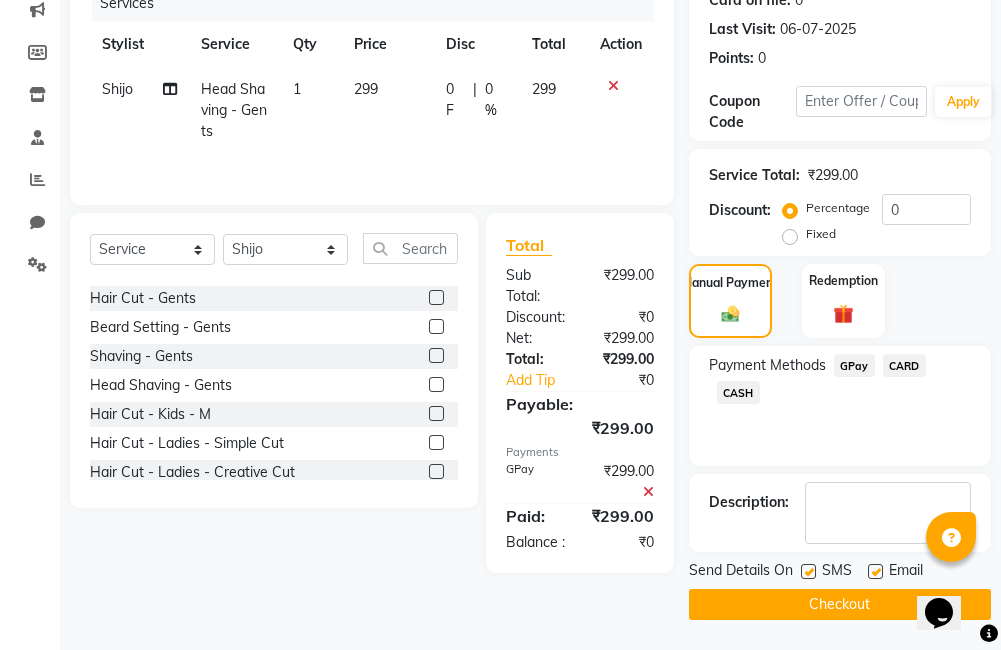 click on "Checkout" 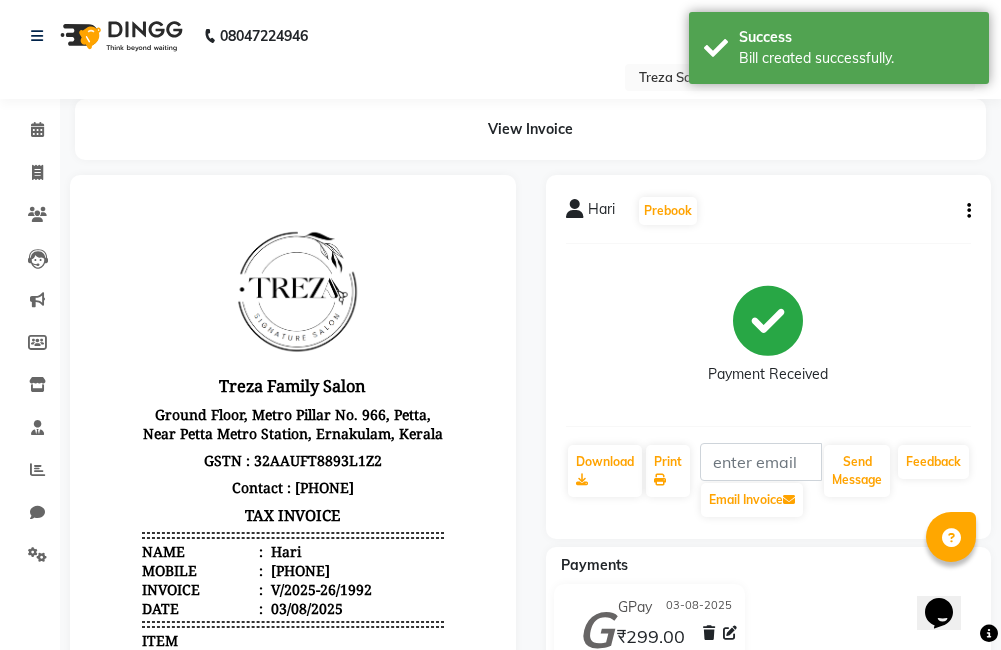 scroll, scrollTop: 0, scrollLeft: 0, axis: both 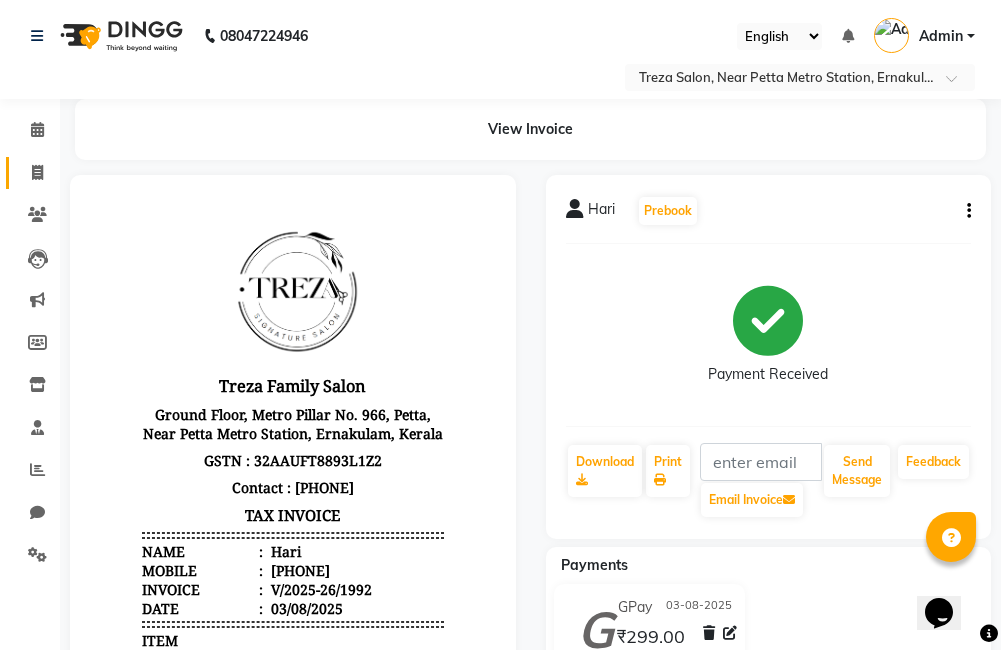 click 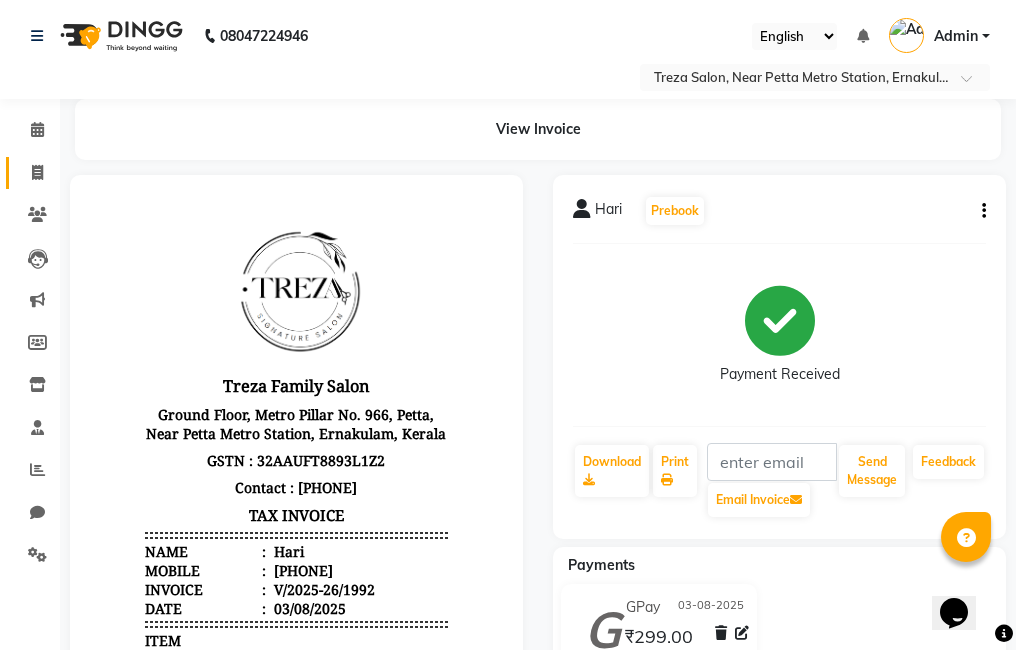 select on "service" 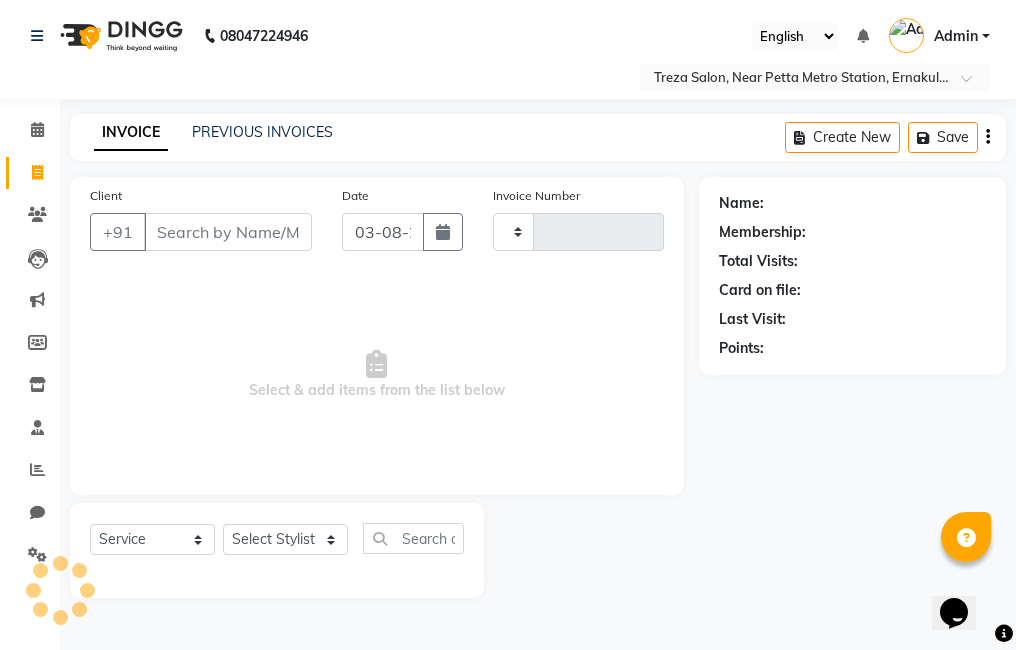 type on "1993" 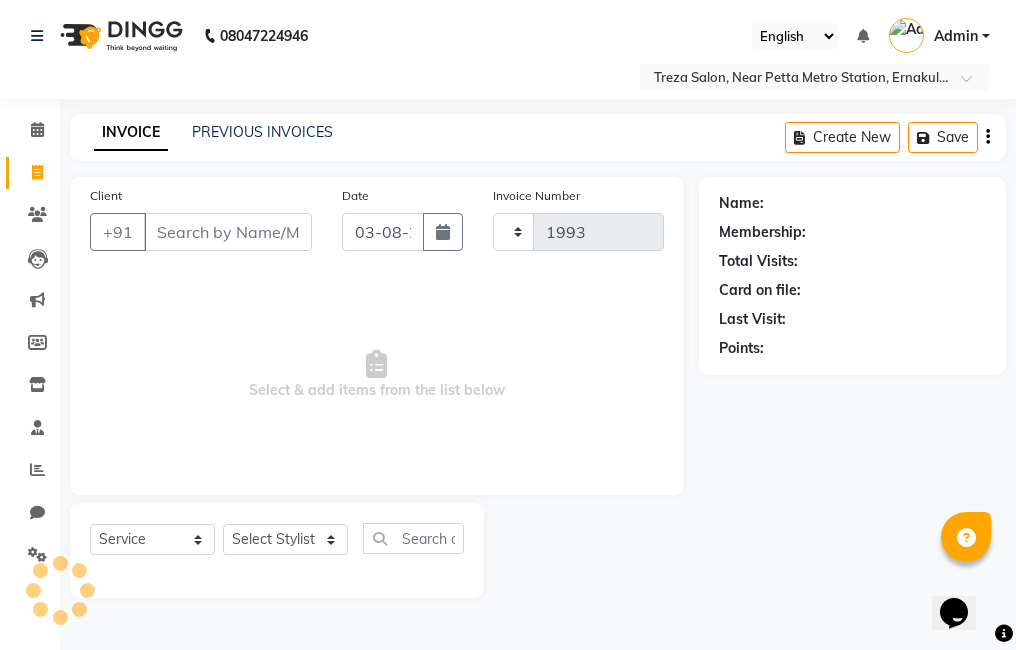 select on "7633" 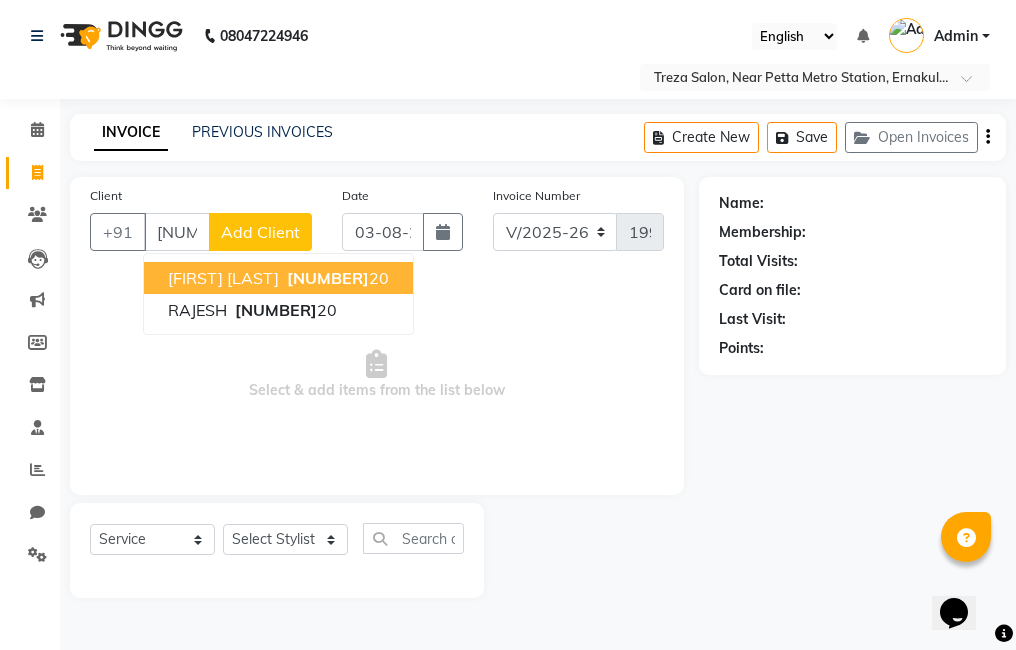 click on "[FIRST] [LAST]" at bounding box center (223, 278) 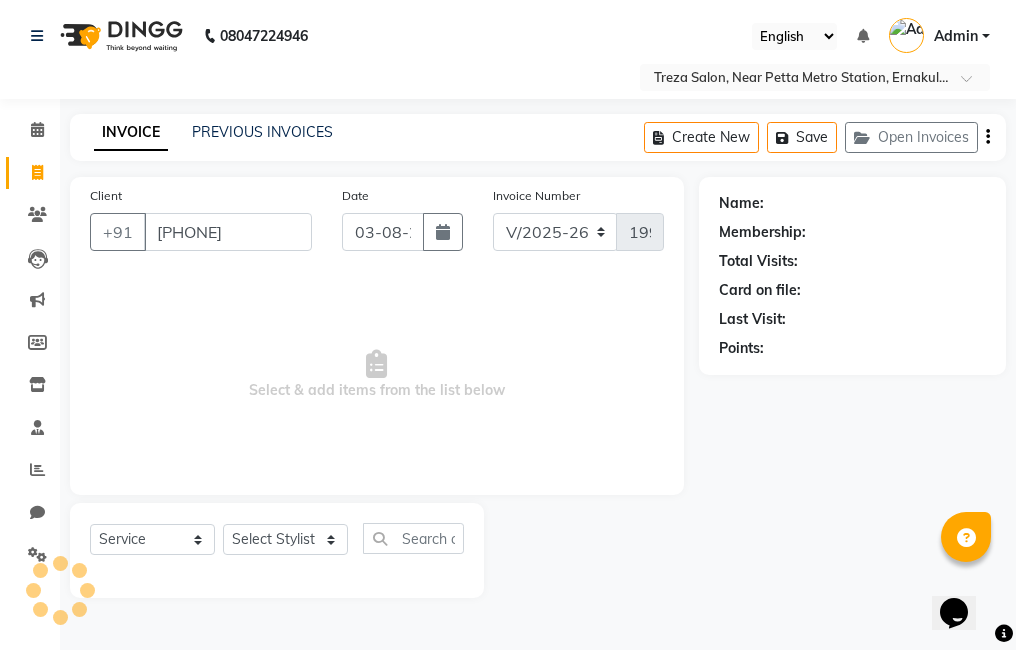 type on "[PHONE]" 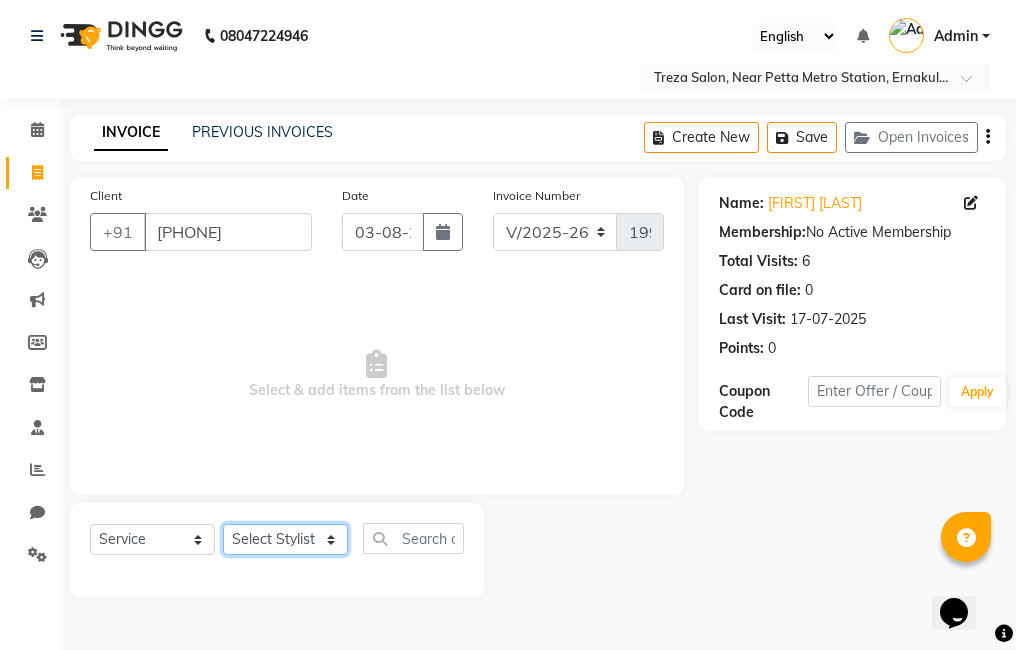 click on "Select Stylist [FIRST] [FIRST] [FIRST] [FIRST] [FIRST] [FIRST] [FIRST] [FIRST] [FIRST] [FIRST]" 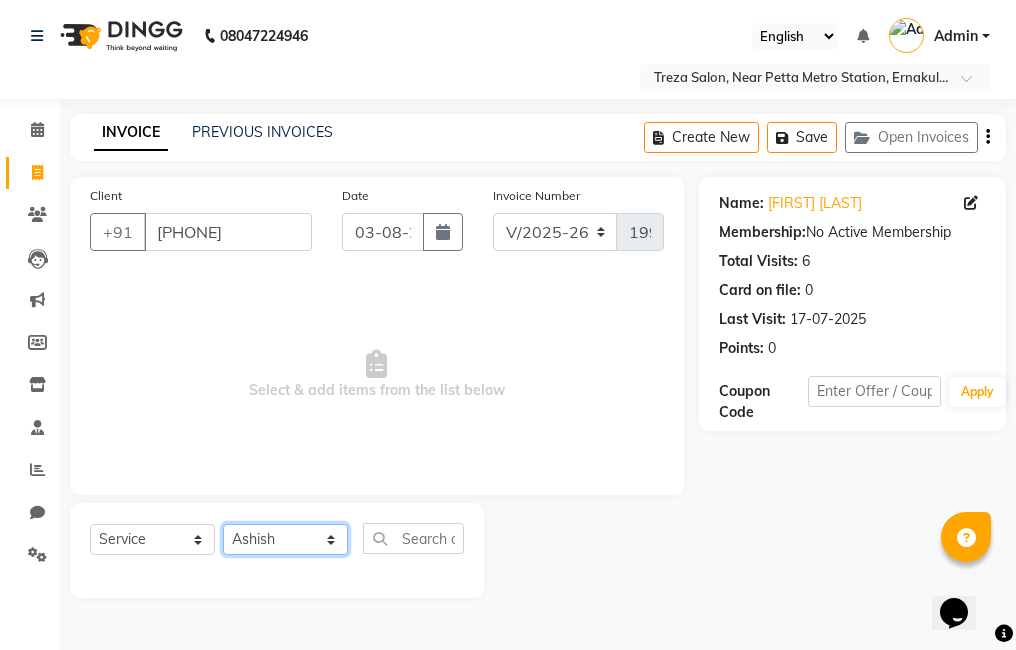 click on "Select Stylist [FIRST] [FIRST] [FIRST] [FIRST] [FIRST] [FIRST] [FIRST] [FIRST] [FIRST] [FIRST]" 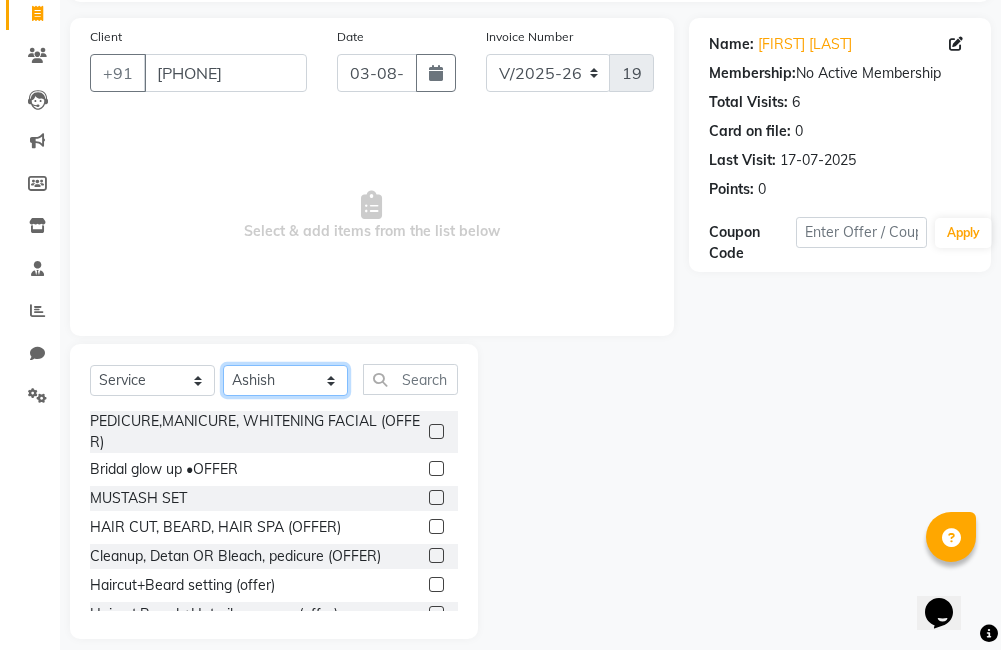 scroll, scrollTop: 178, scrollLeft: 0, axis: vertical 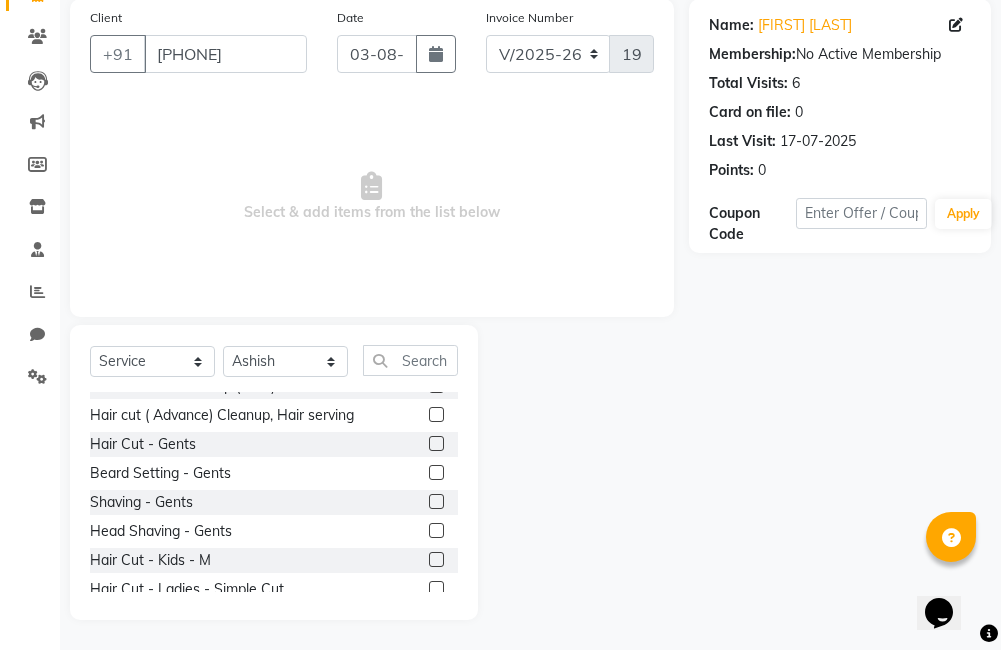 click 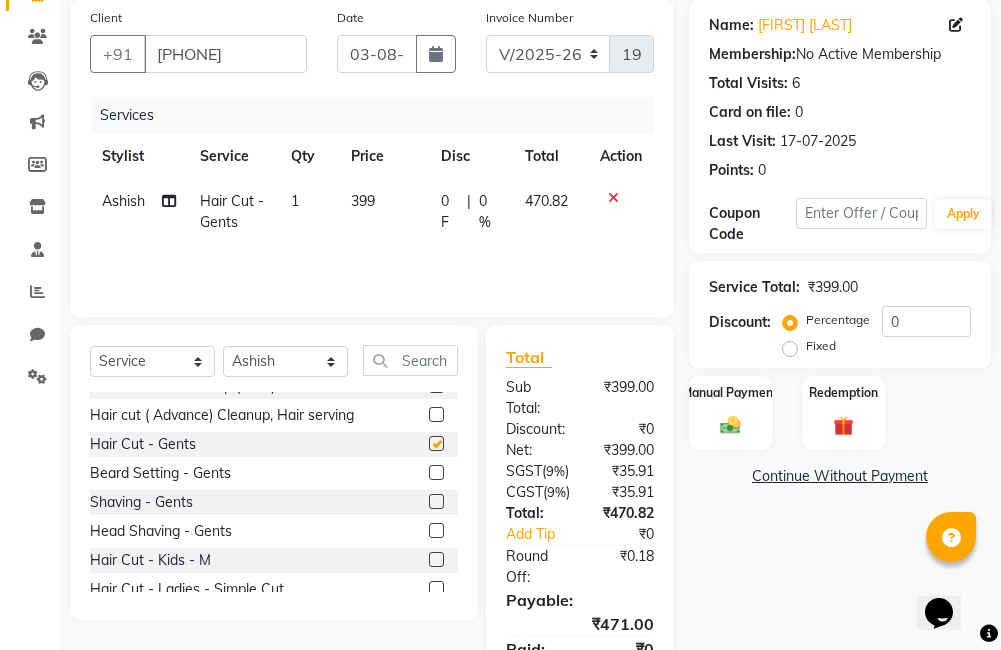 checkbox on "false" 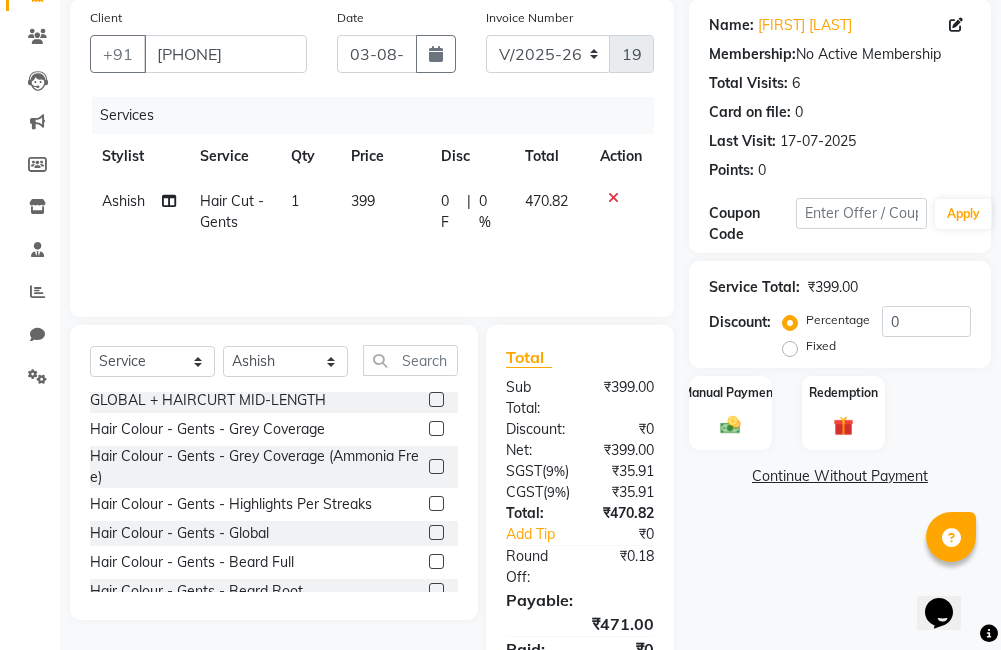 scroll, scrollTop: 822, scrollLeft: 0, axis: vertical 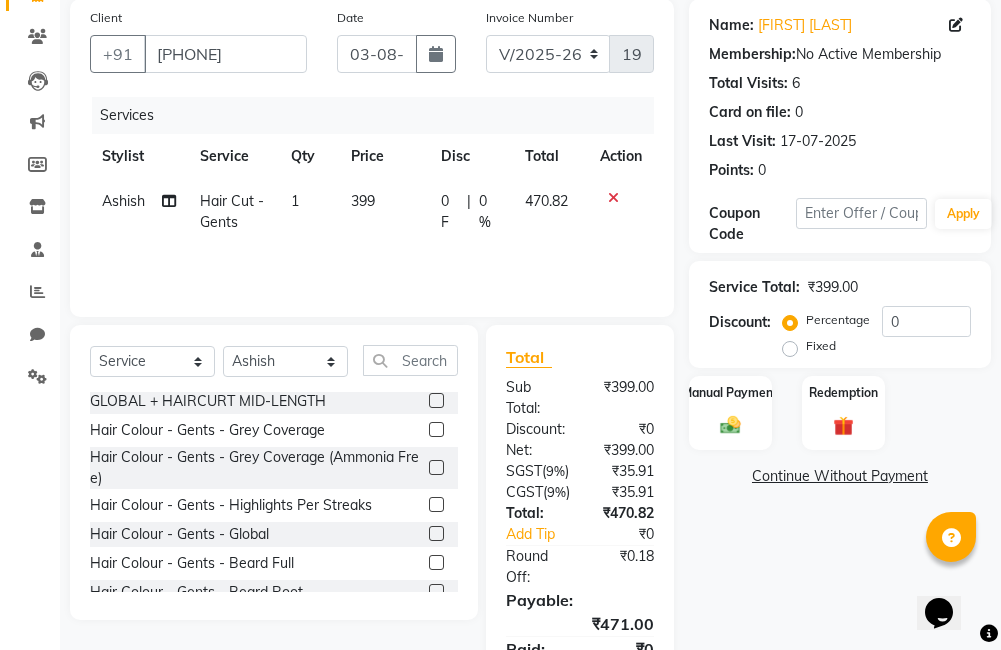 click 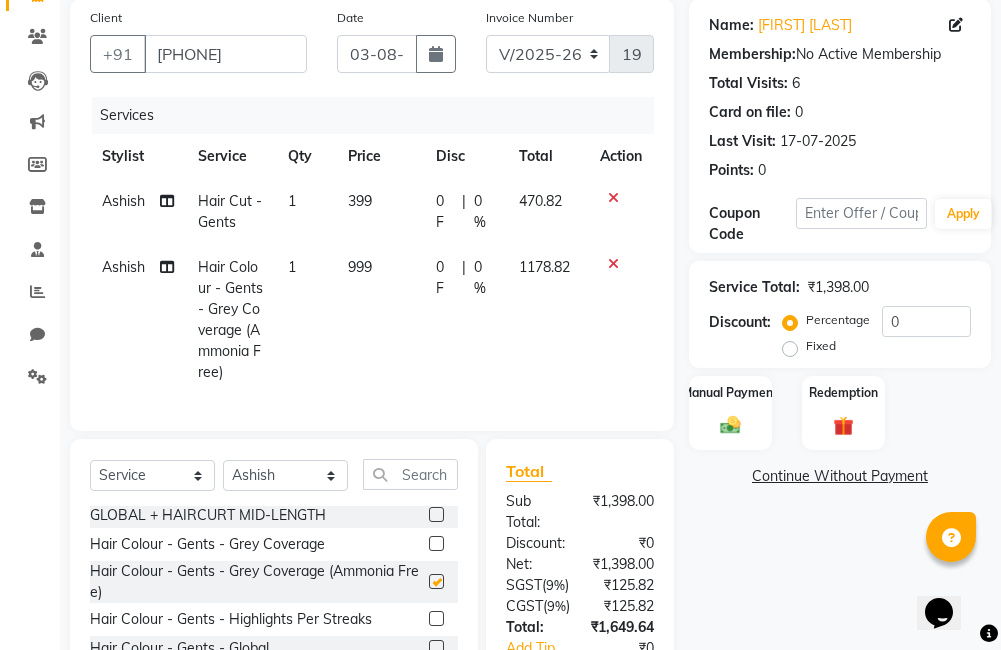 checkbox on "false" 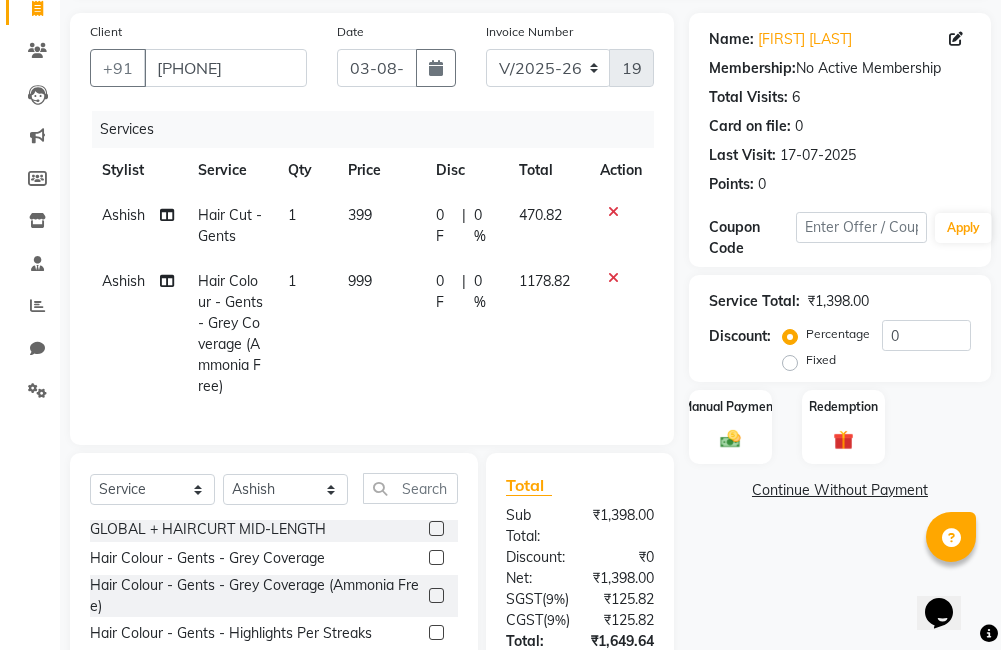 scroll, scrollTop: 86, scrollLeft: 0, axis: vertical 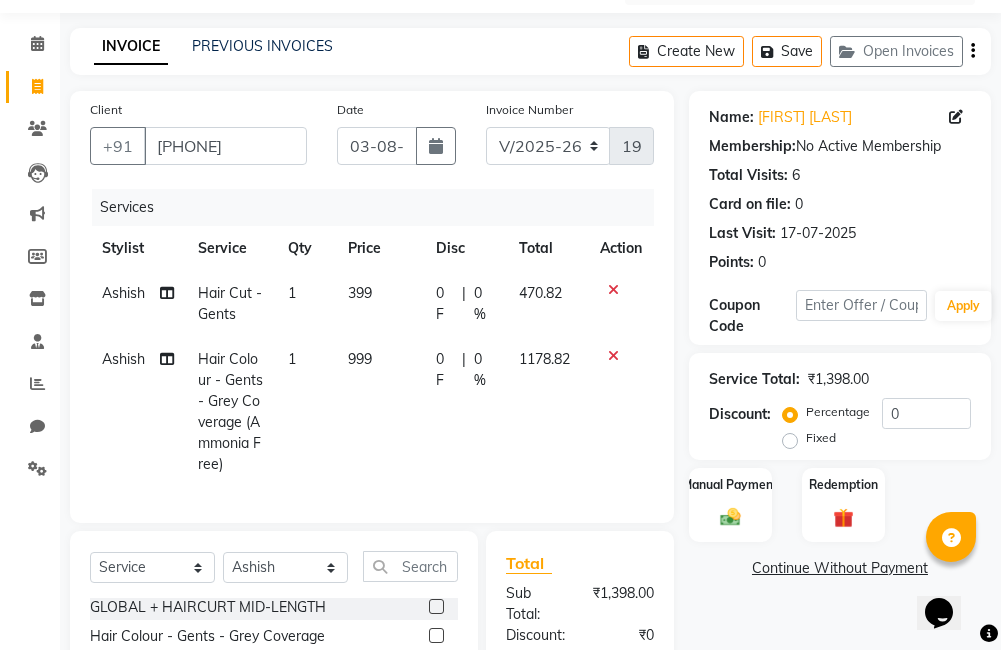 click on "399" 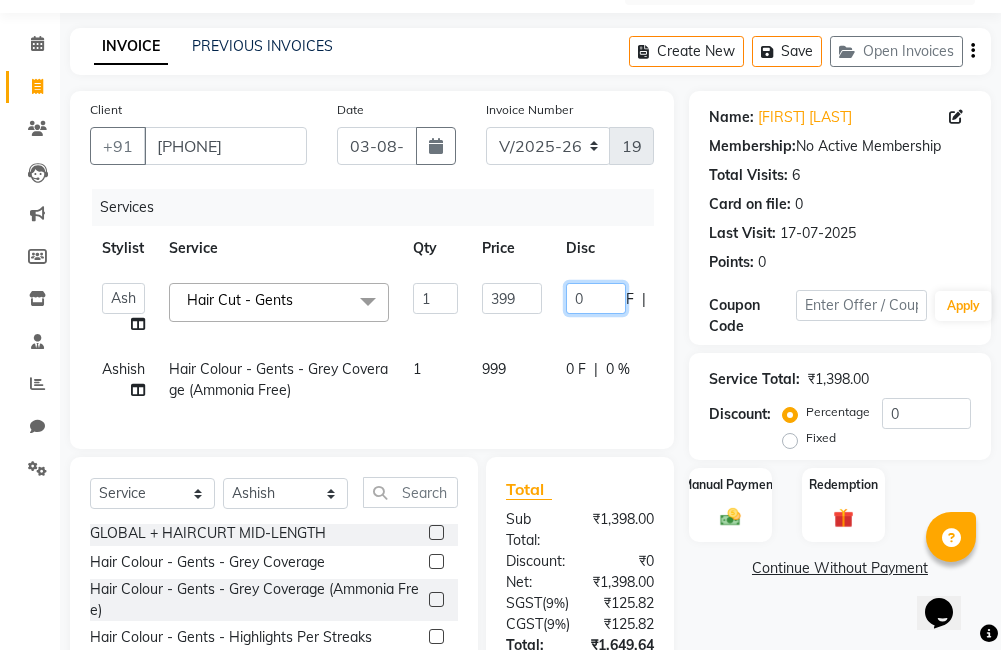 click on "0" 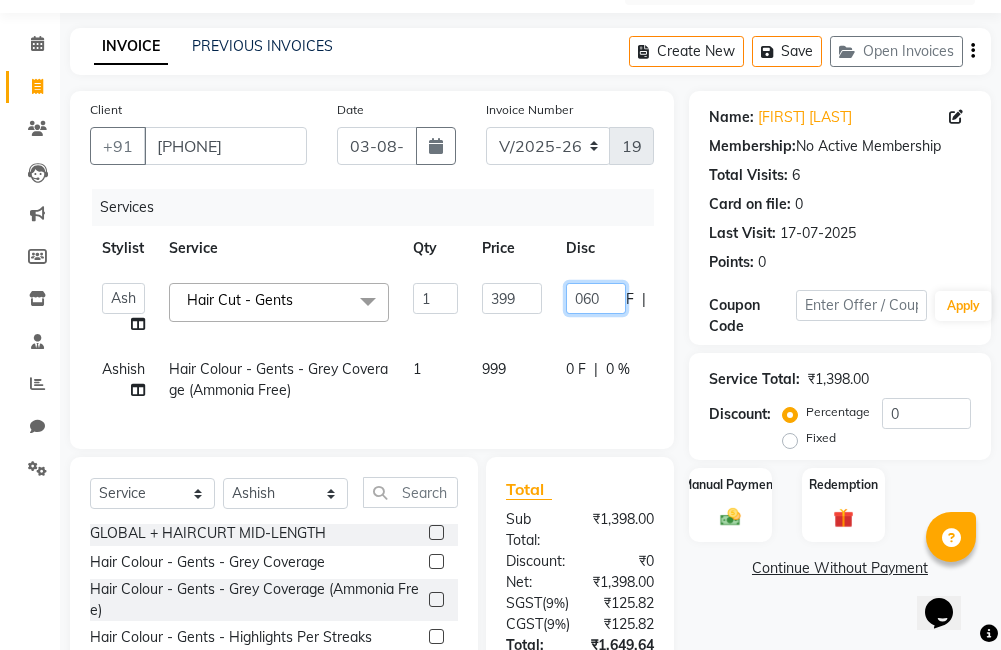 type on "060.5" 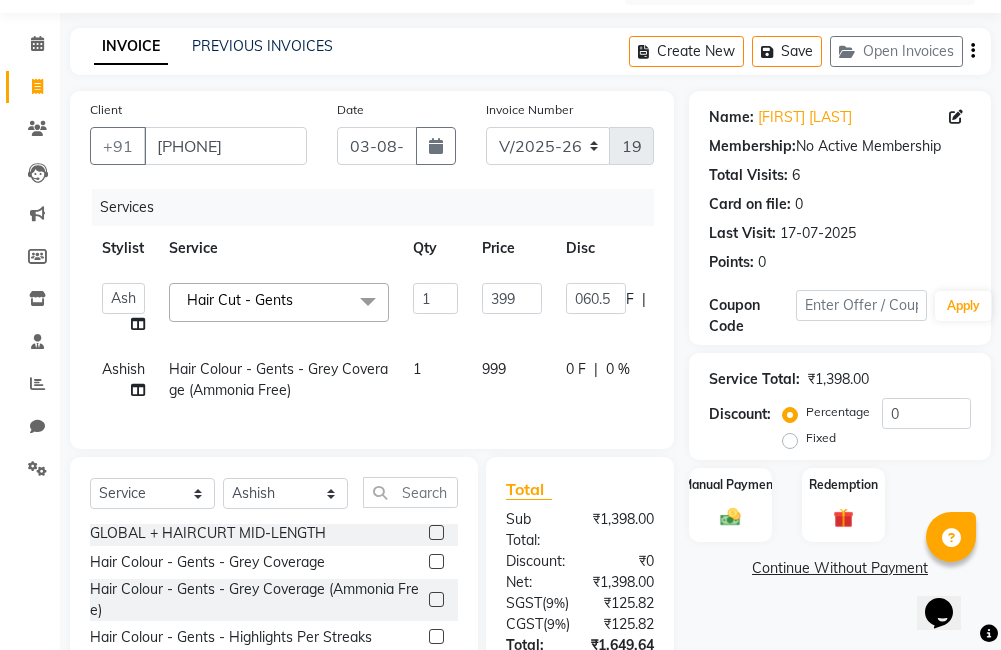 click on "Name: [FIRST] [LAST] Membership: No Active Membership Total Visits: 6 Card on file: 0 Last Visit: [DATE] Points: 0 Coupon Code Apply Service Total: [PRICE] Discount: Percentage Fixed 0 Manual Payment Redemption Continue Without Payment" 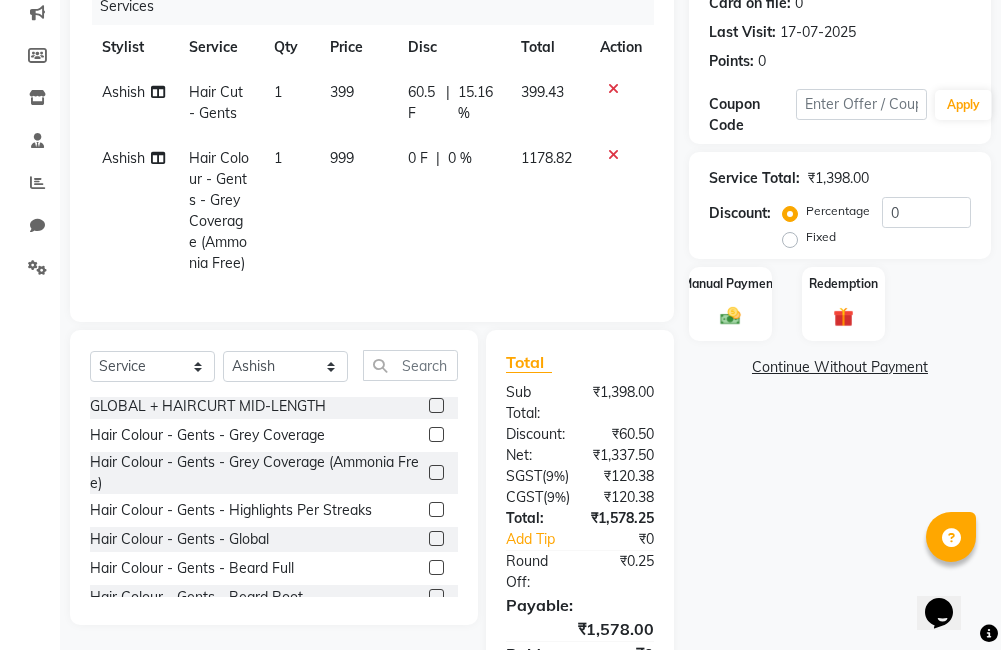 scroll, scrollTop: 288, scrollLeft: 0, axis: vertical 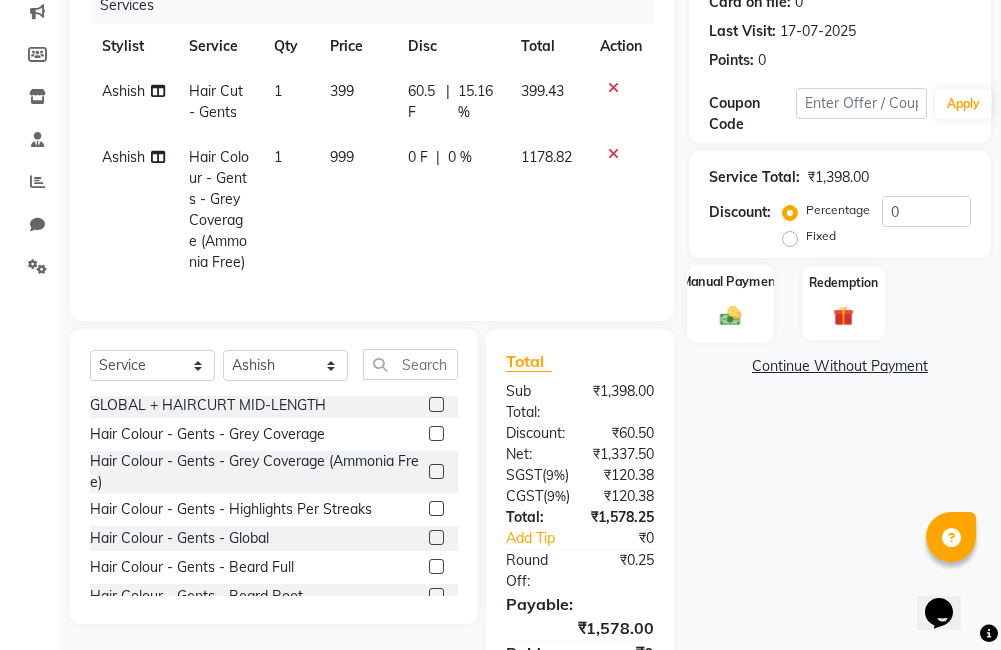 click 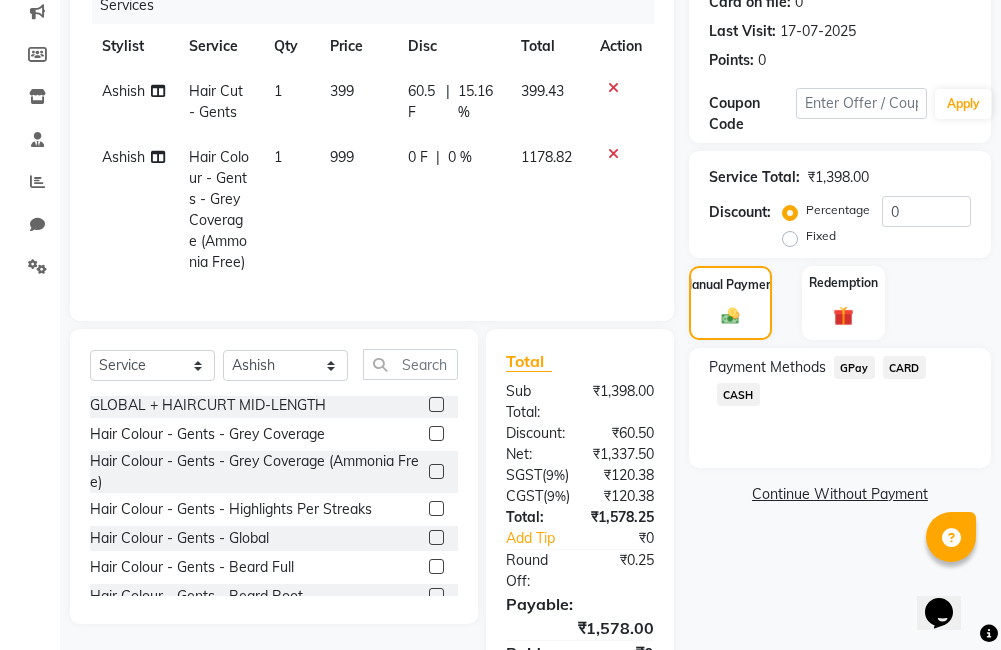 click on "GPay" 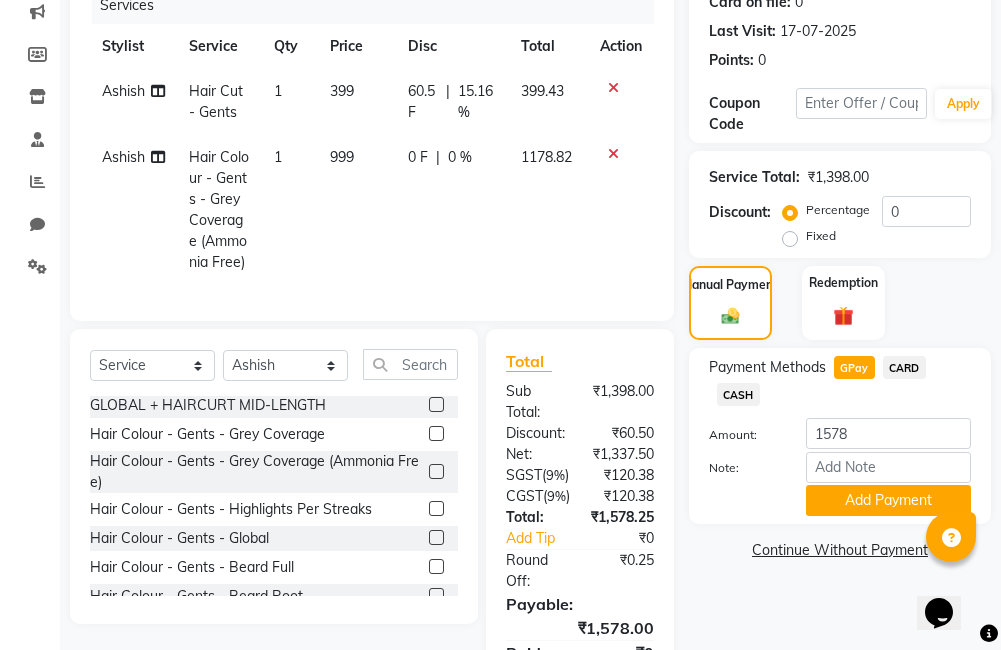 scroll, scrollTop: 342, scrollLeft: 0, axis: vertical 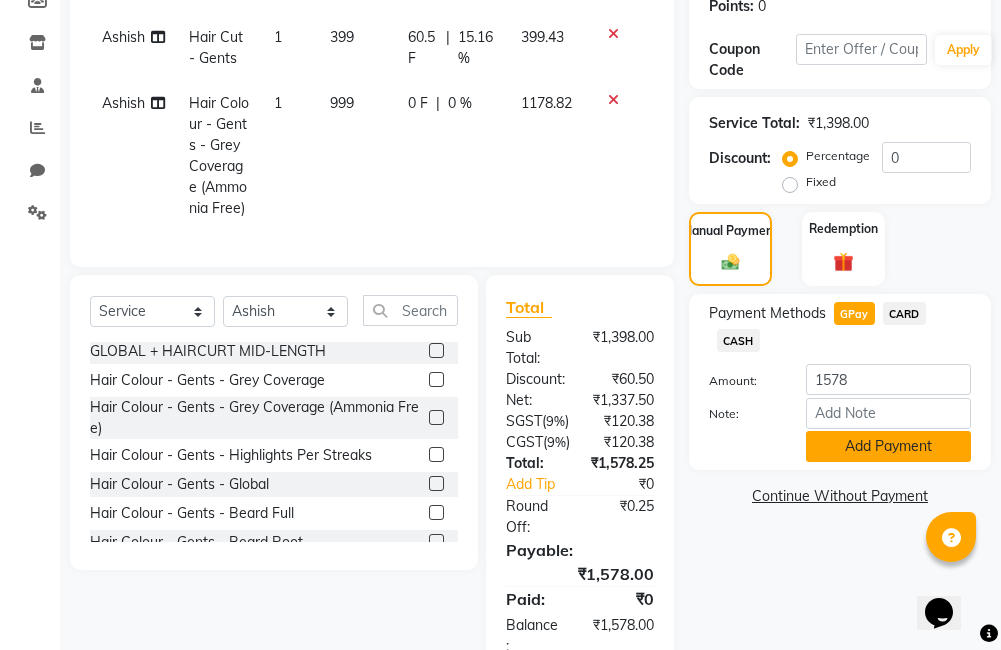 click on "Add Payment" 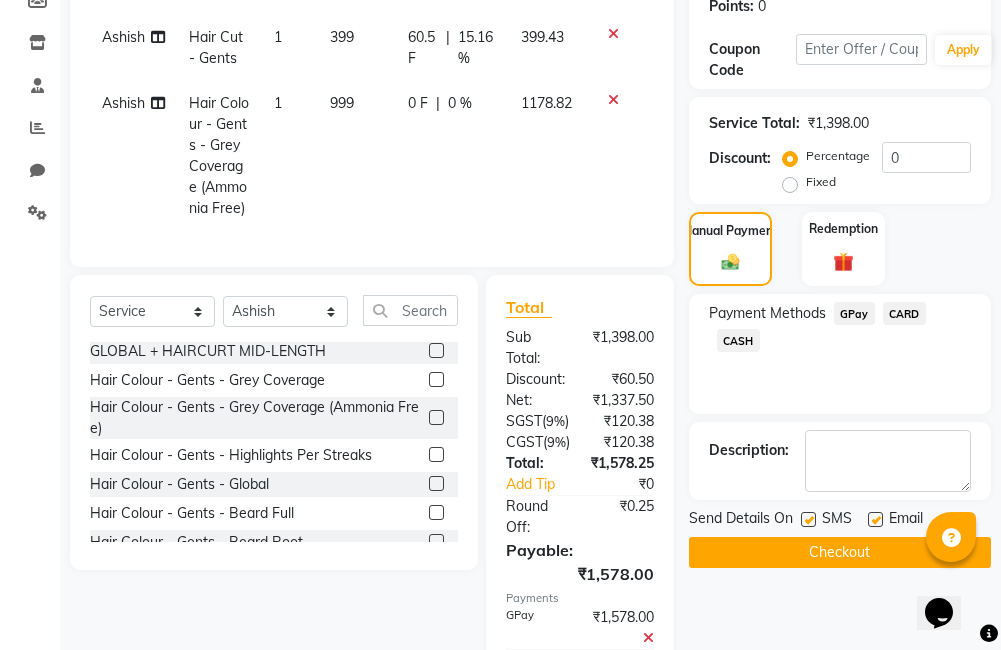 click on "Checkout" 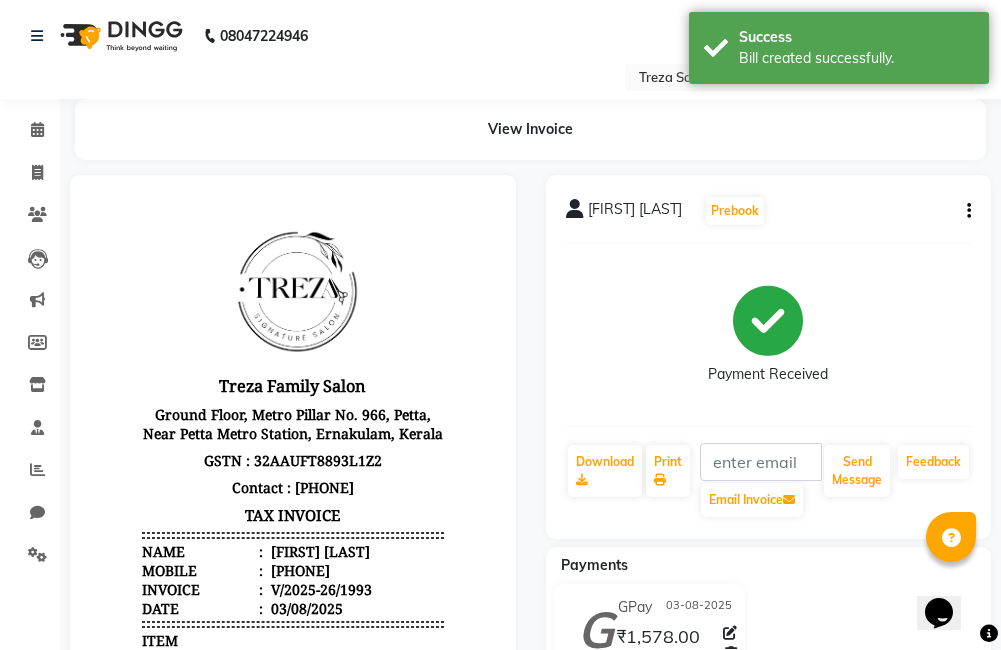 scroll, scrollTop: 0, scrollLeft: 0, axis: both 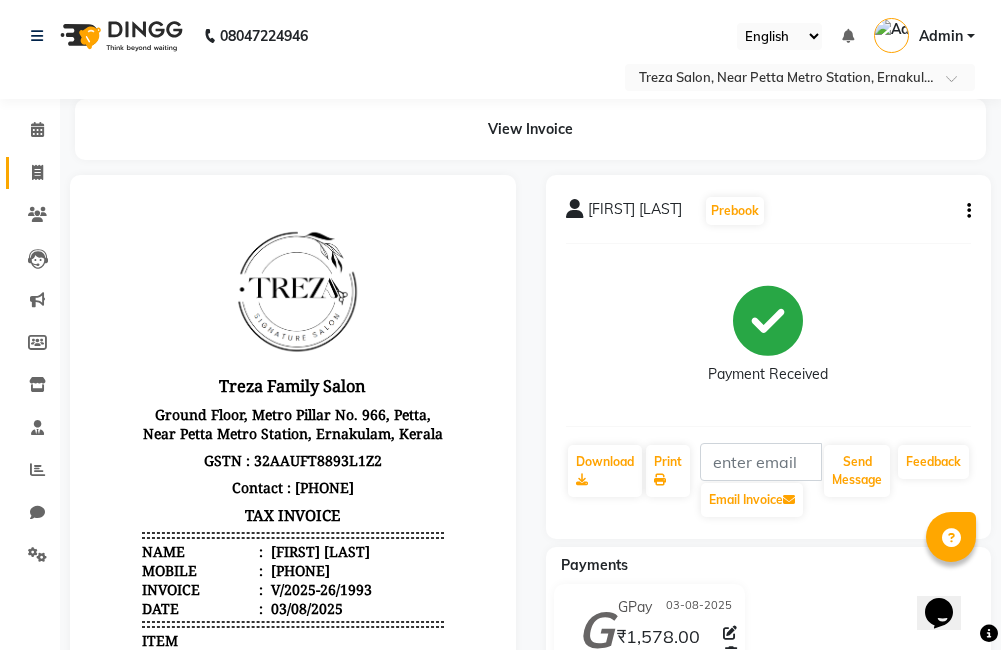 click 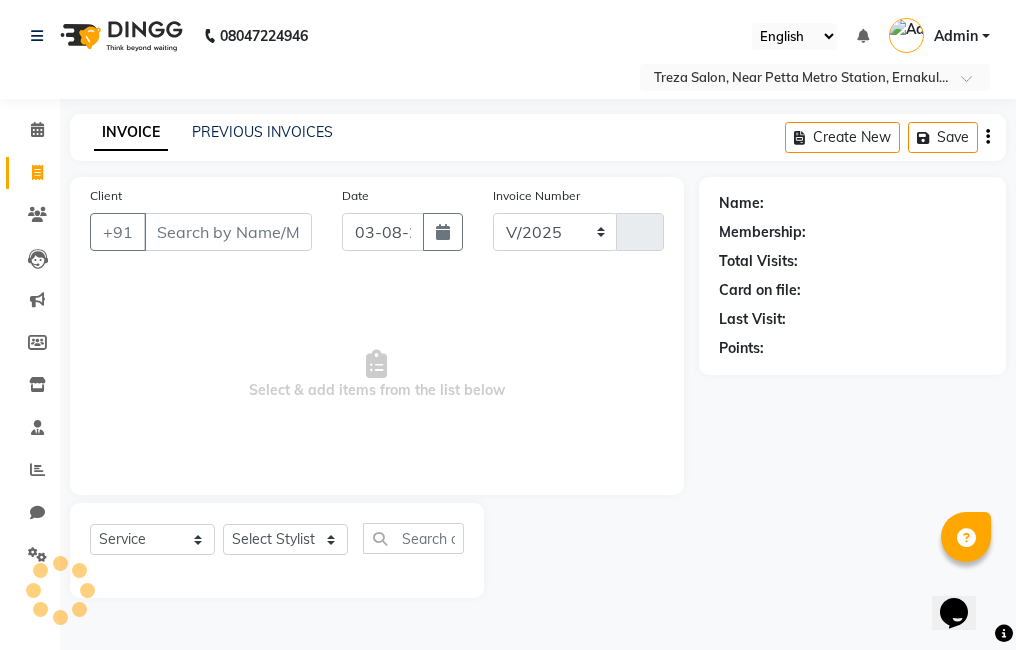 select on "7633" 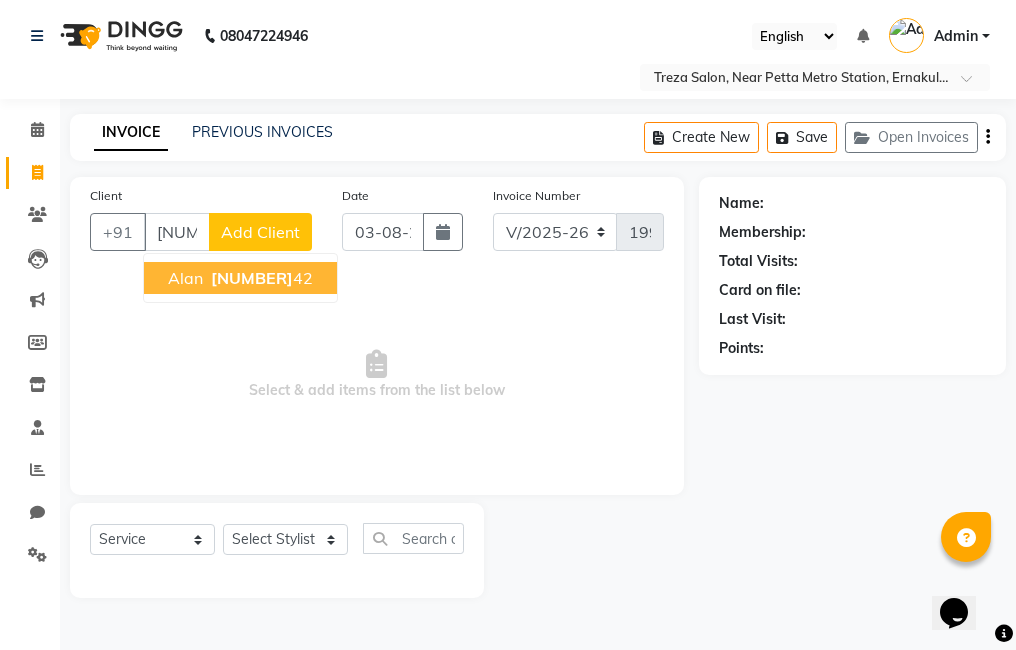click on "[NUMBER]" at bounding box center [252, 278] 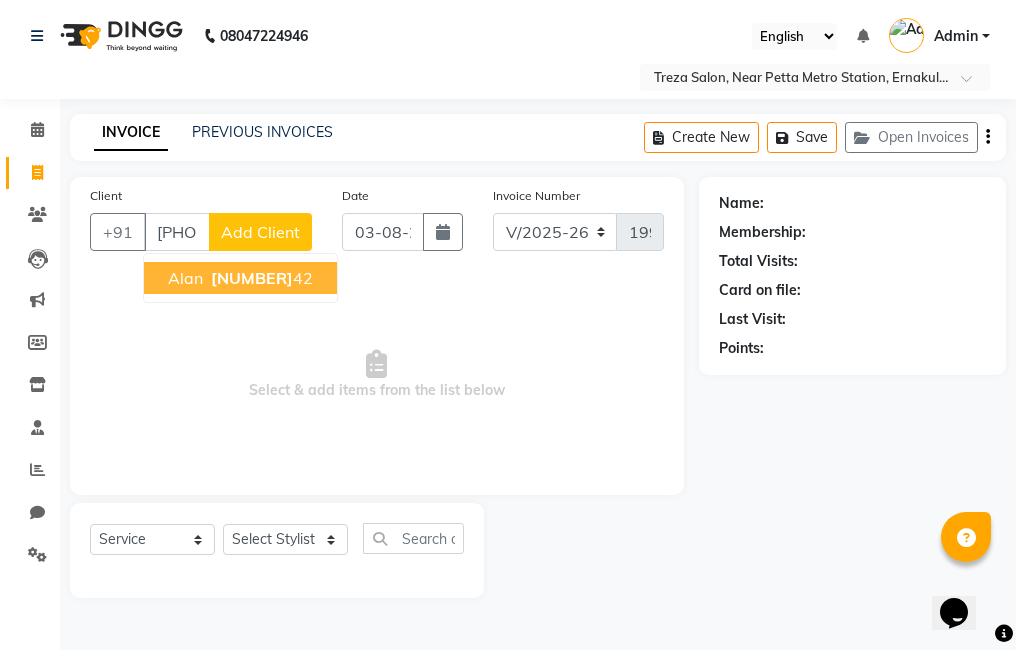 type on "[PHONE]" 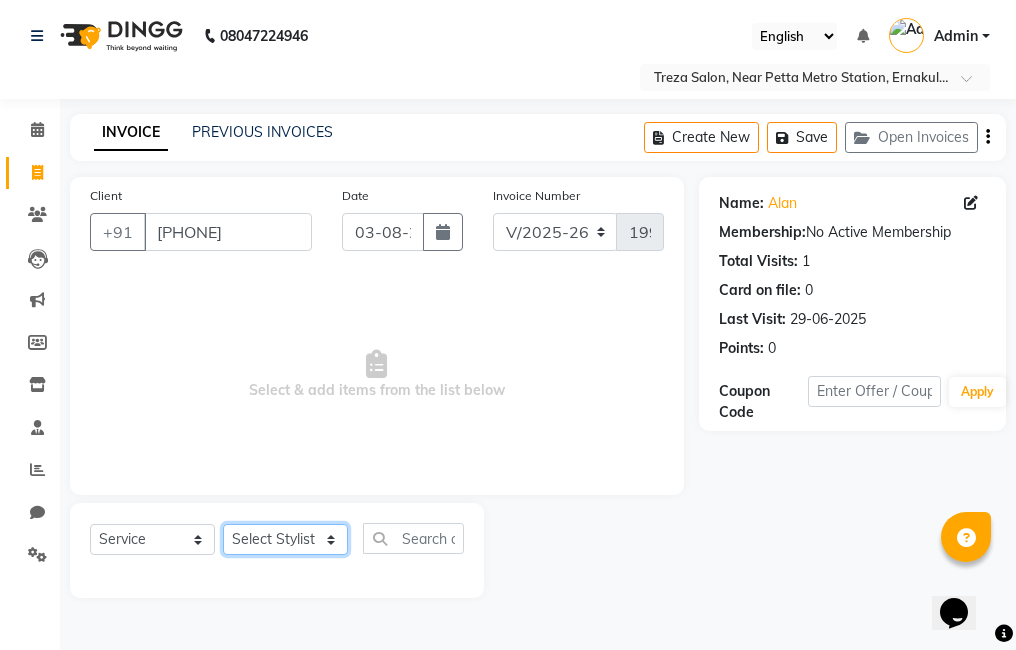 click on "Select Stylist [FIRST] [FIRST] [FIRST] [FIRST] [FIRST] [FIRST] [FIRST] [FIRST] [FIRST] [FIRST]" 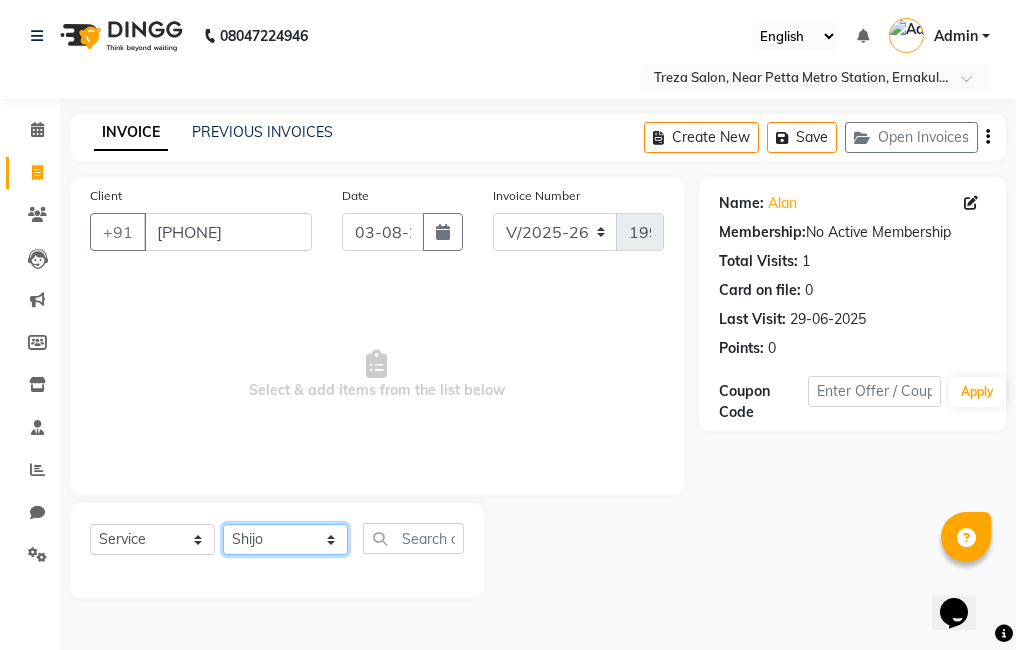 click on "Select Stylist [FIRST] [FIRST] [FIRST] [FIRST] [FIRST] [FIRST] [FIRST] [FIRST] [FIRST] [FIRST]" 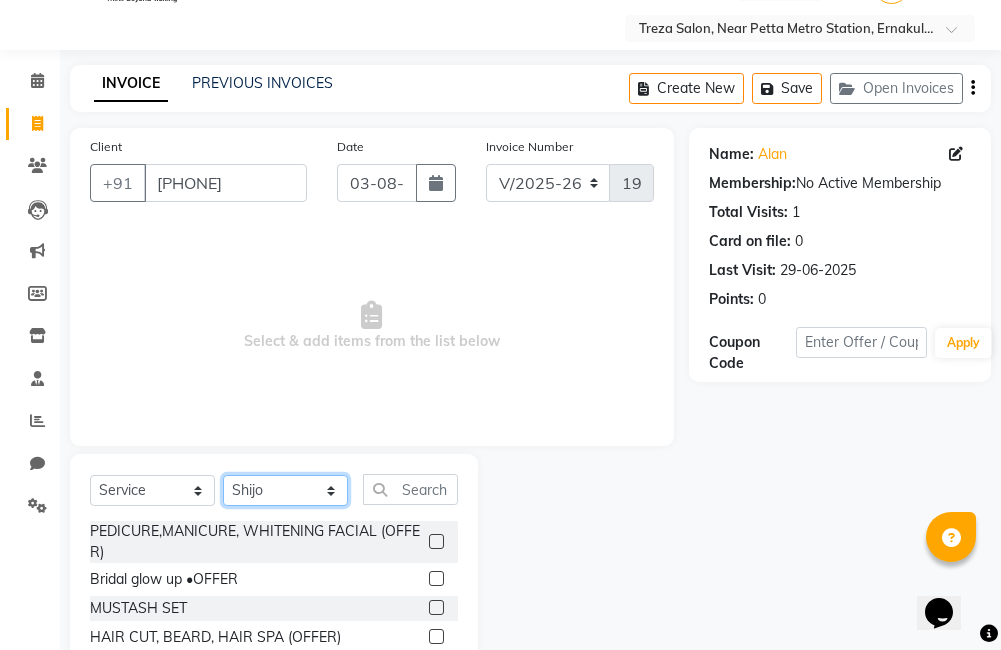 scroll, scrollTop: 56, scrollLeft: 0, axis: vertical 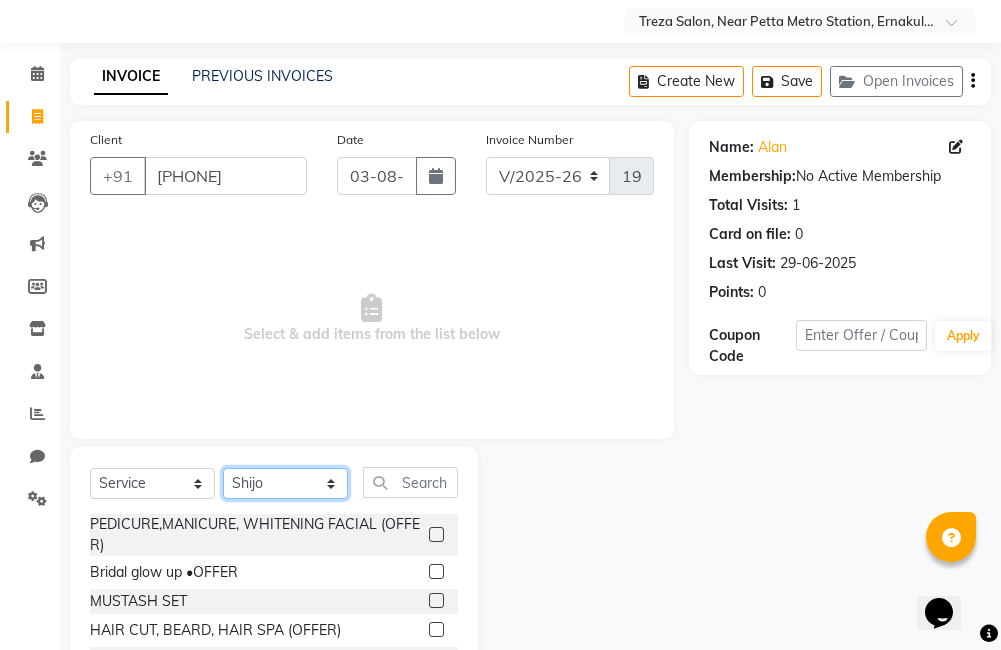 click on "Select Stylist [FIRST] [FIRST] [FIRST] [FIRST] [FIRST] [FIRST] [FIRST] [FIRST] [FIRST] [FIRST]" 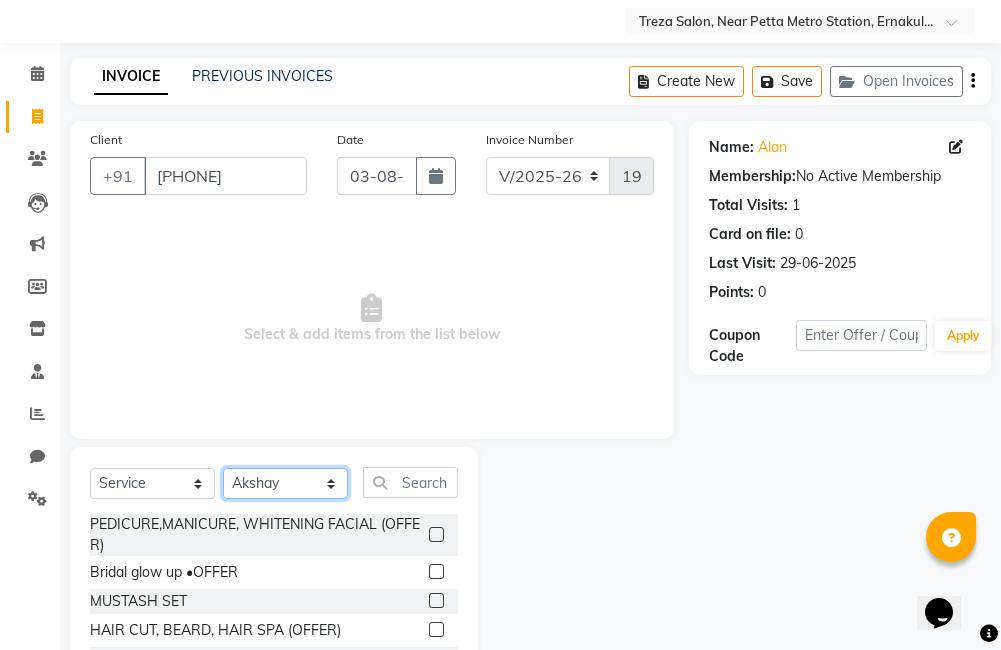 click on "Select Stylist [FIRST] [FIRST] [FIRST] [FIRST] [FIRST] [FIRST] [FIRST] [FIRST] [FIRST] [FIRST]" 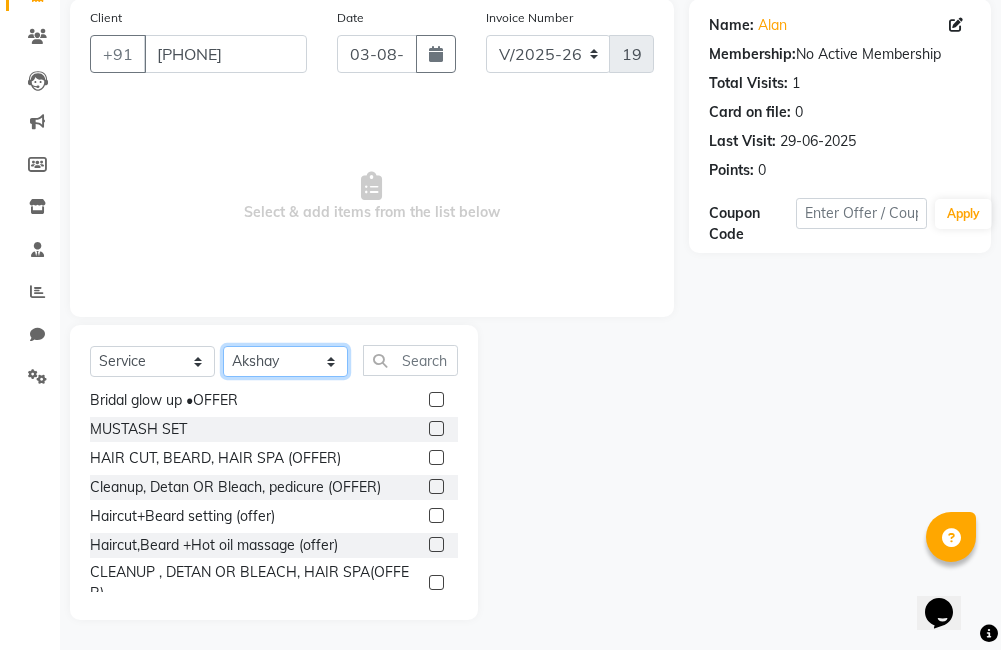 scroll, scrollTop: 54, scrollLeft: 0, axis: vertical 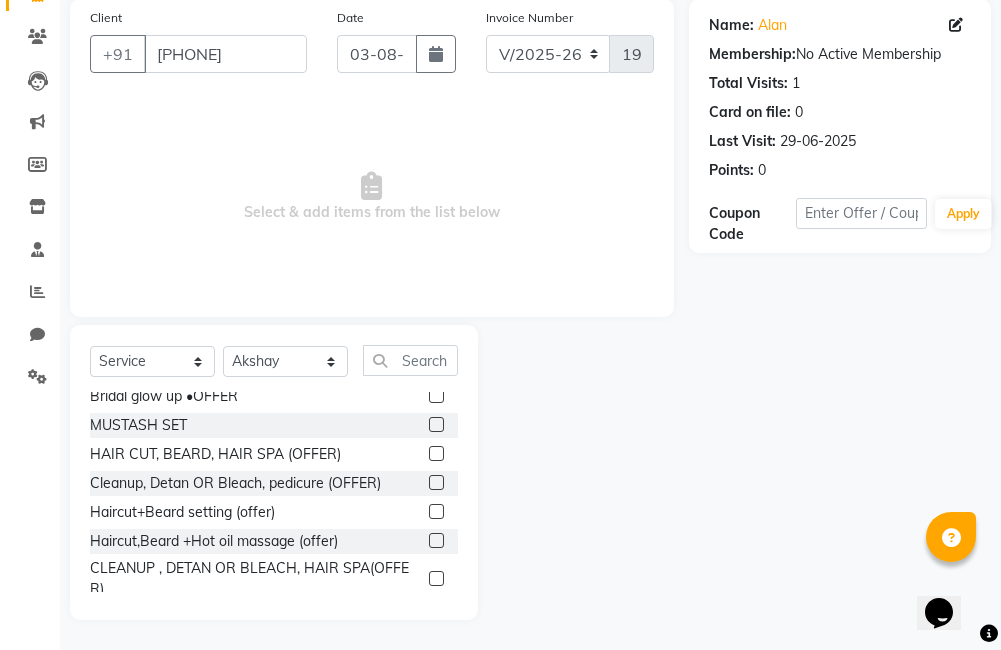 click 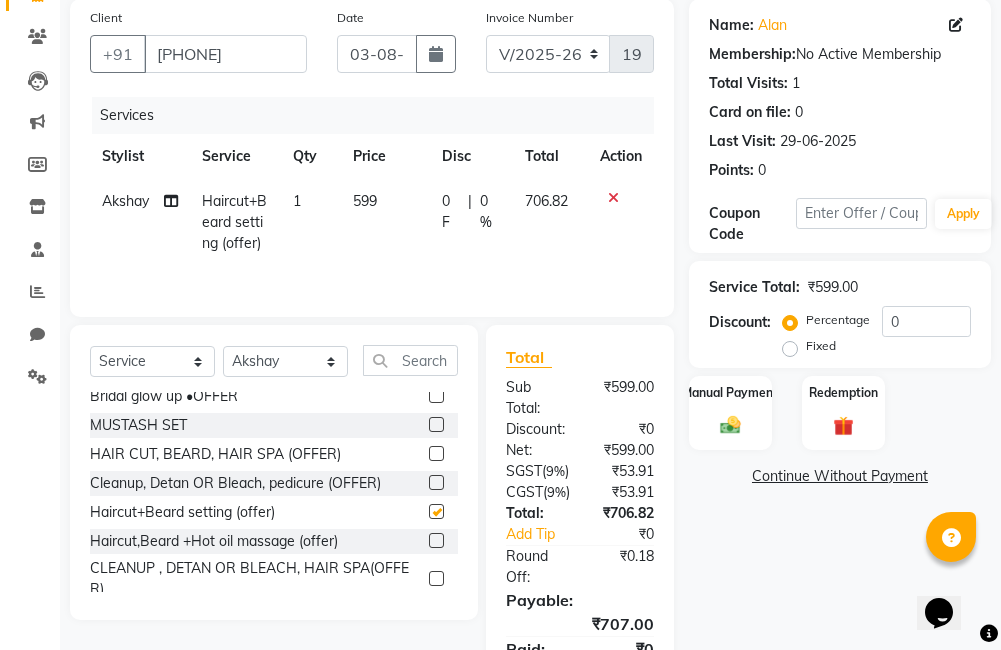 checkbox on "false" 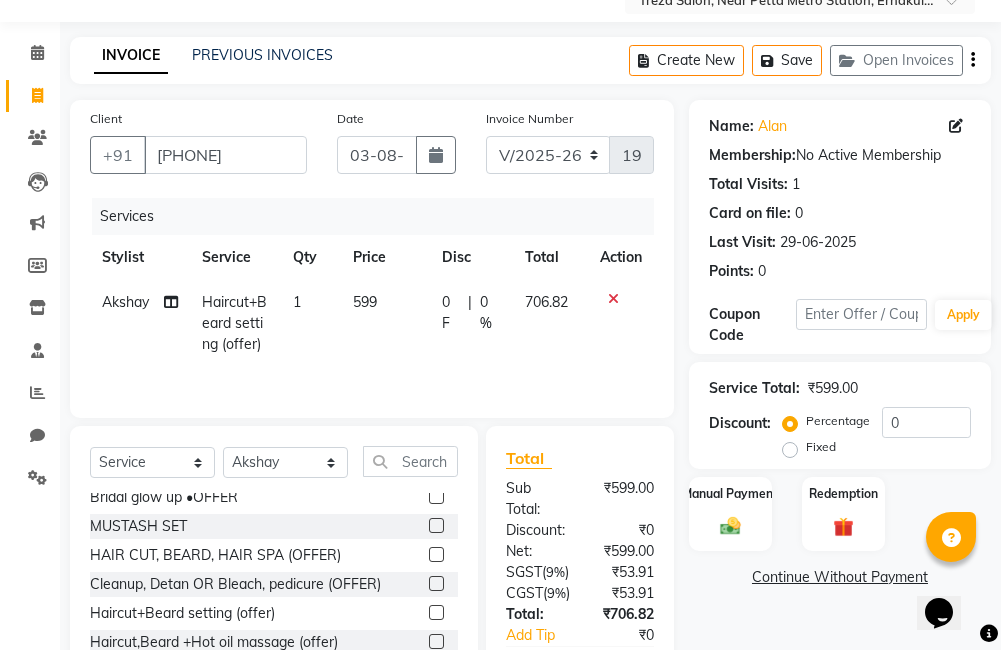 scroll, scrollTop: 16, scrollLeft: 0, axis: vertical 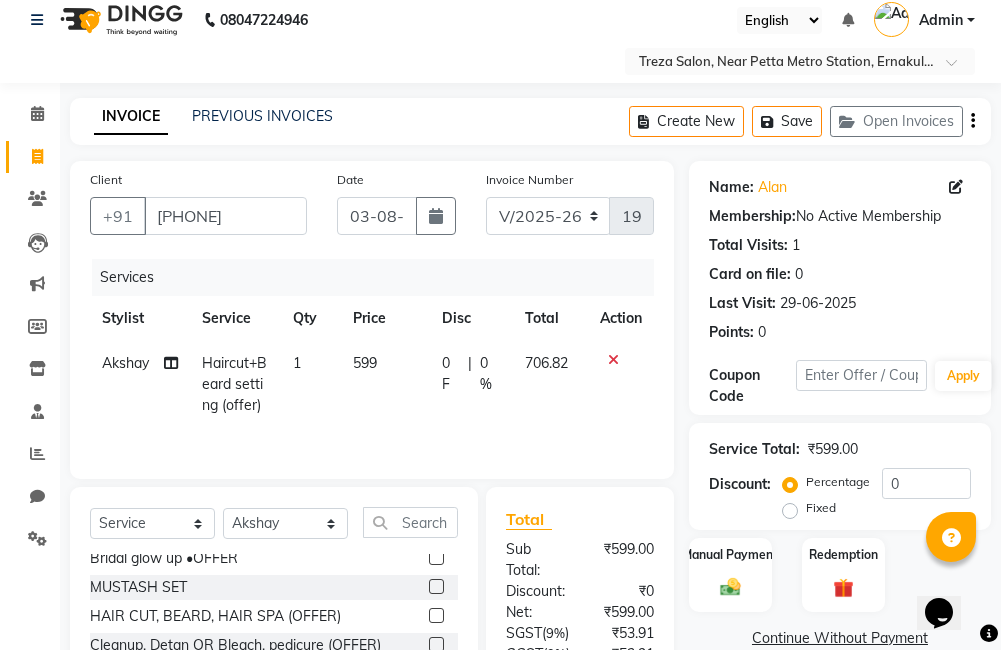 click 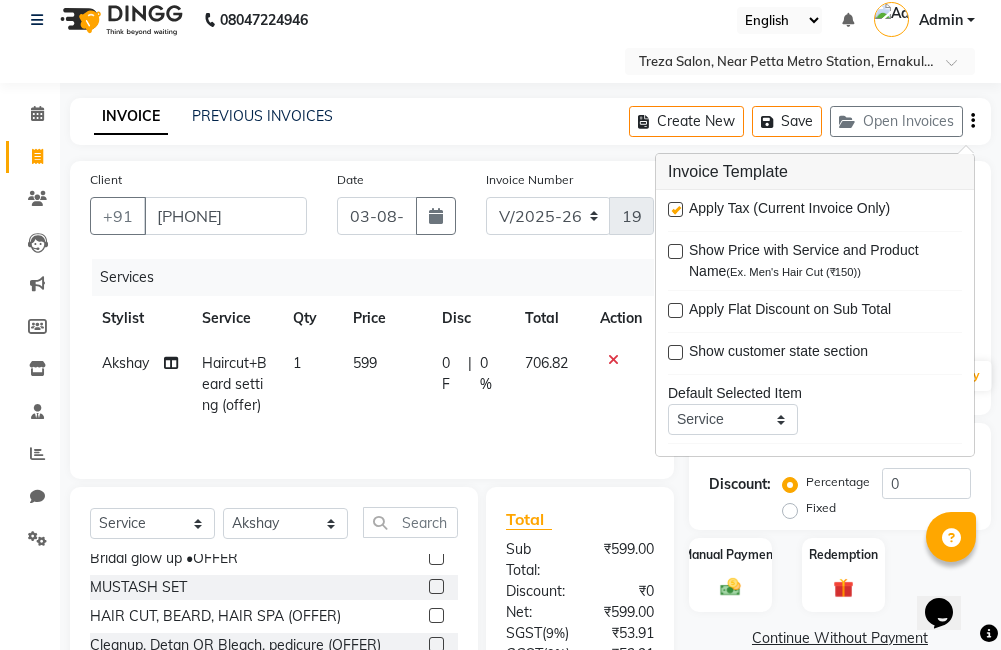 click at bounding box center (675, 209) 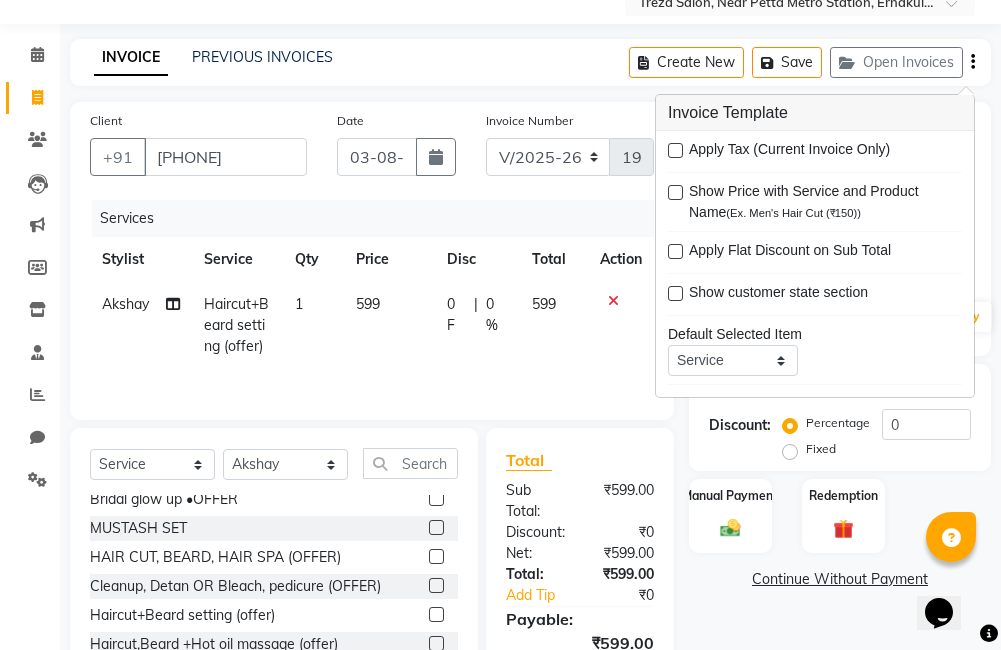 scroll, scrollTop: 201, scrollLeft: 0, axis: vertical 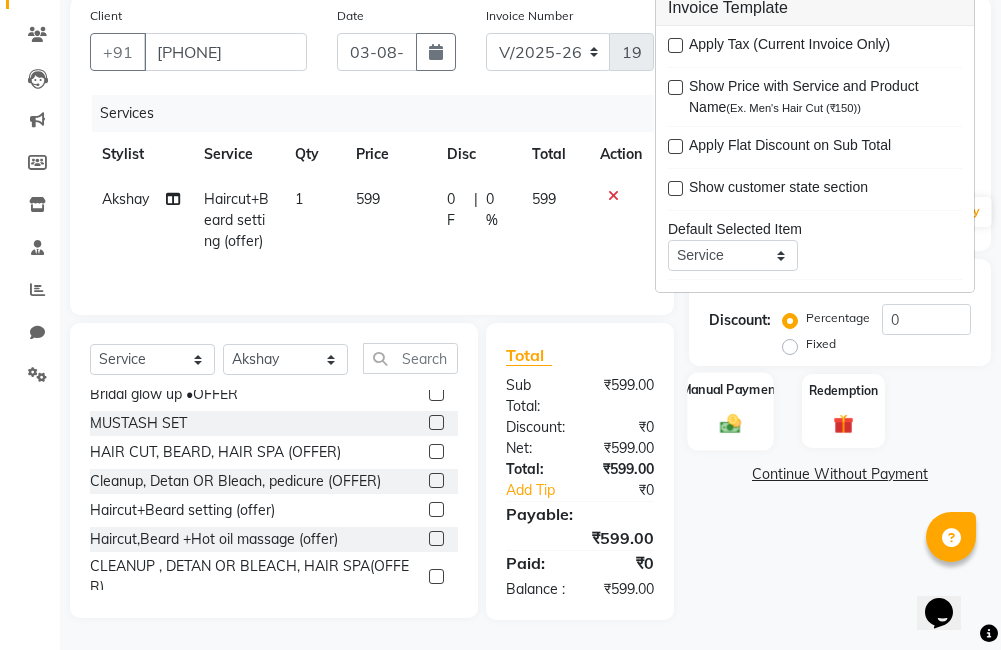 click 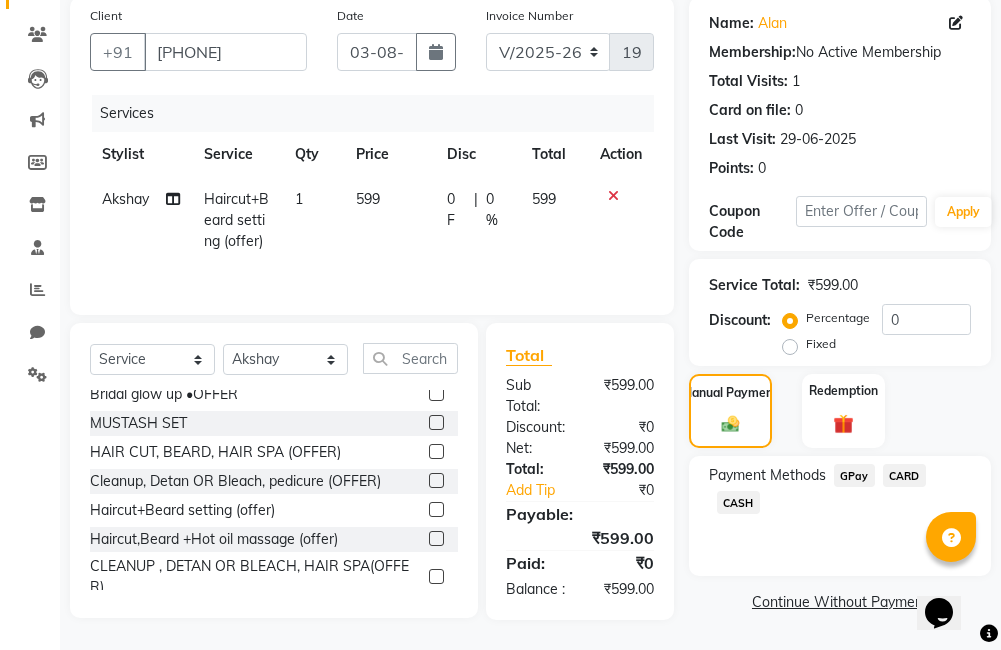 click on "GPay" 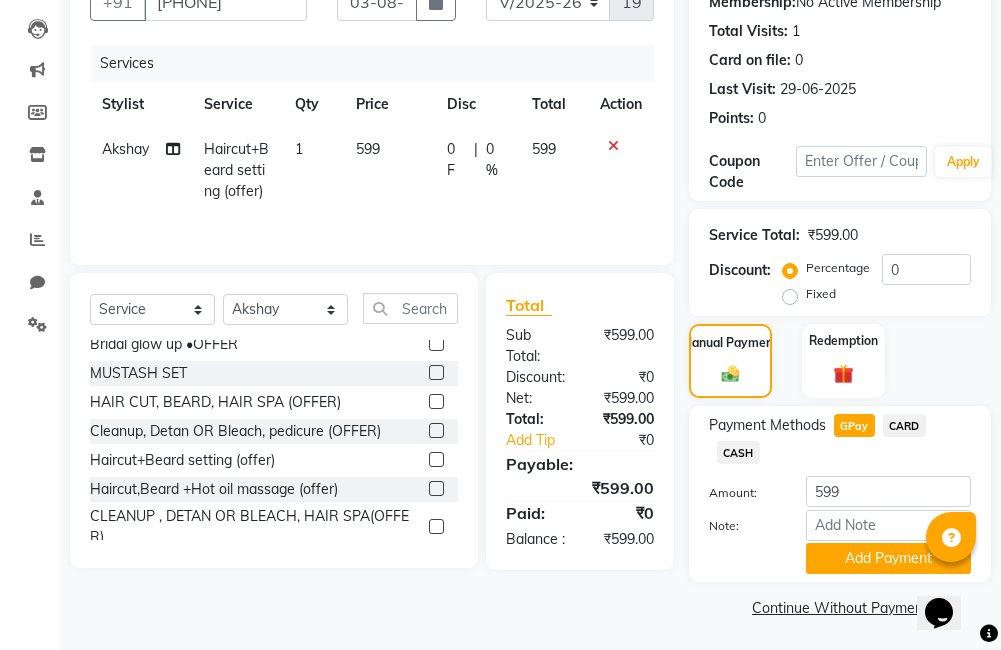 scroll, scrollTop: 233, scrollLeft: 0, axis: vertical 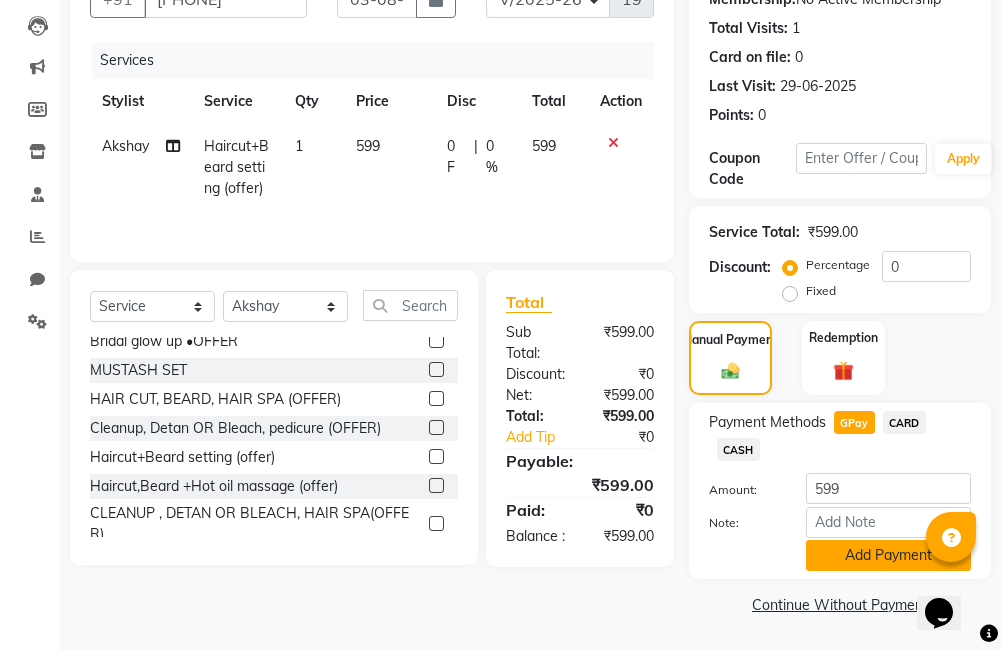 click on "Add Payment" 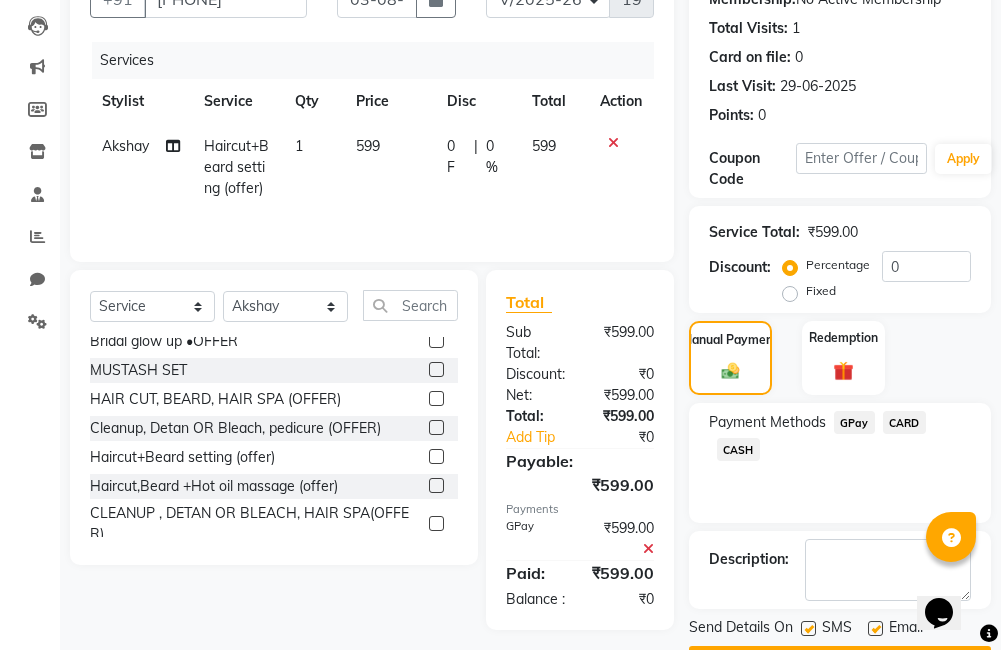scroll, scrollTop: 290, scrollLeft: 0, axis: vertical 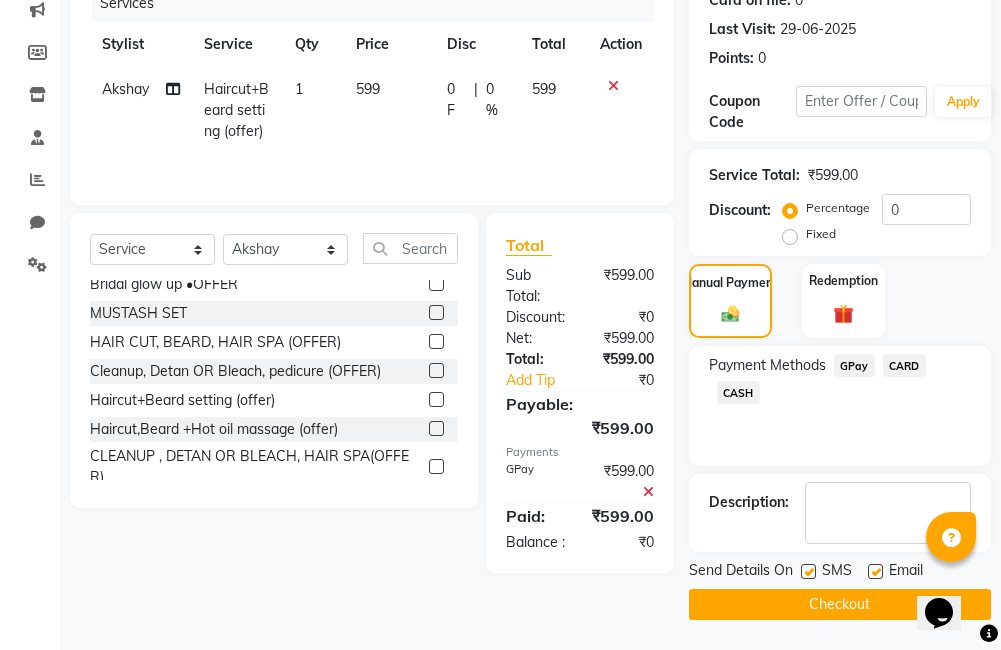 click on "Checkout" 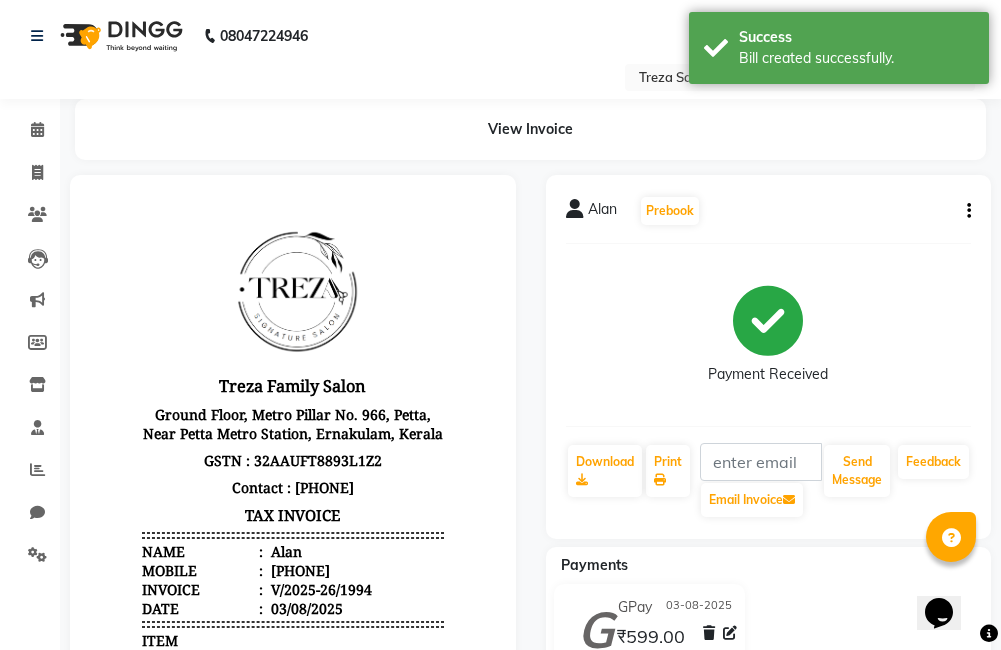 scroll, scrollTop: 0, scrollLeft: 0, axis: both 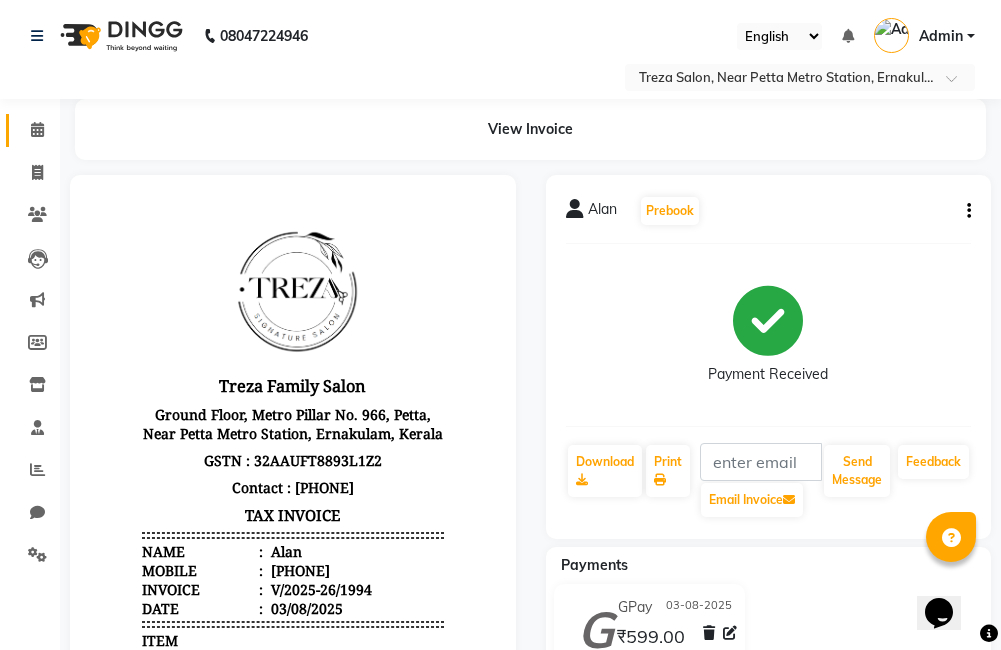 click on "Calendar" 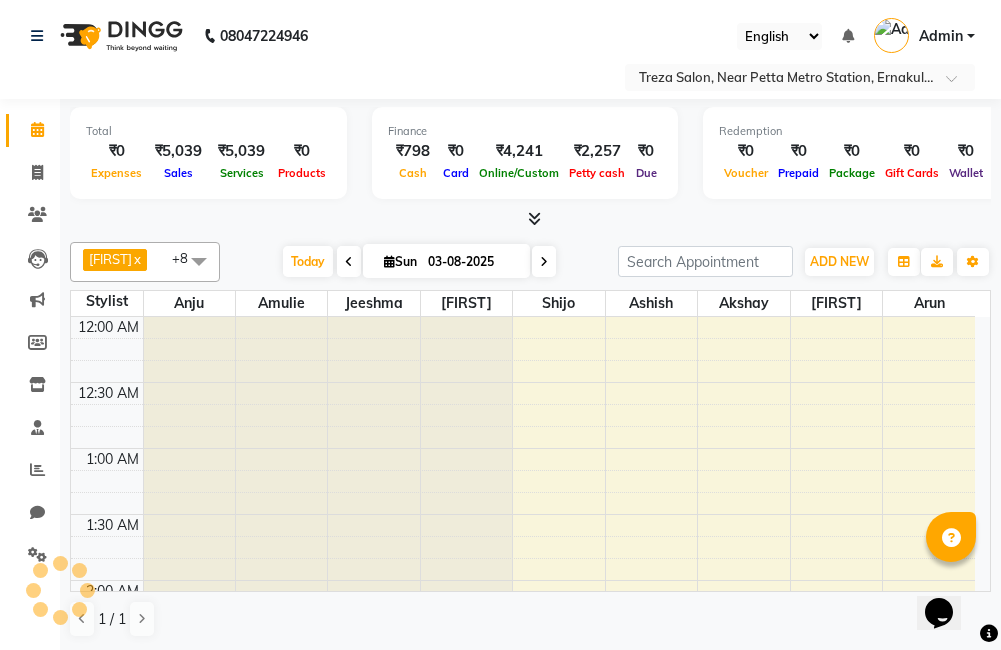 scroll, scrollTop: 793, scrollLeft: 0, axis: vertical 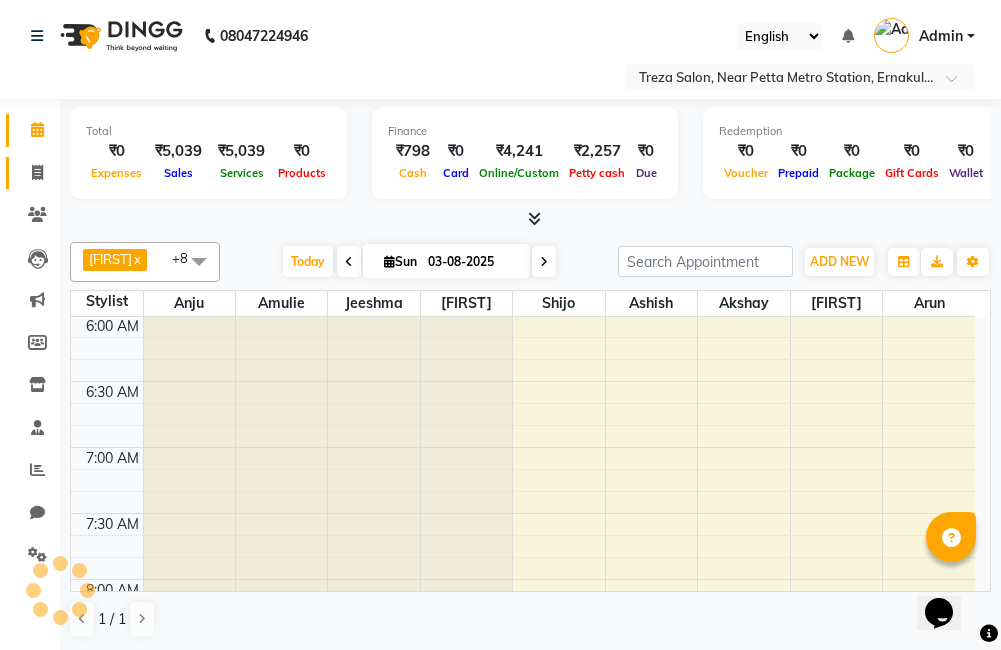 click 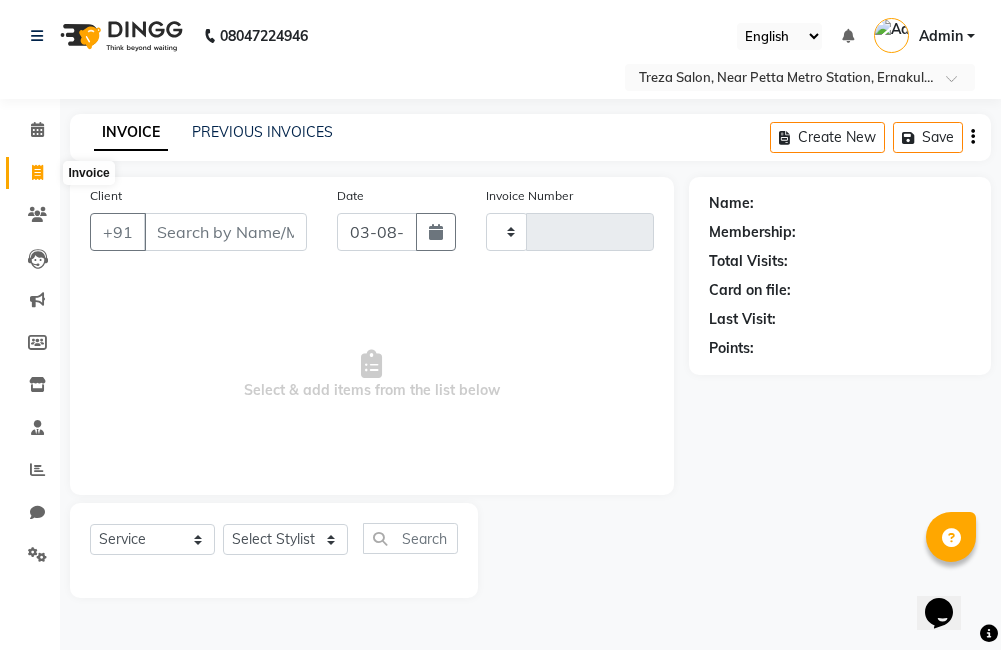 type on "1995" 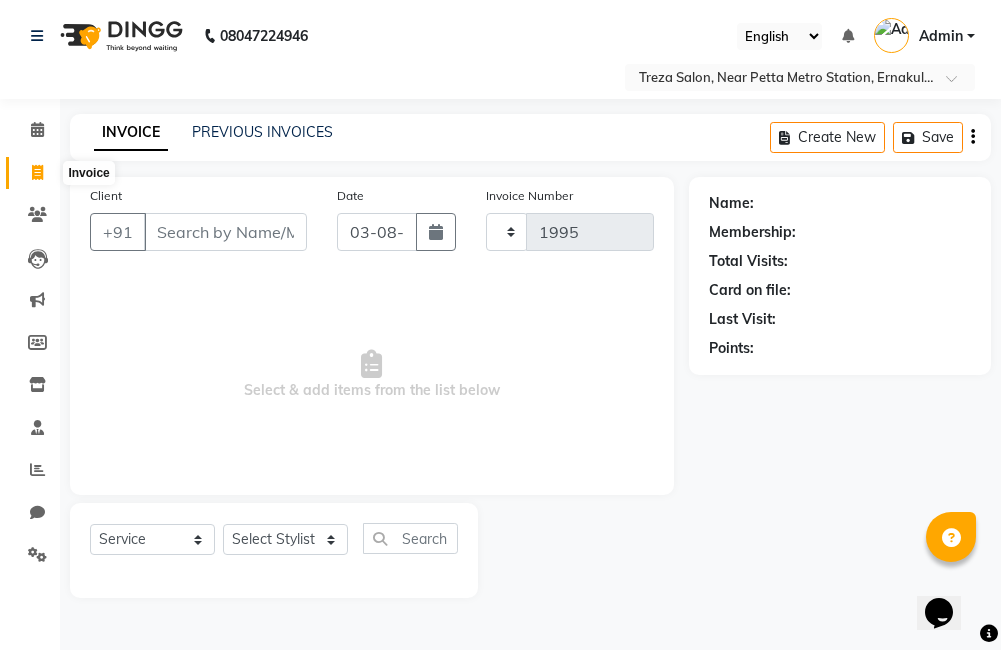 select on "7633" 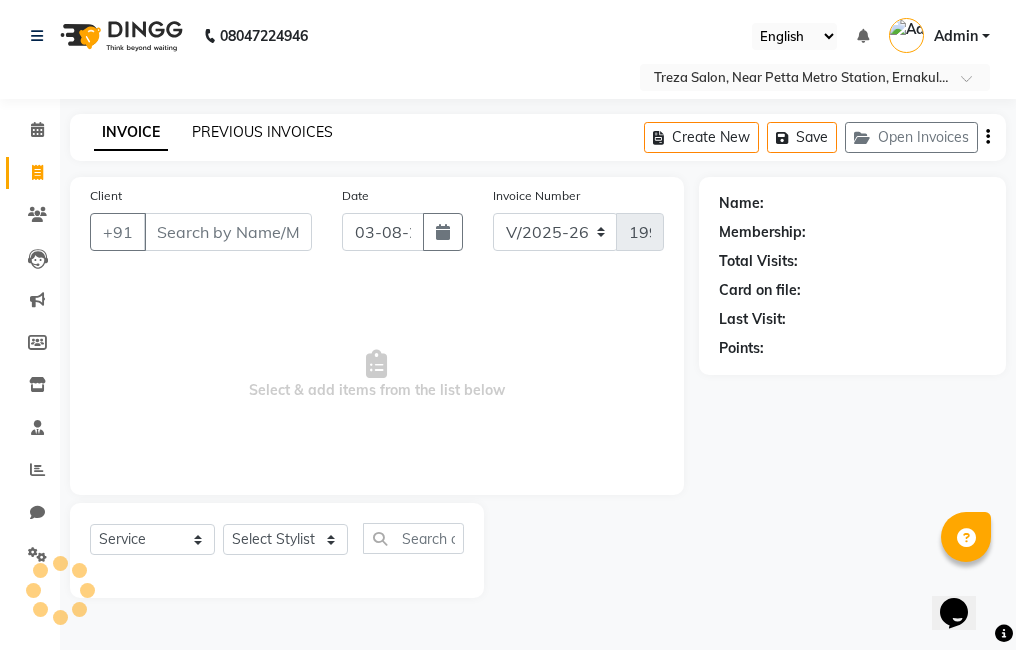 click on "PREVIOUS INVOICES" 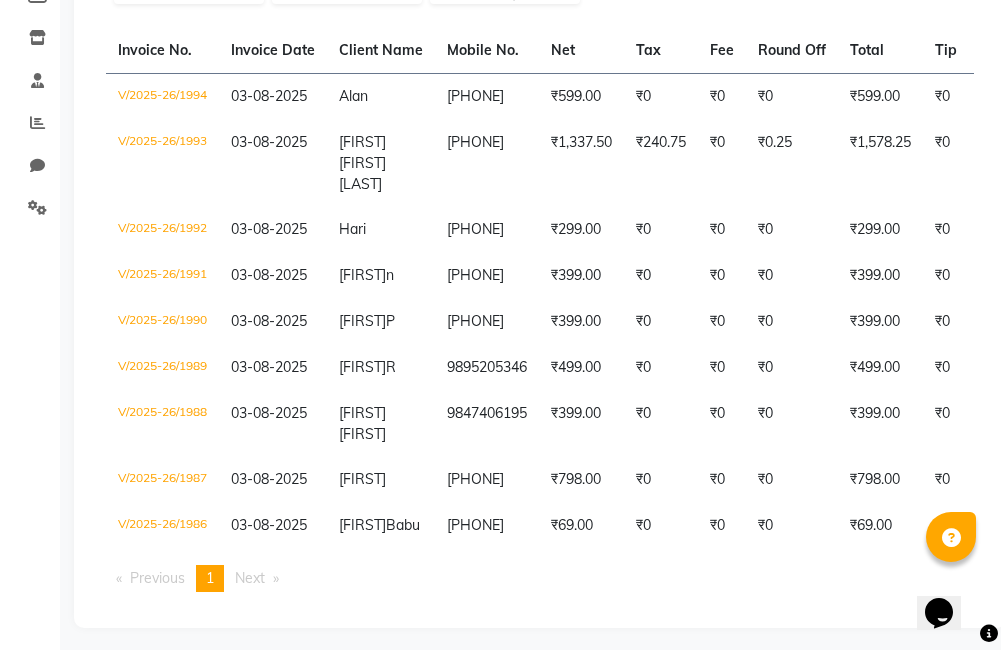 scroll, scrollTop: 349, scrollLeft: 0, axis: vertical 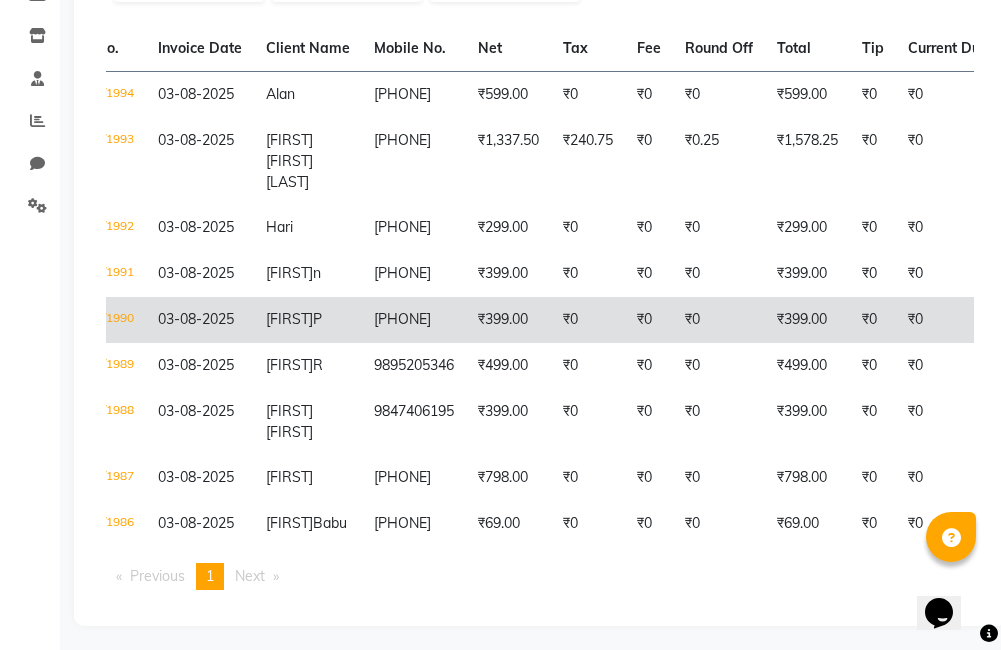 click on "[PHONE]" 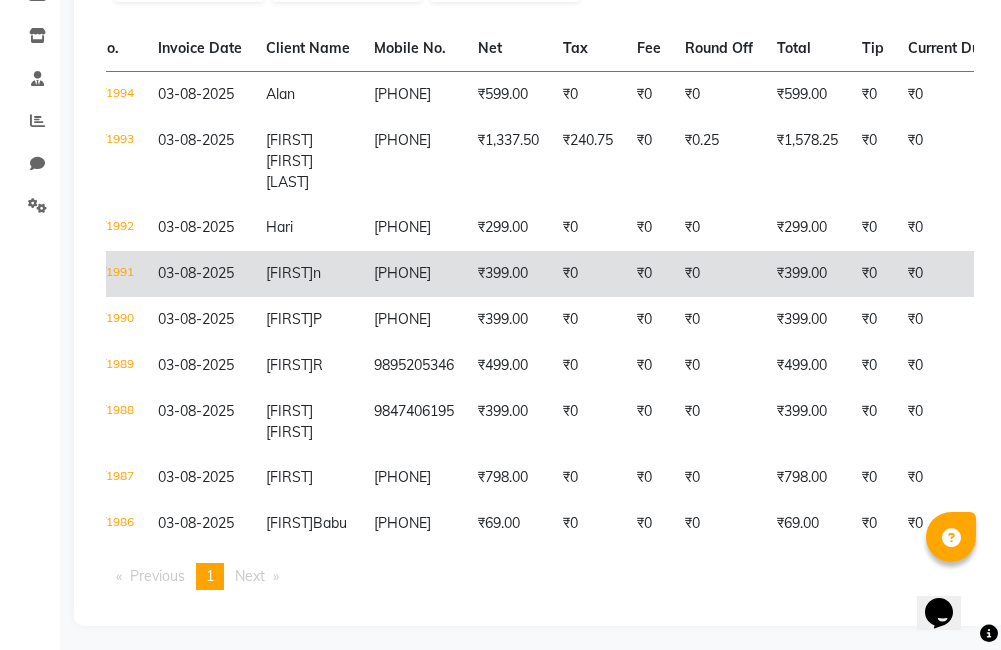 click on "₹399.00" 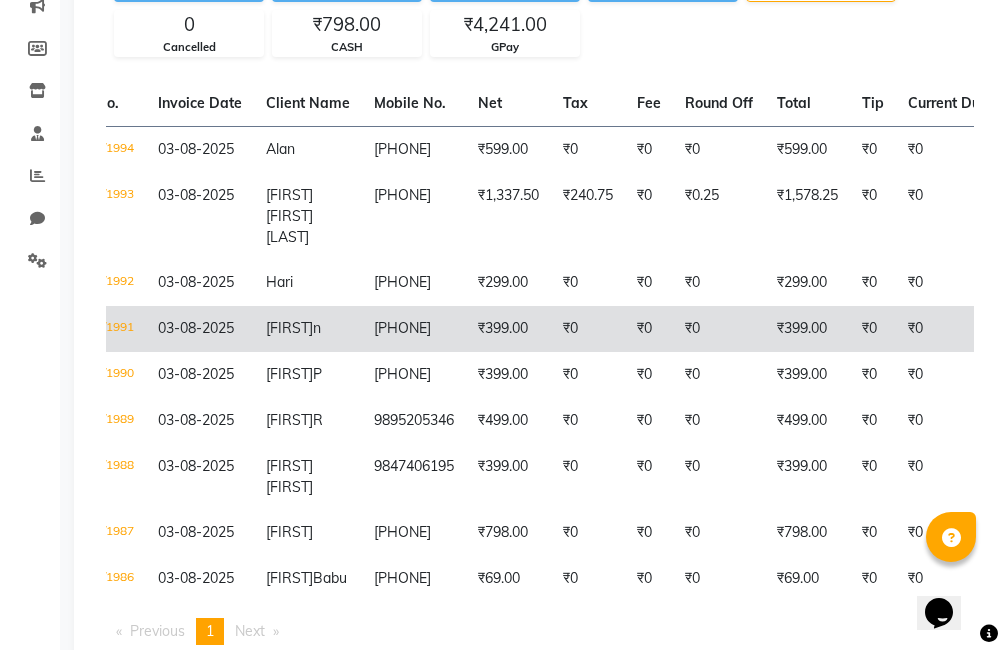 scroll, scrollTop: 236, scrollLeft: 0, axis: vertical 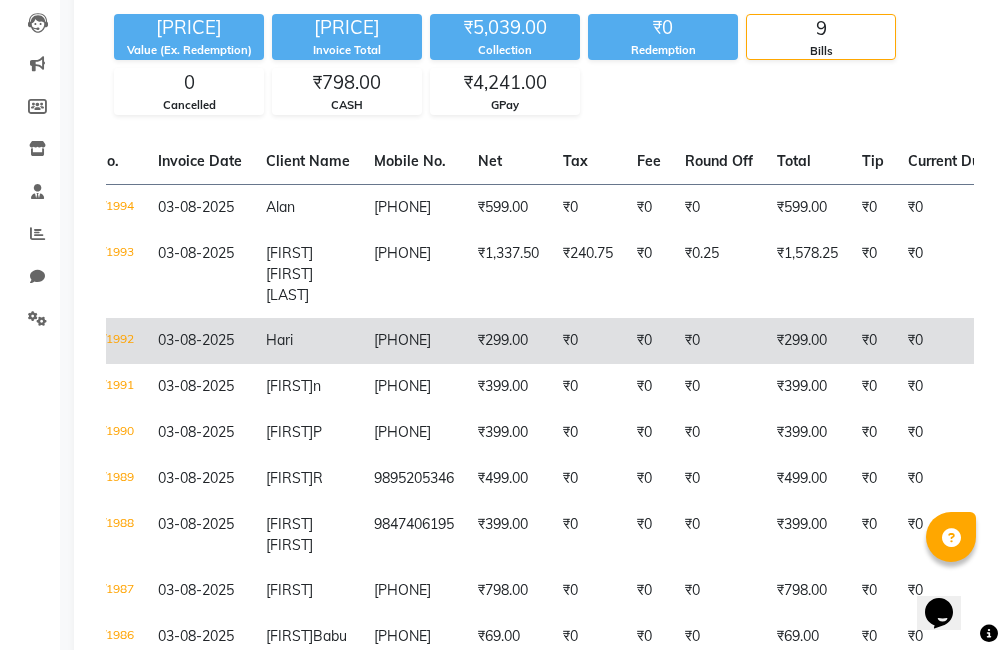 click on "₹299.00" 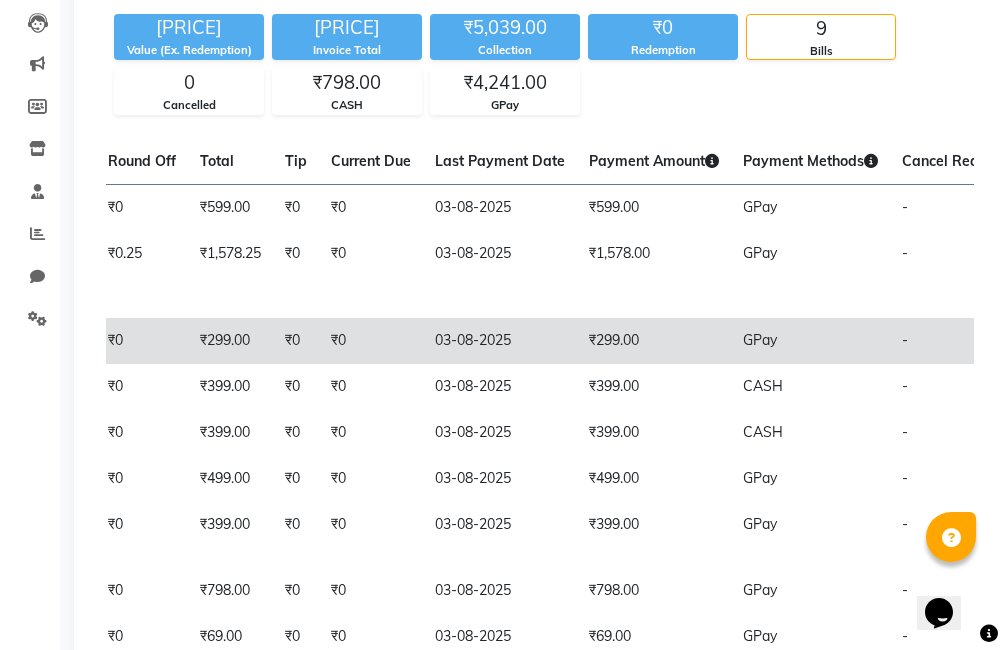 scroll, scrollTop: 0, scrollLeft: 652, axis: horizontal 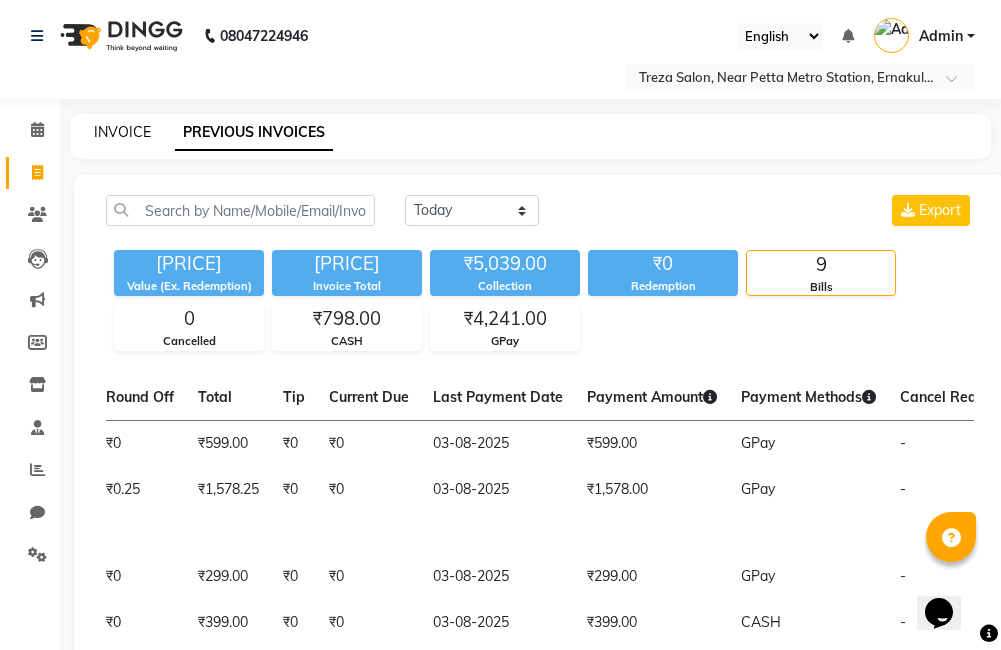 click on "INVOICE" 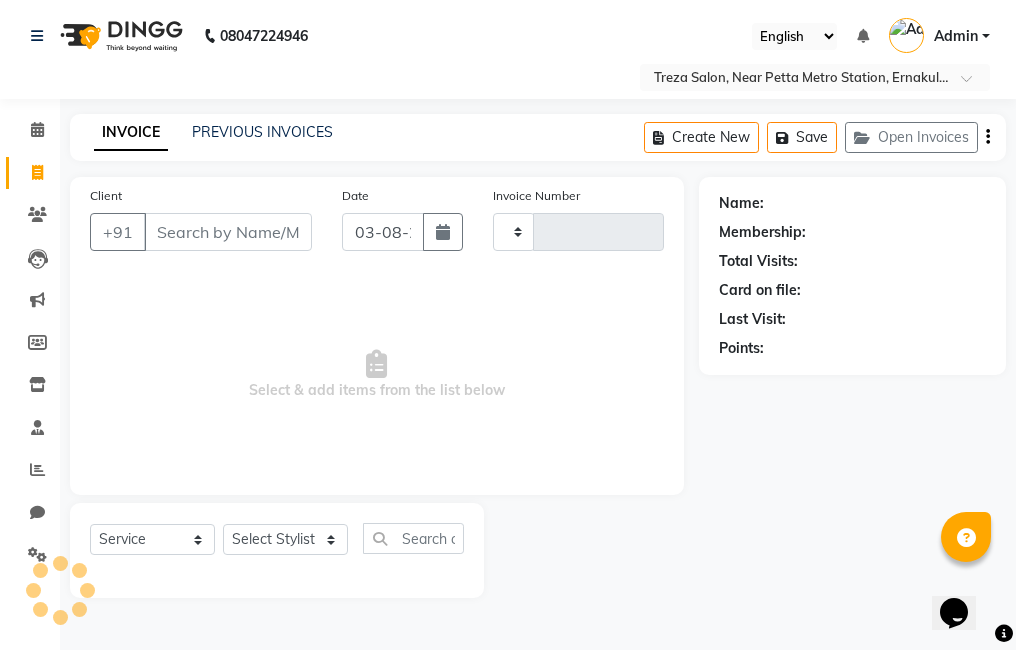 type on "1995" 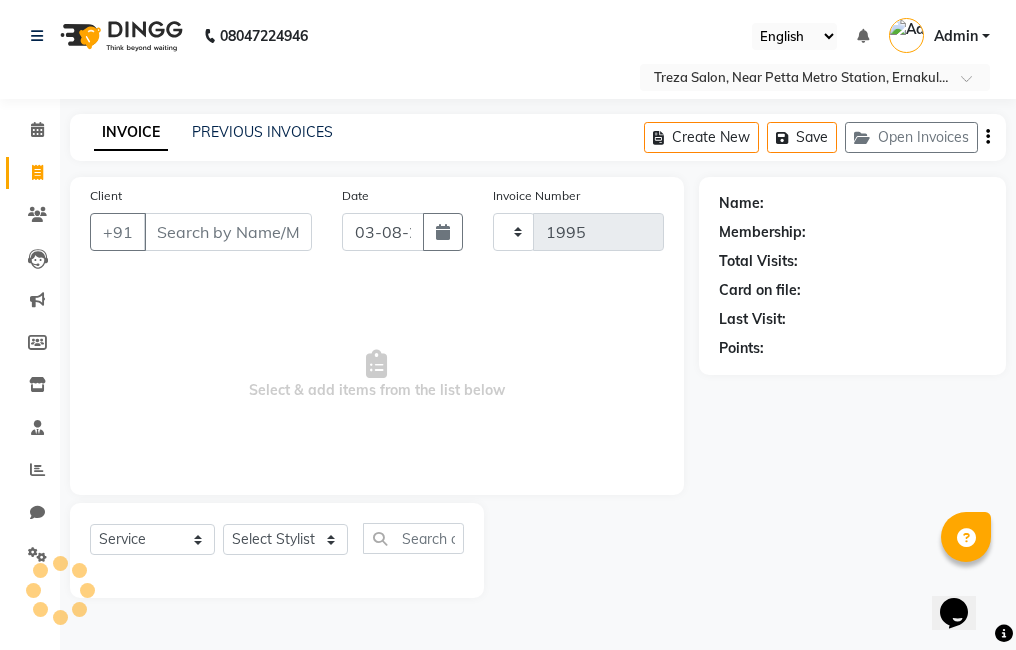 select on "7633" 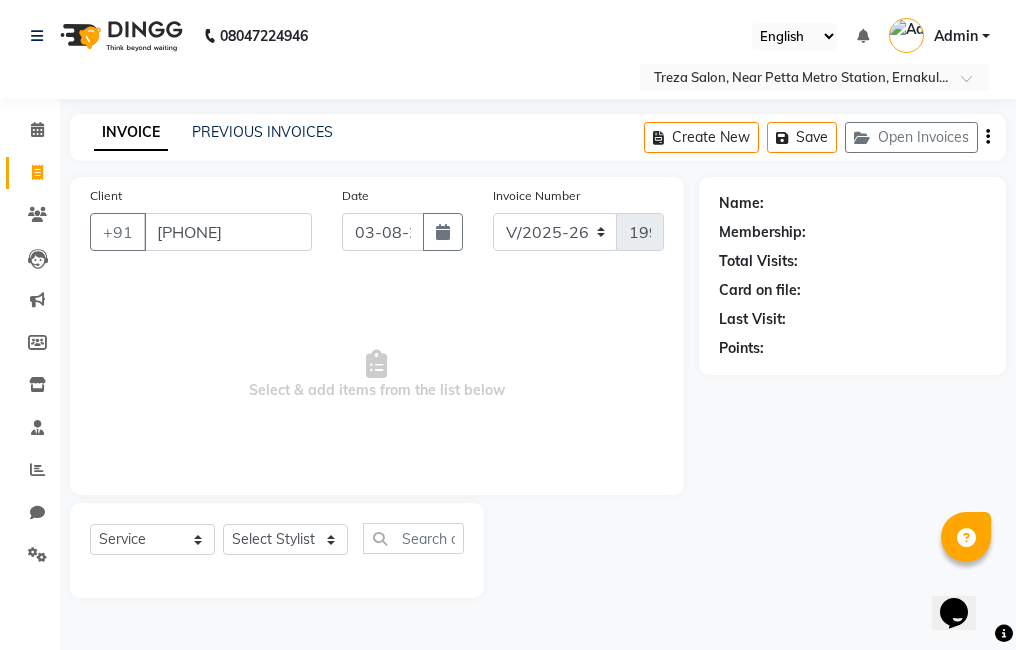 type on "[PHONE]" 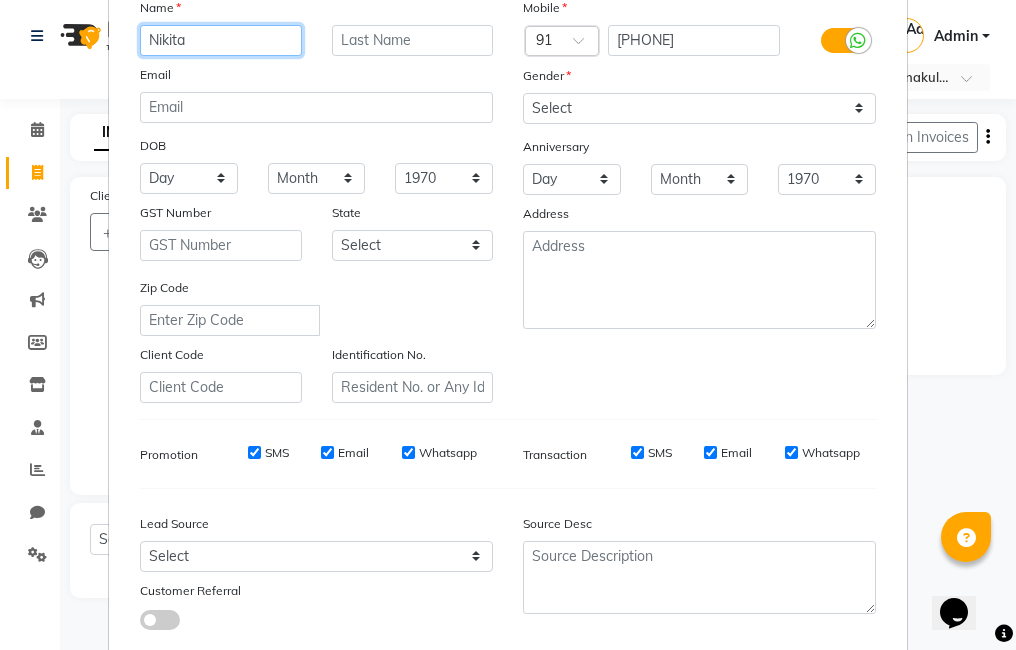 scroll, scrollTop: 160, scrollLeft: 0, axis: vertical 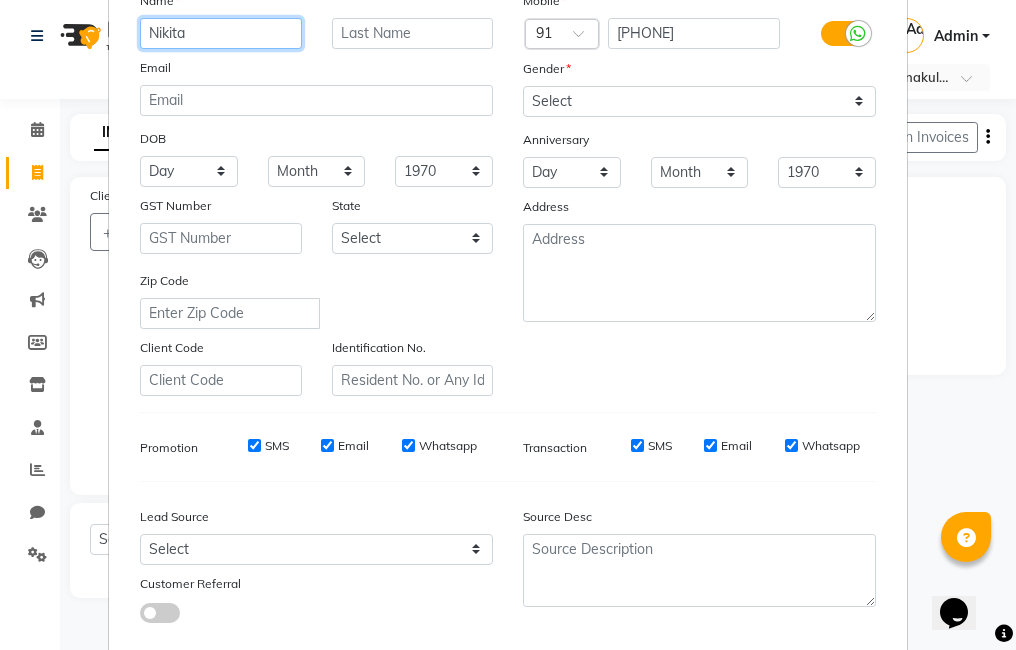 type on "Nikita" 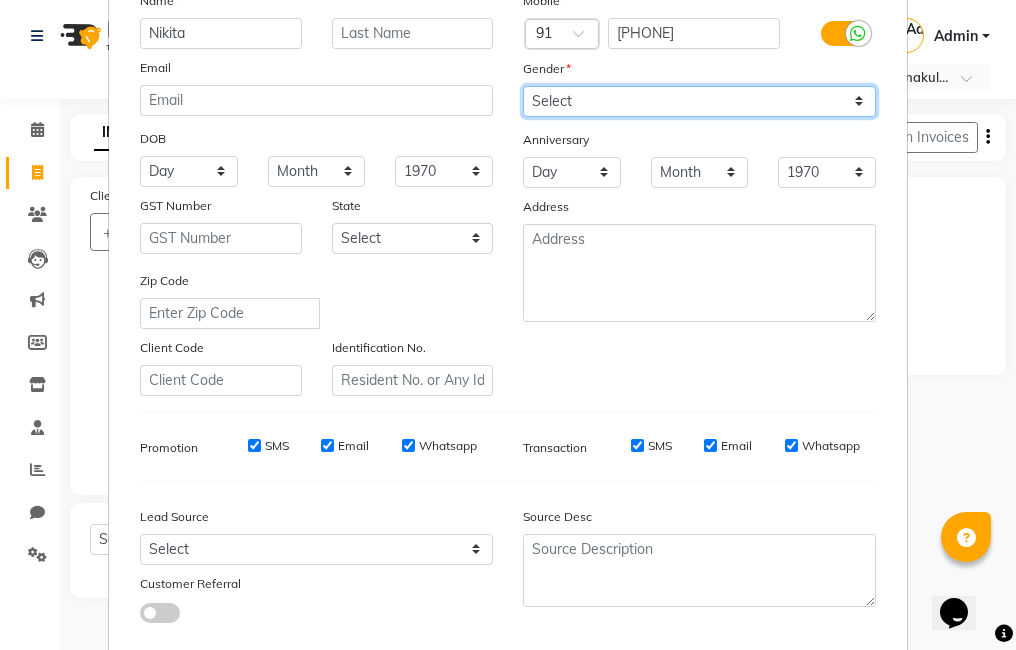 click on "Select Male Female Other Prefer Not To Say" at bounding box center (699, 101) 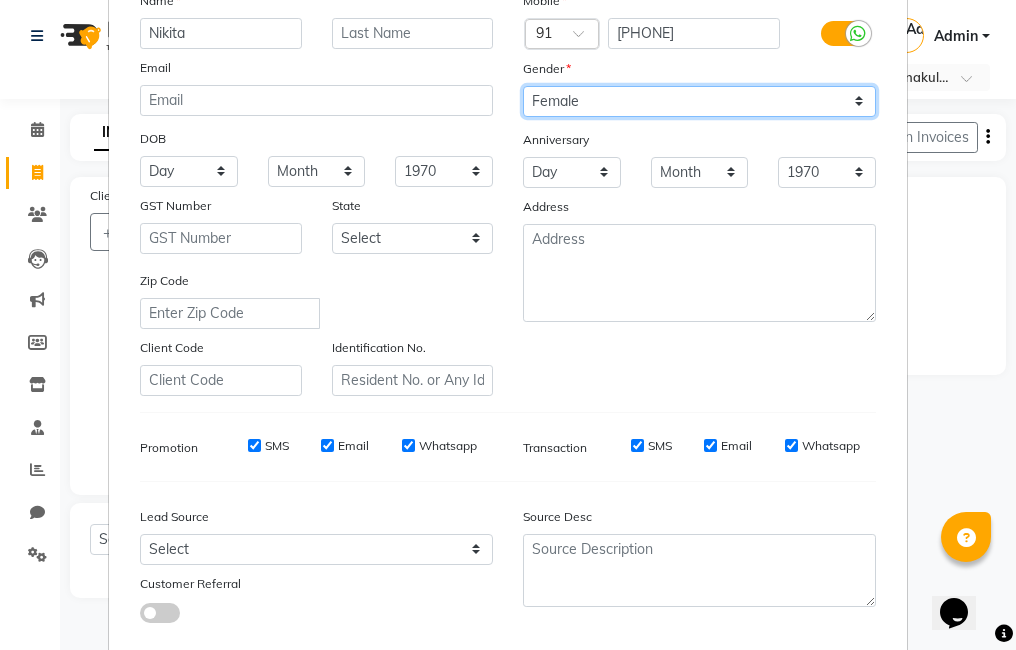 click on "Select Male Female Other Prefer Not To Say" at bounding box center (699, 101) 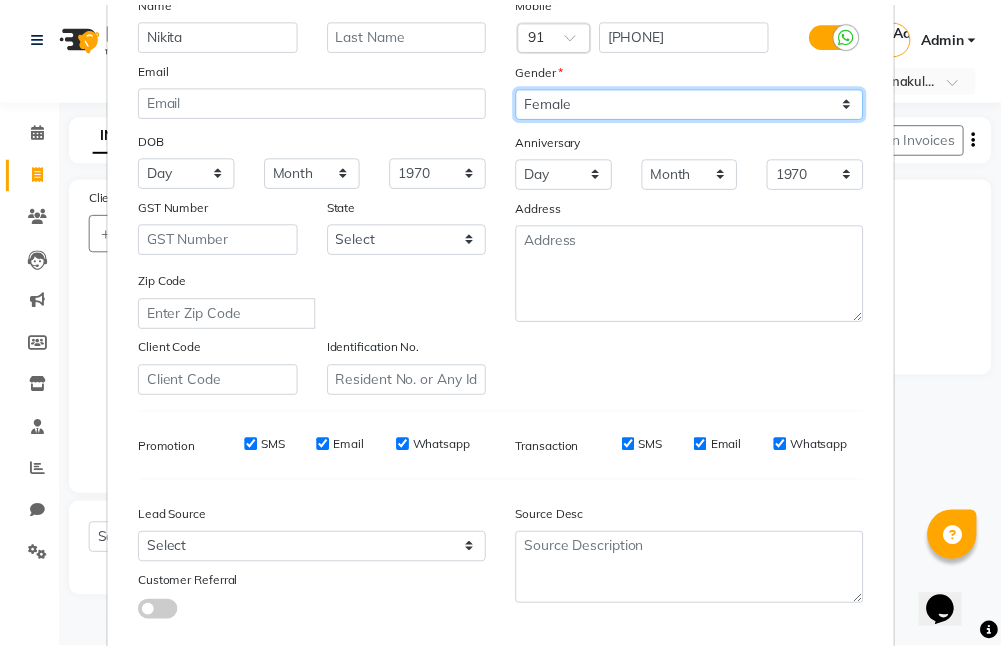 scroll, scrollTop: 273, scrollLeft: 0, axis: vertical 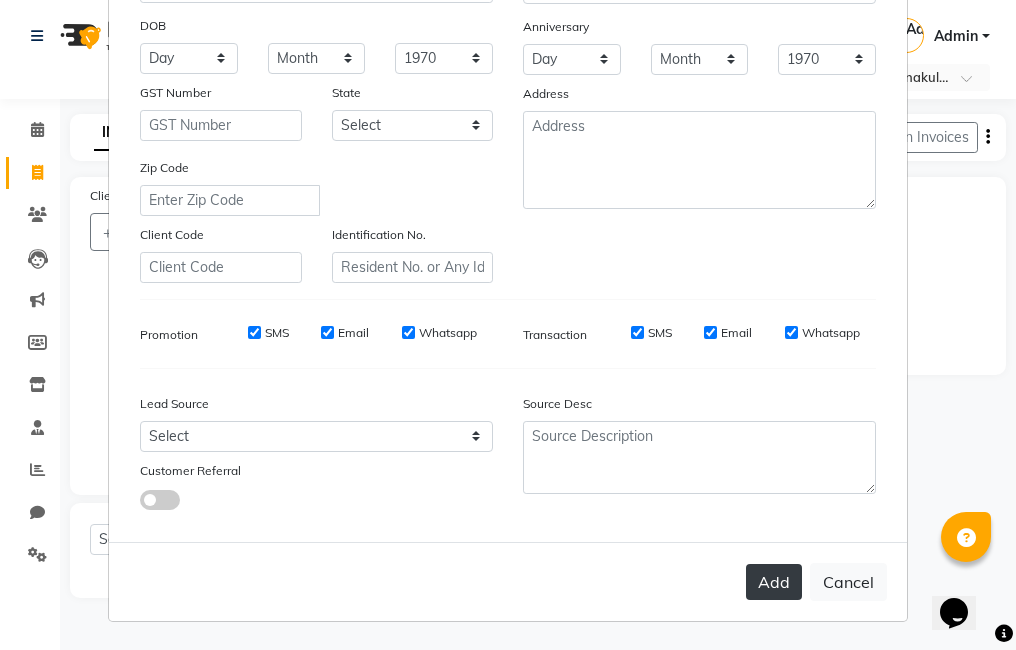 click on "Add" at bounding box center [774, 582] 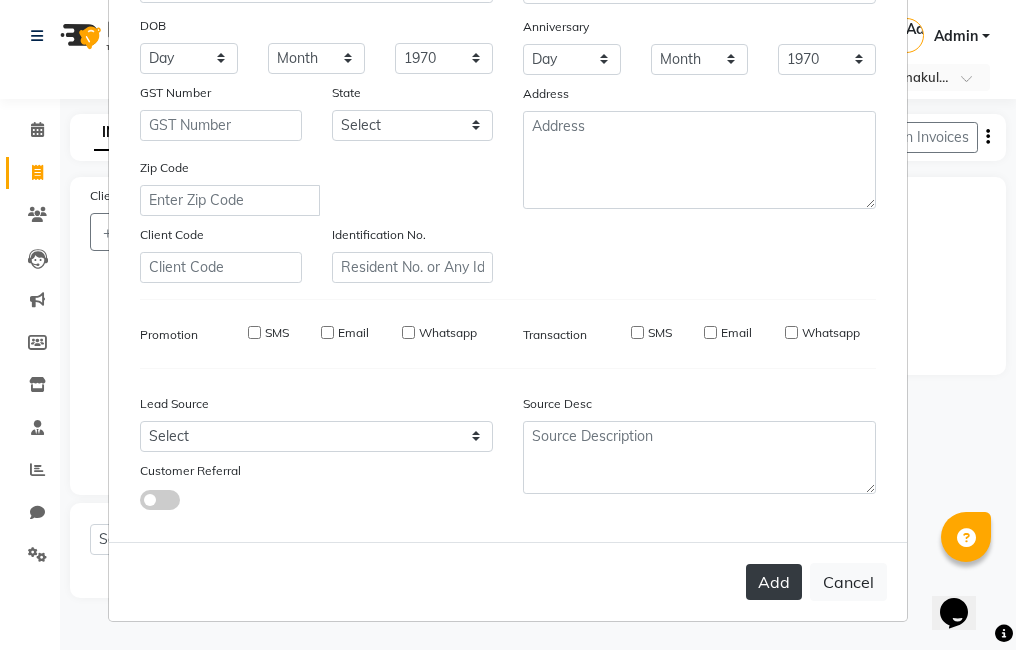 type 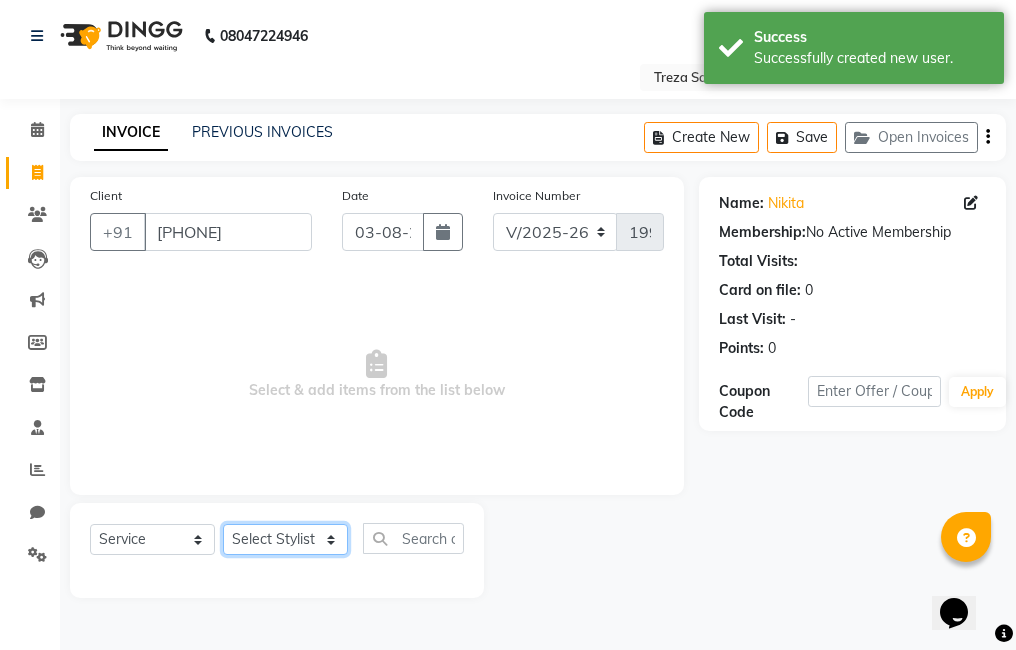 click on "Select Stylist [FIRST] [FIRST] [FIRST] [FIRST] [FIRST] [FIRST] [FIRST] [FIRST] [FIRST] [FIRST]" 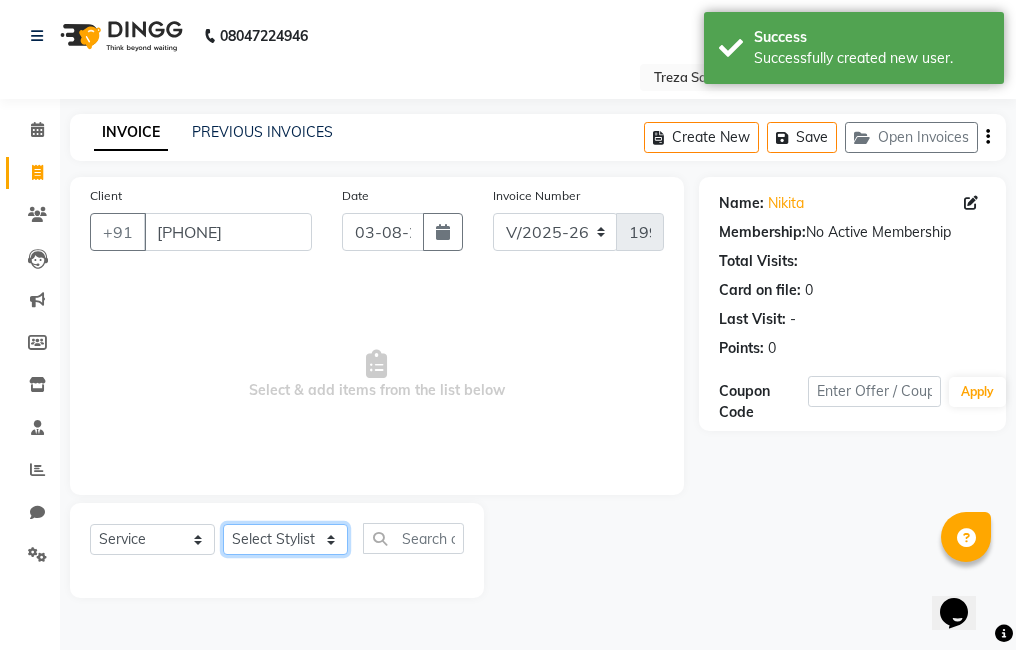 select on "85971" 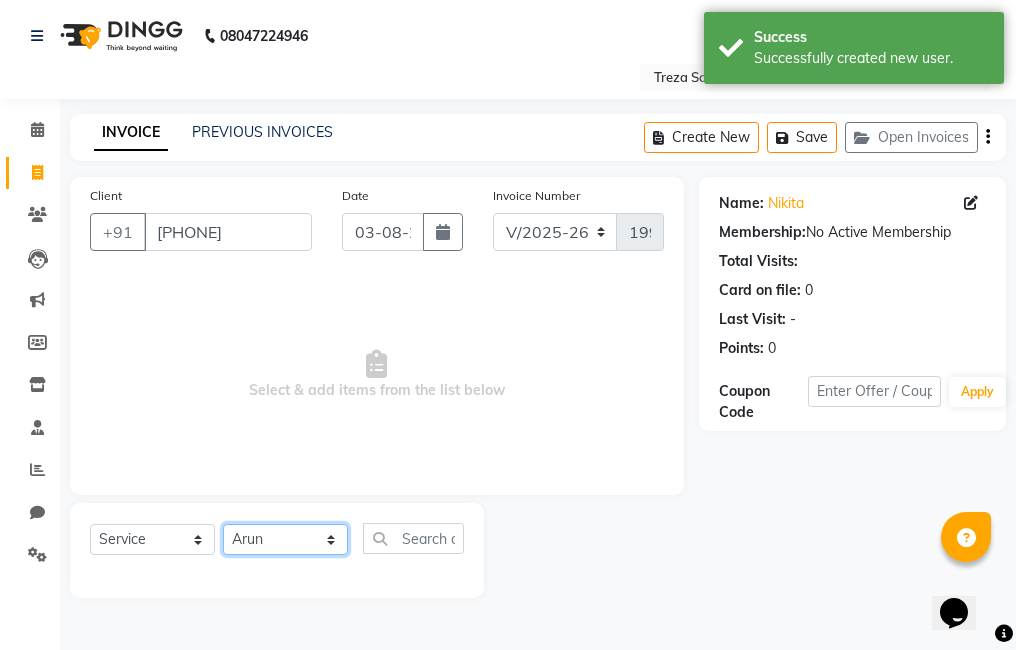 click on "Select Stylist [FIRST] [FIRST] [FIRST] [FIRST] [FIRST] [FIRST] [FIRST] [FIRST] [FIRST] [FIRST]" 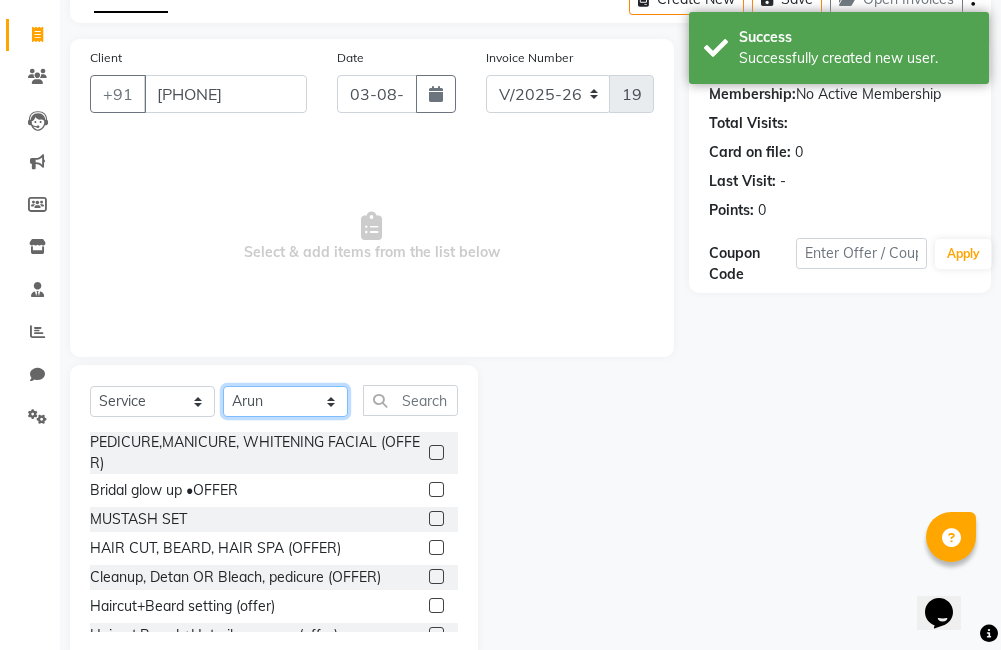 scroll, scrollTop: 178, scrollLeft: 0, axis: vertical 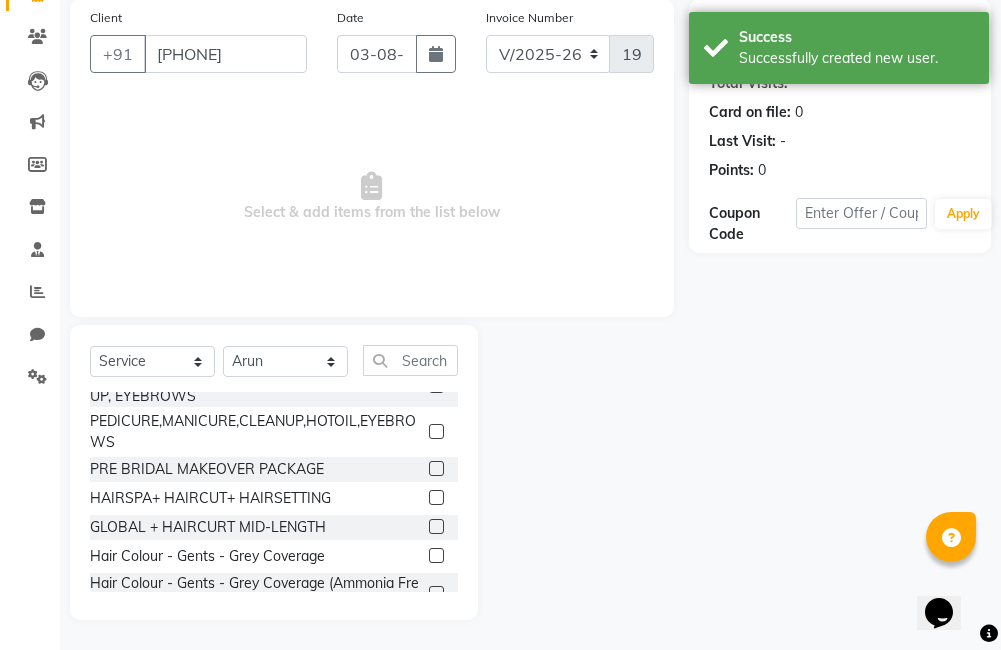 click 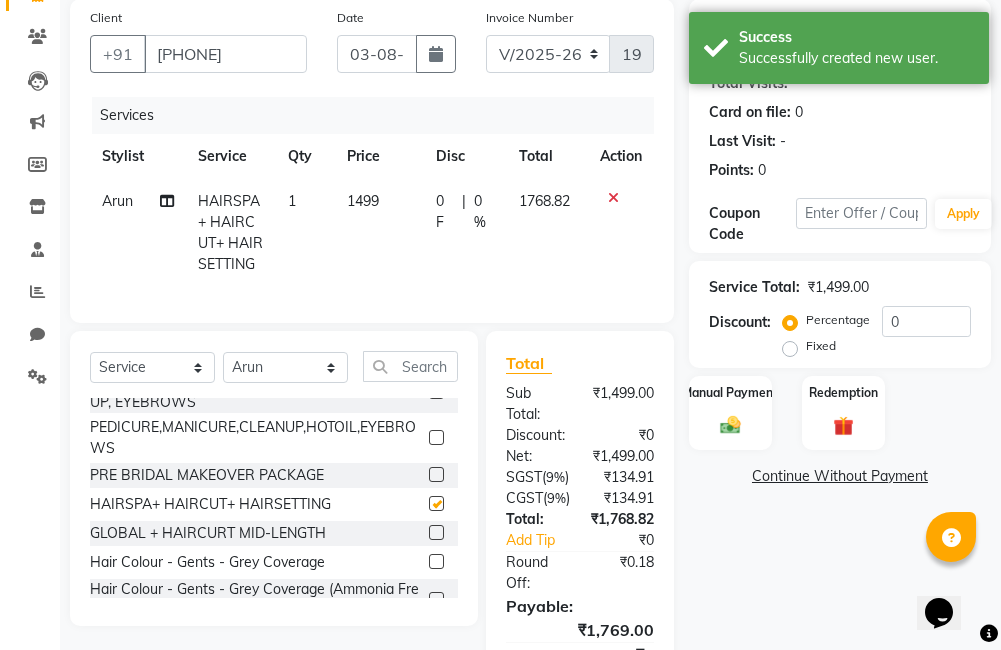 checkbox on "false" 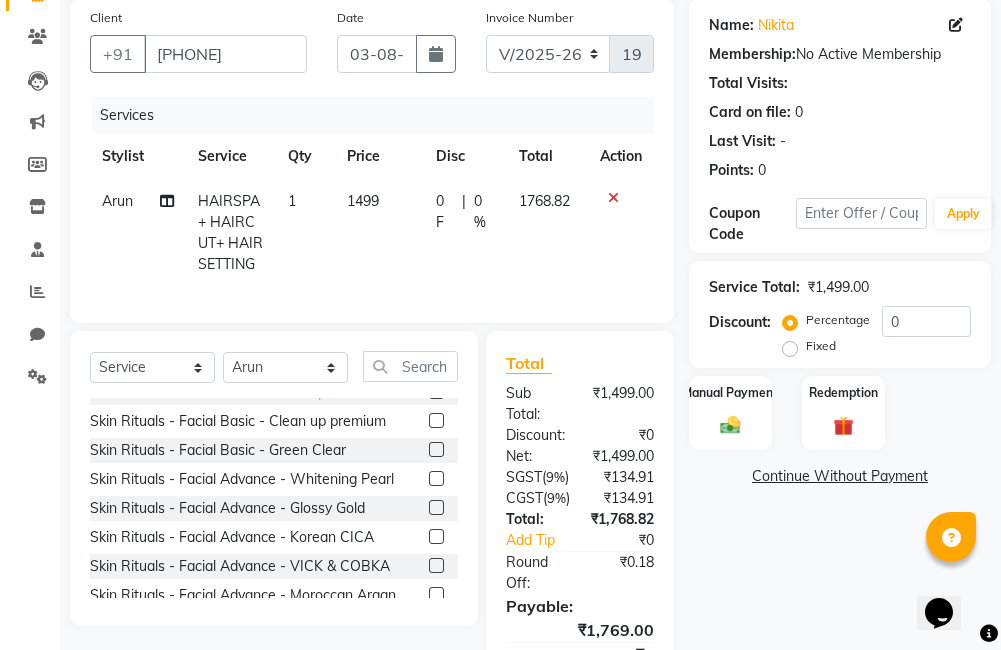 scroll, scrollTop: 3896, scrollLeft: 0, axis: vertical 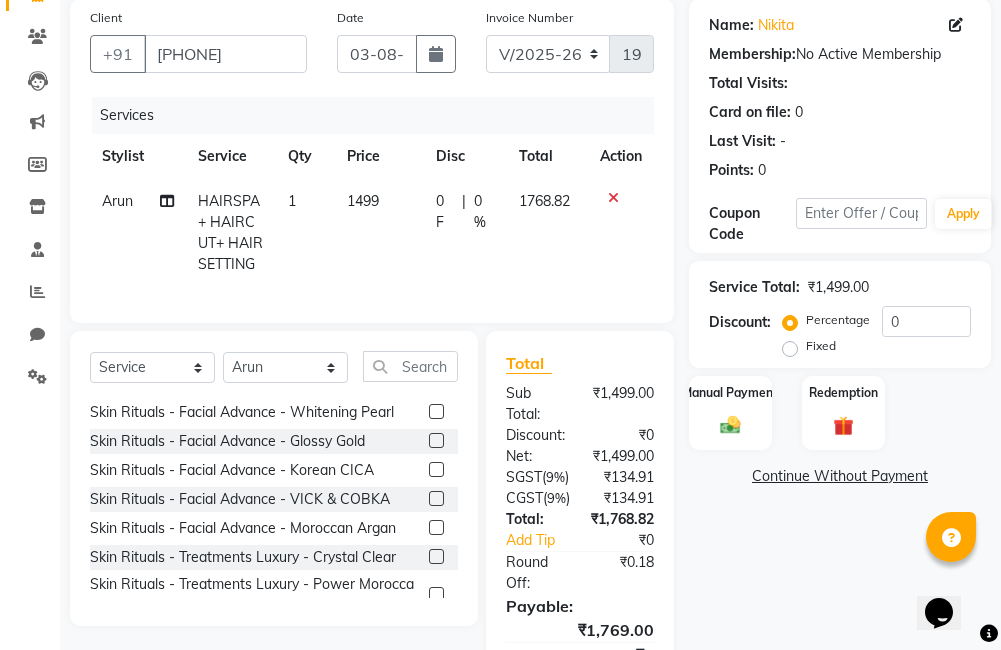 click 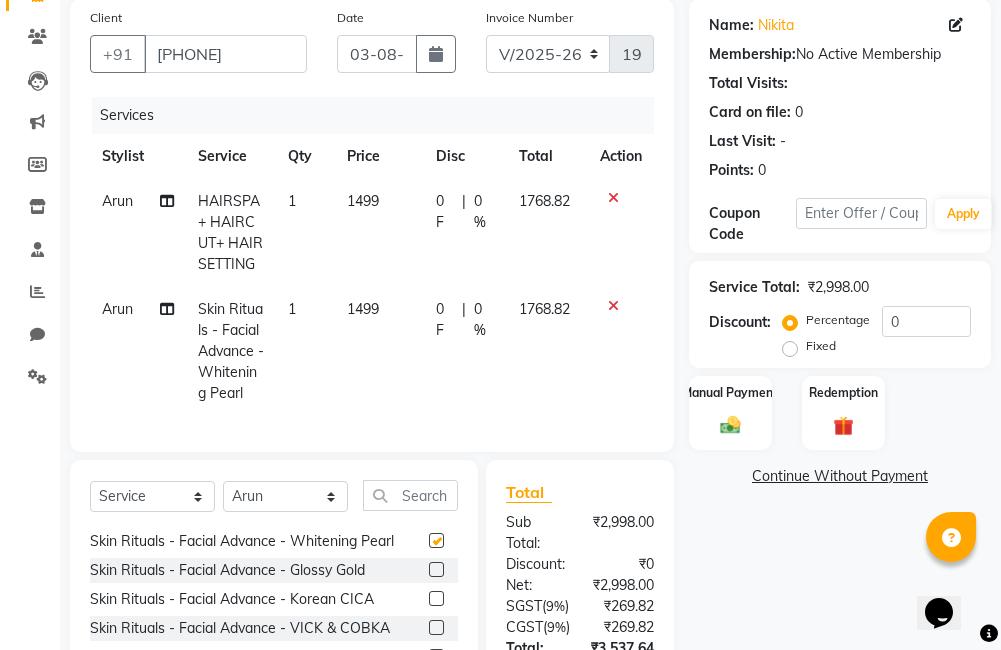 checkbox on "false" 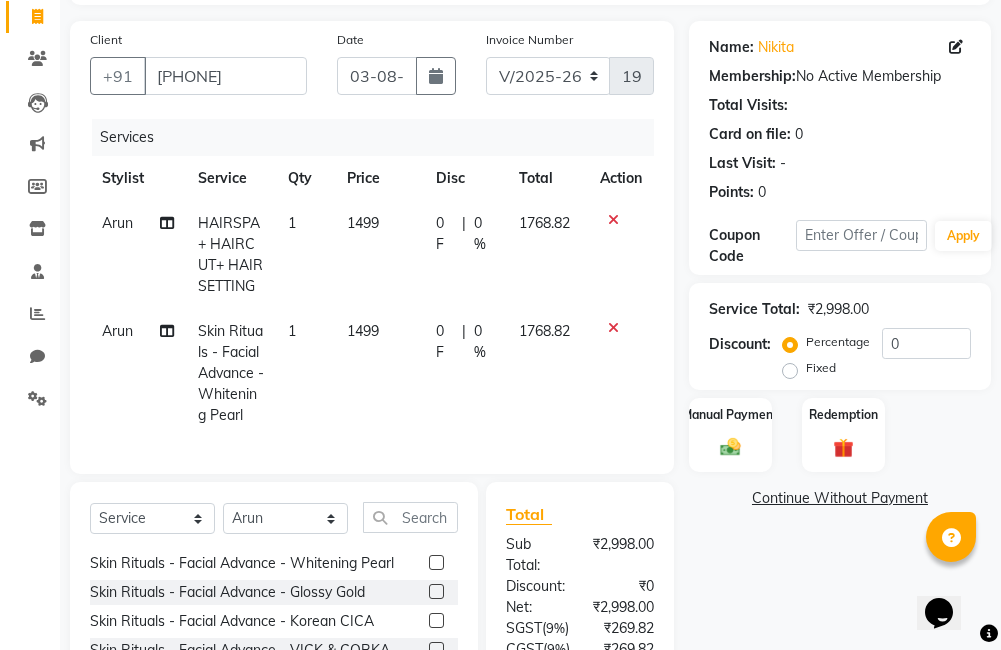 scroll, scrollTop: 159, scrollLeft: 0, axis: vertical 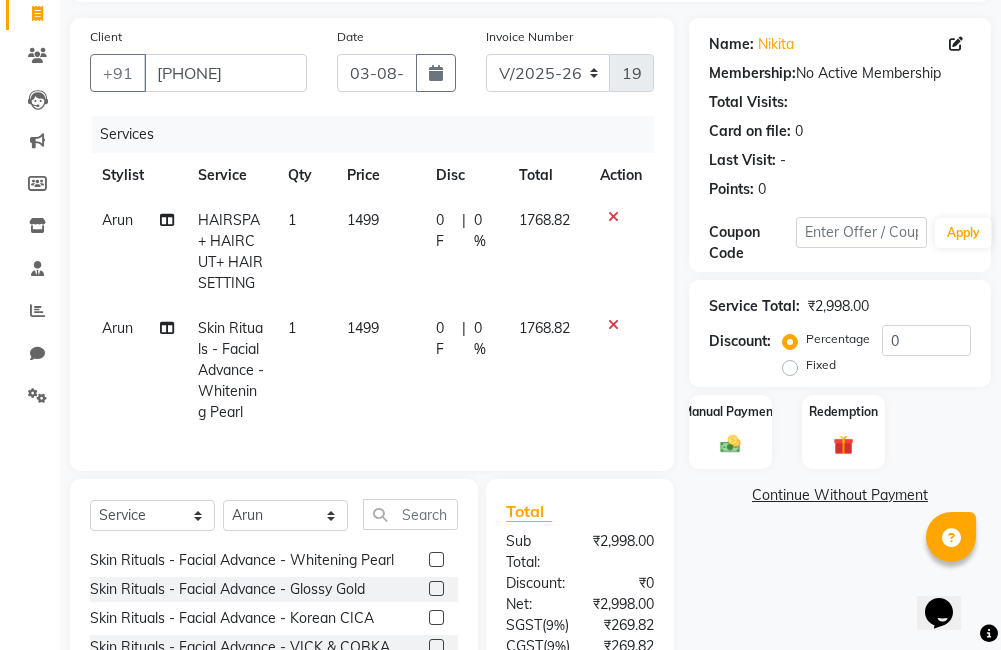 click on "Arun" 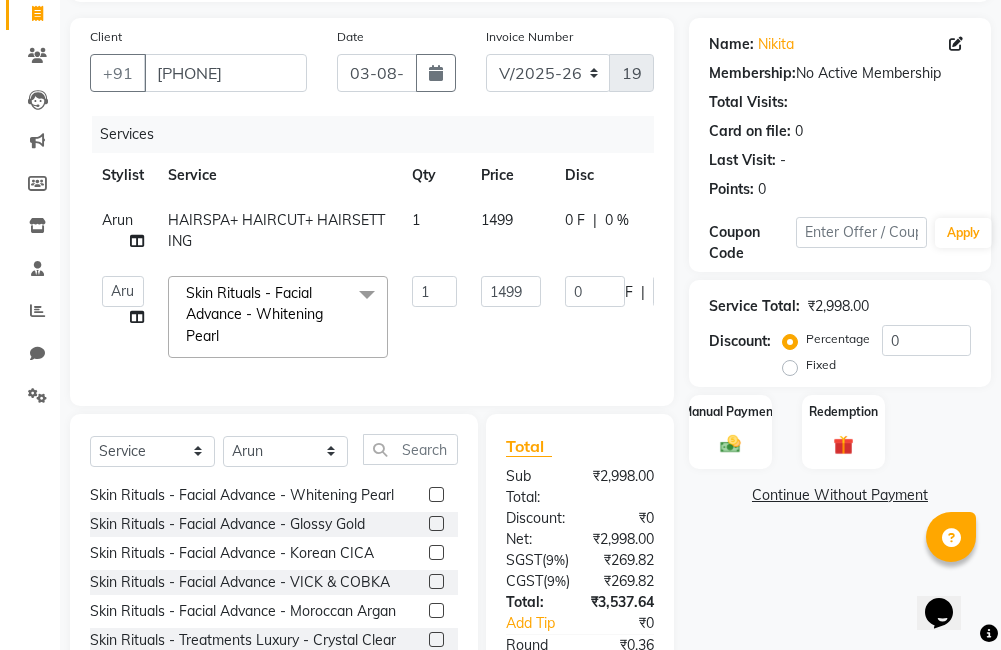 click 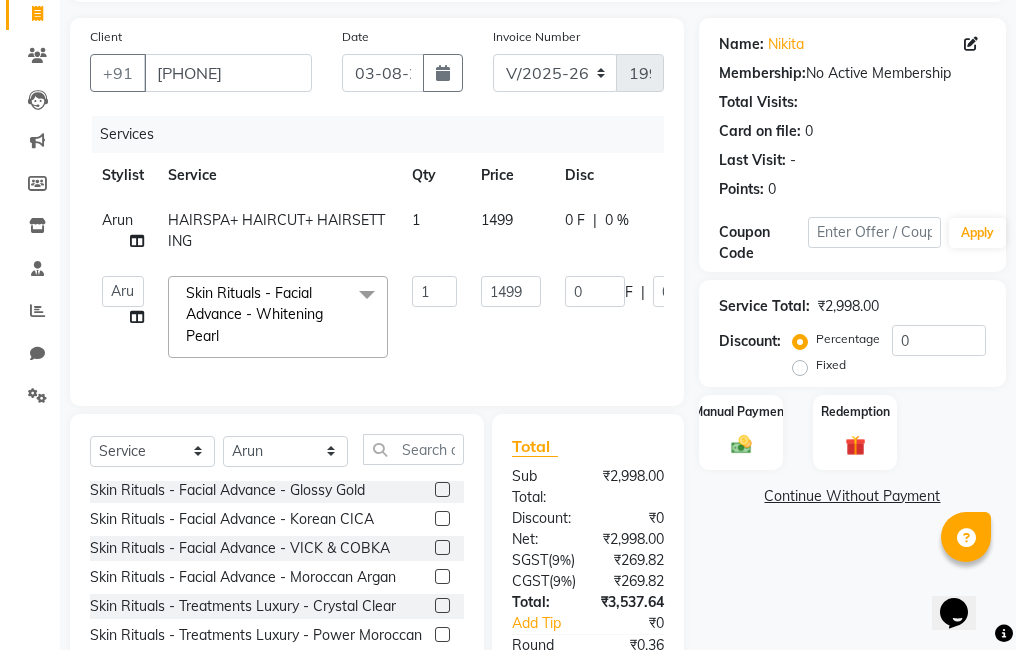 select on "85971" 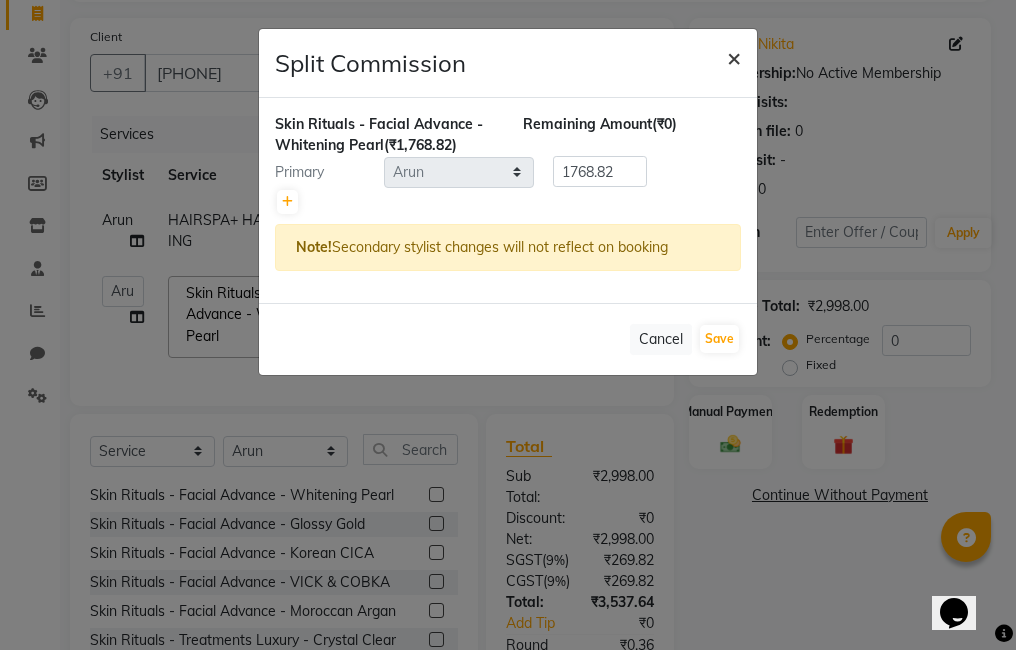 click on "×" 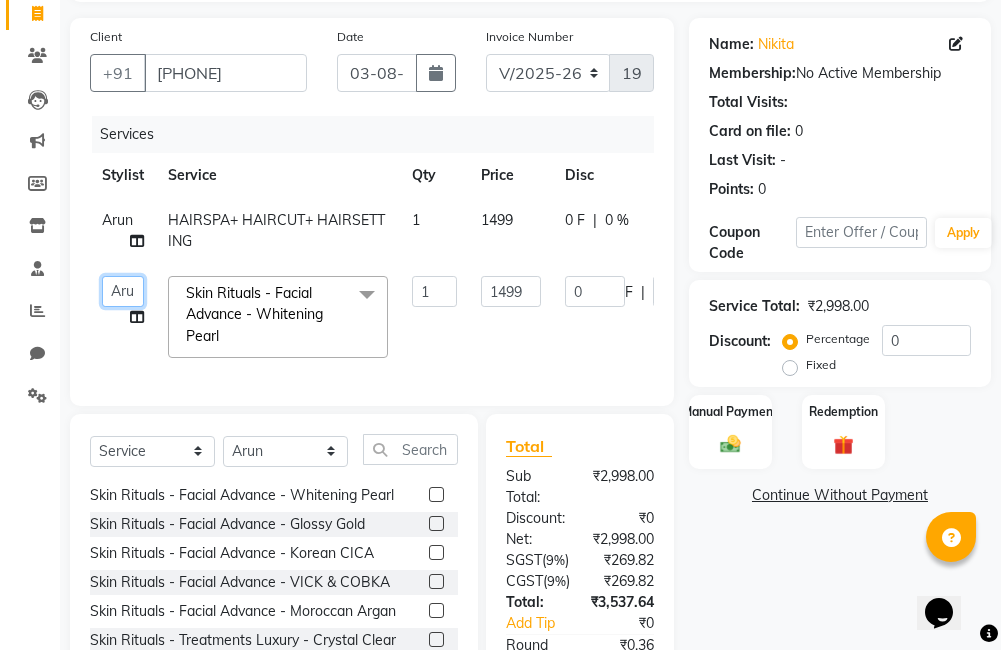 click on "[FIRST]   [FIRST]   [FIRST]   [FIRST]   [FIRST]   [FIRST]   [FIRST]   [FIRST]   [FIRST]   [FIRST]" 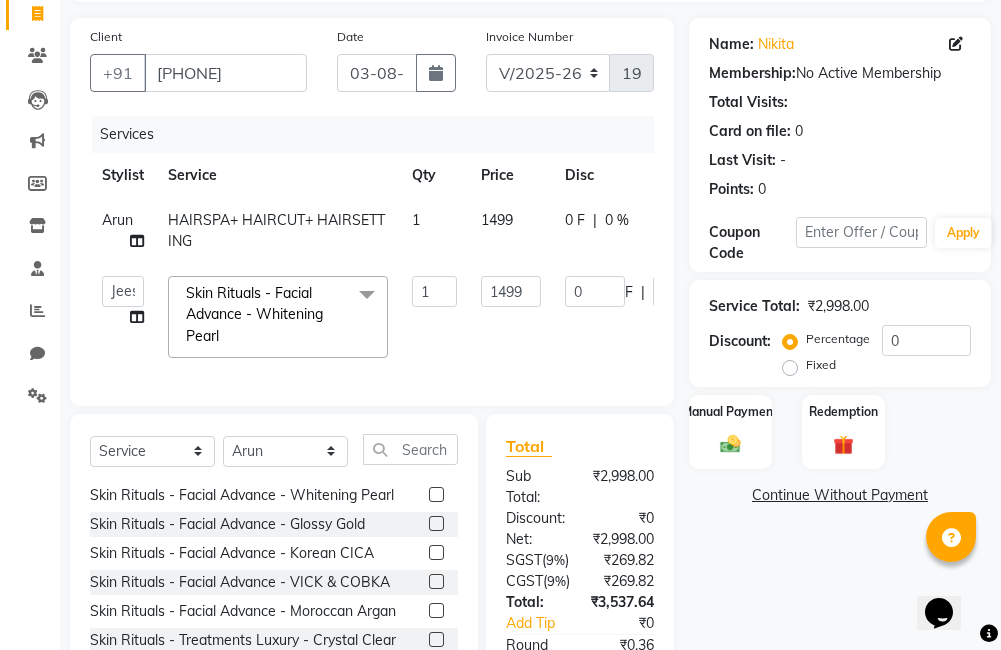 select on "67451" 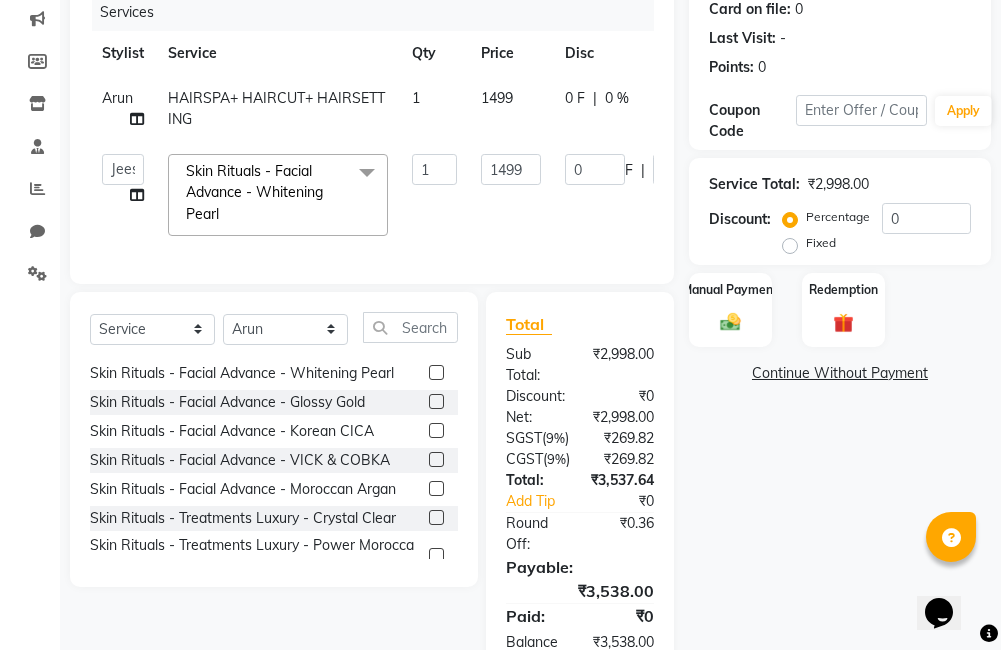 scroll, scrollTop: 317, scrollLeft: 0, axis: vertical 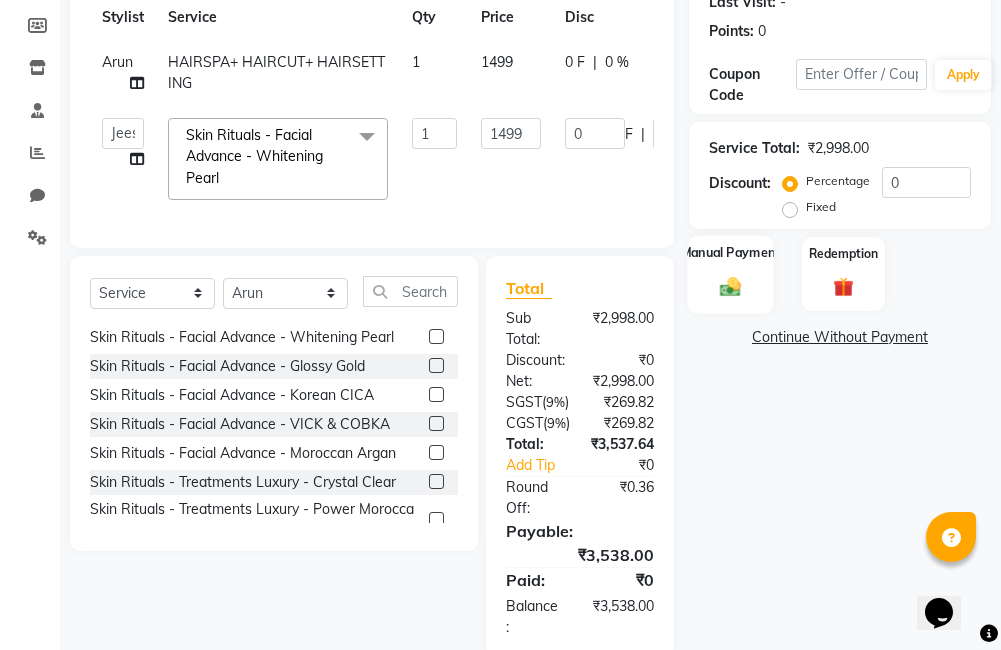 click 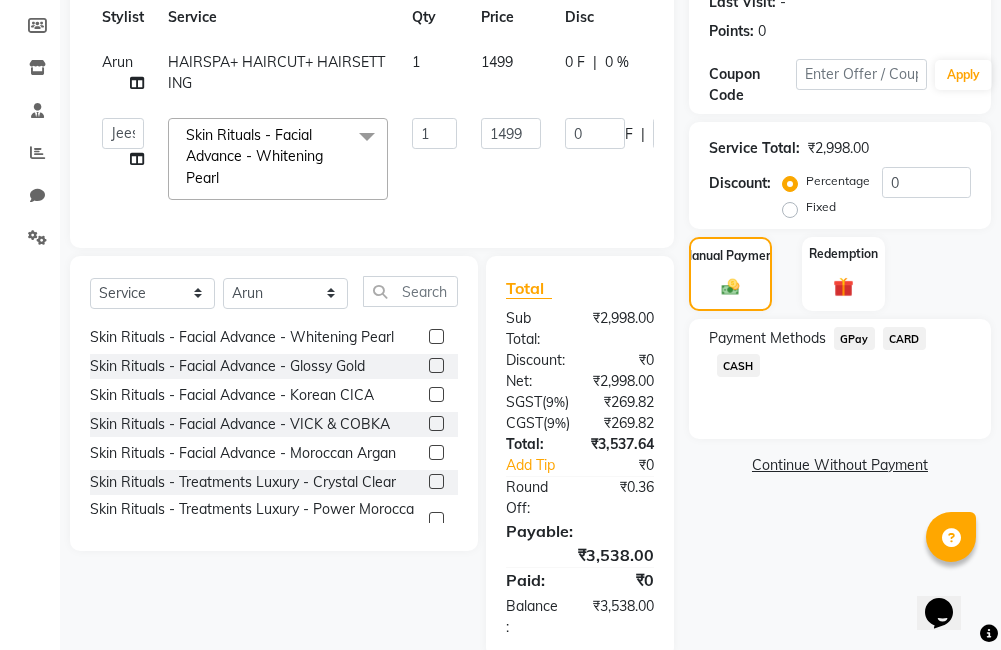 click on "GPay" 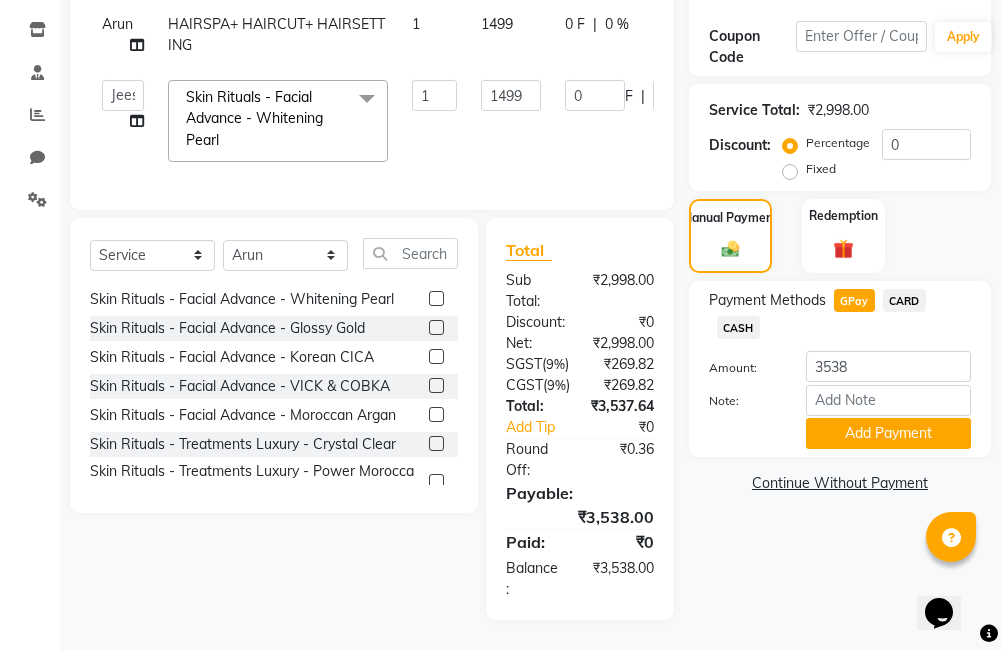scroll, scrollTop: 412, scrollLeft: 0, axis: vertical 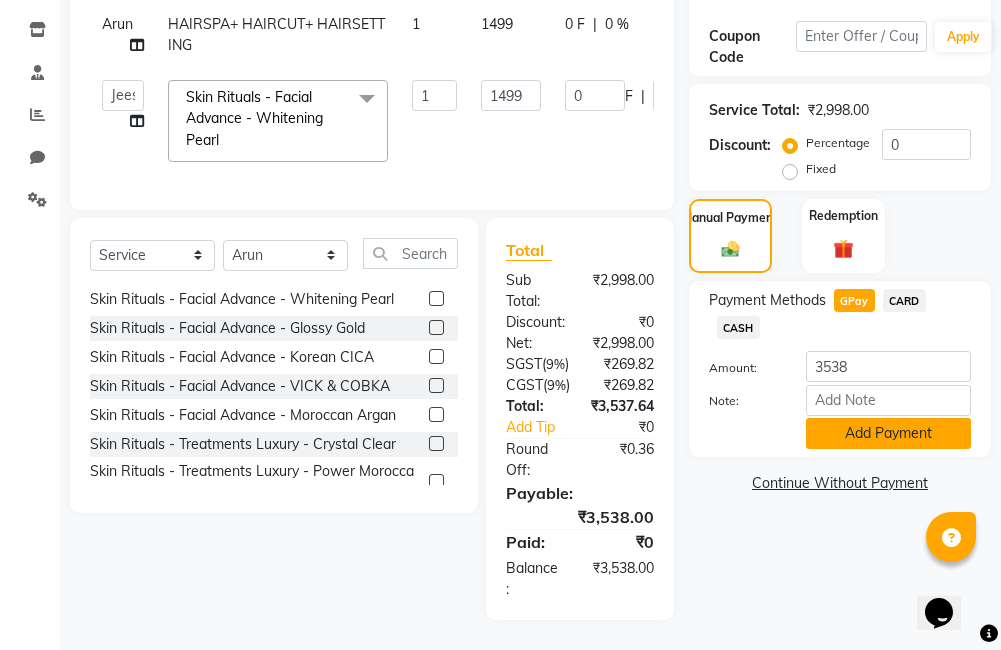 click on "Add Payment" 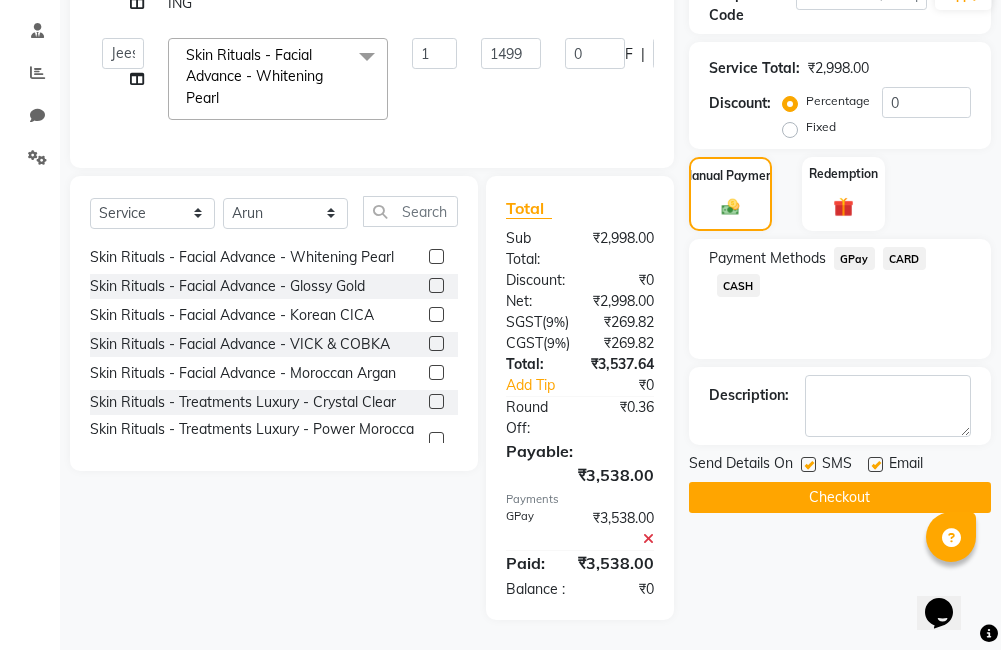 click on "Checkout" 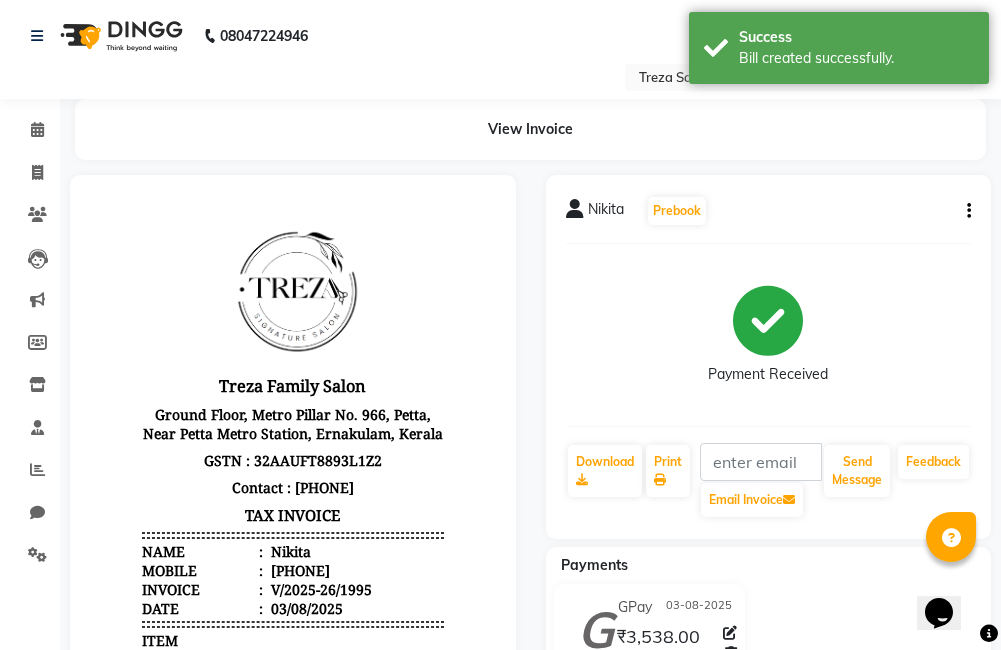 scroll, scrollTop: 0, scrollLeft: 0, axis: both 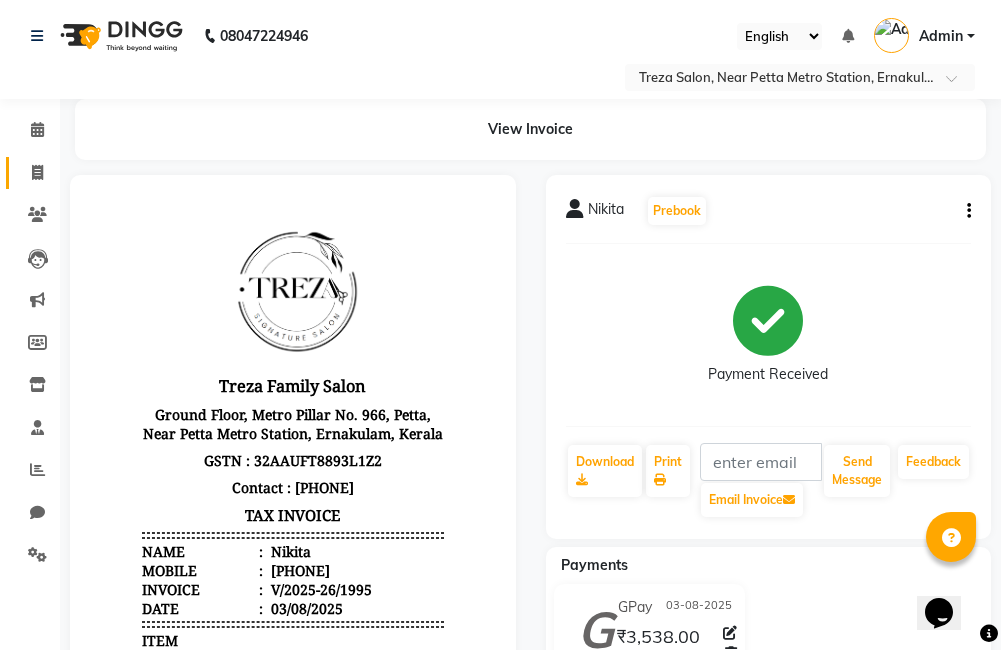 click 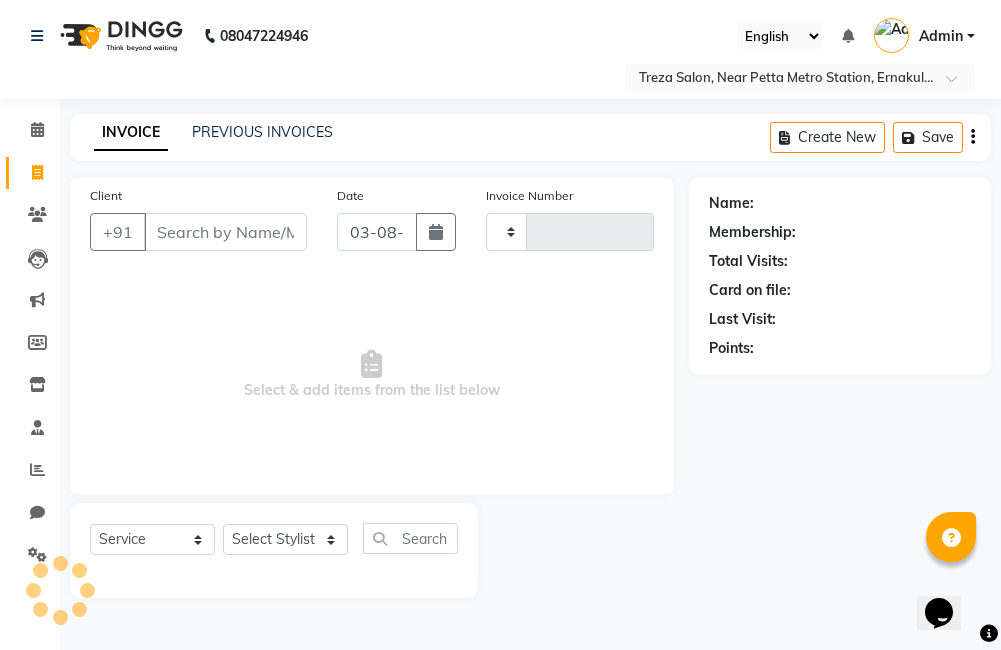 type on "1996" 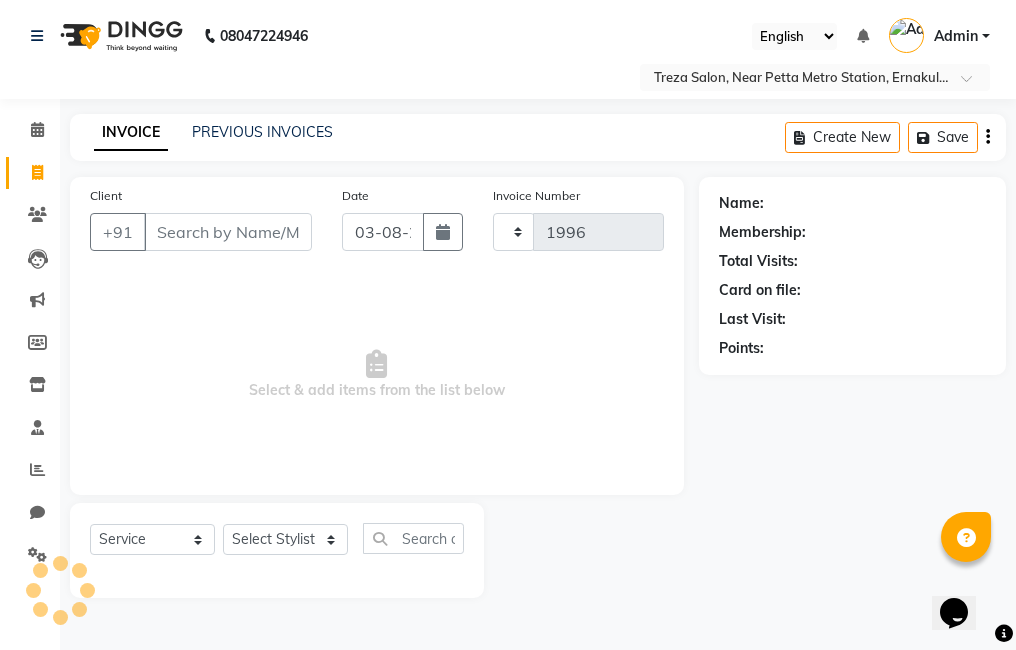 select on "7633" 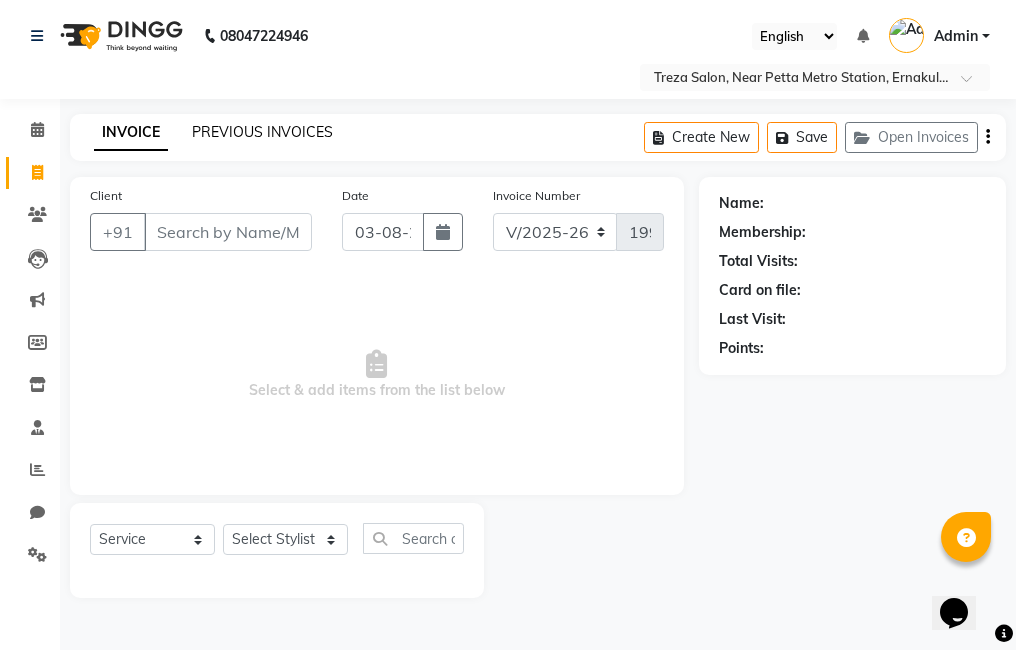 click on "PREVIOUS INVOICES" 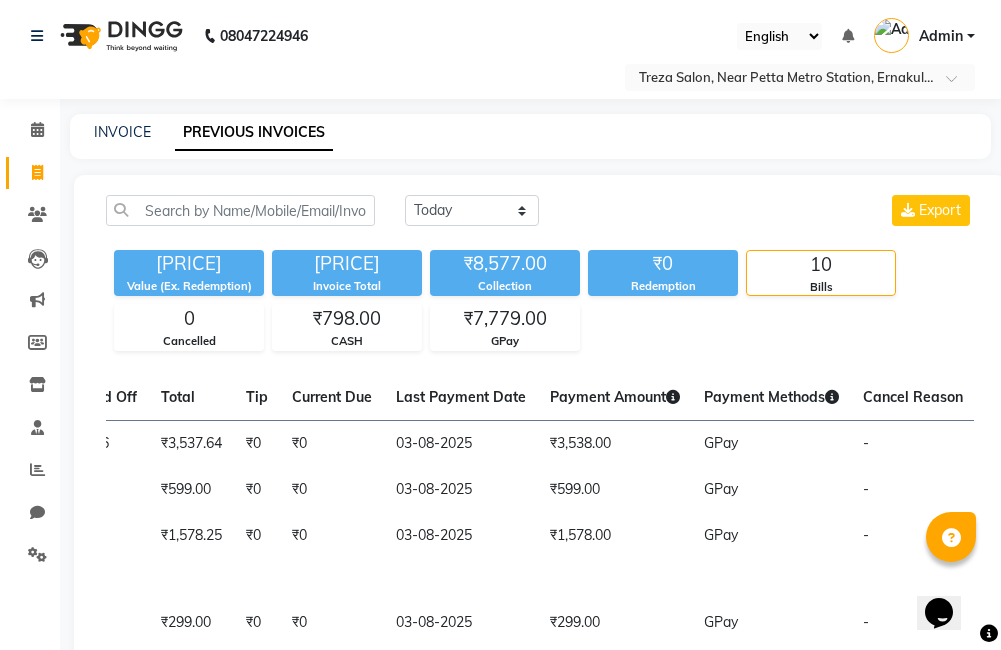 scroll, scrollTop: 0, scrollLeft: 754, axis: horizontal 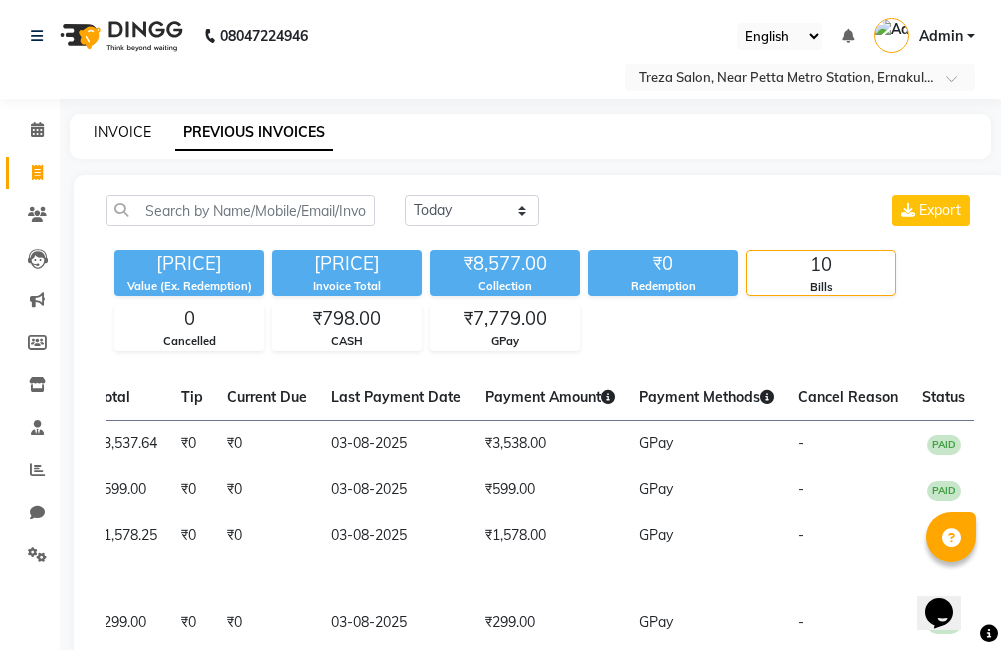 click on "INVOICE" 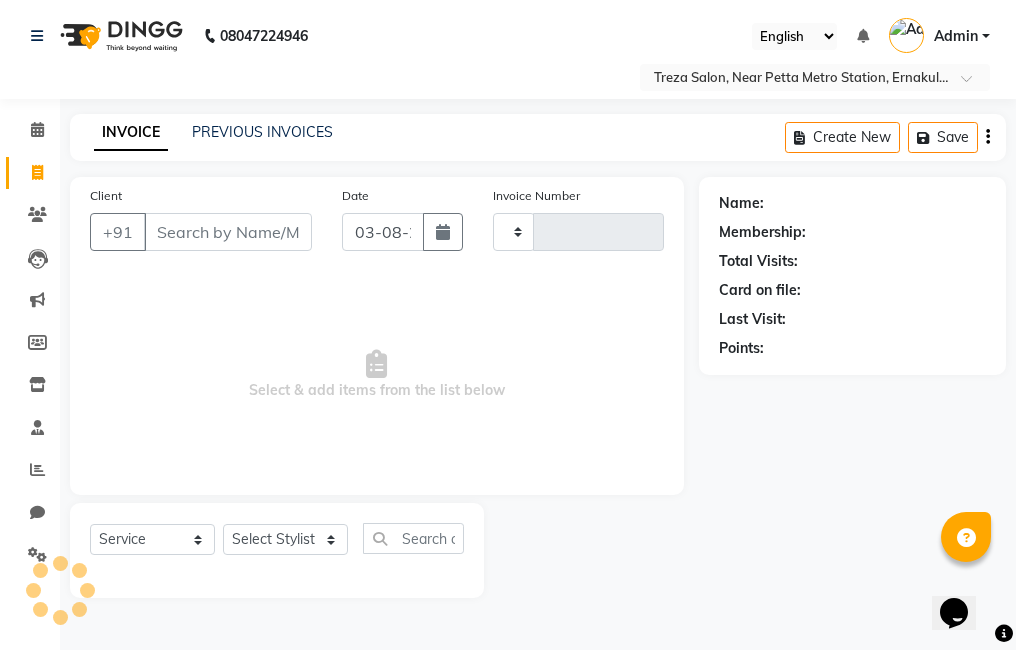type on "1996" 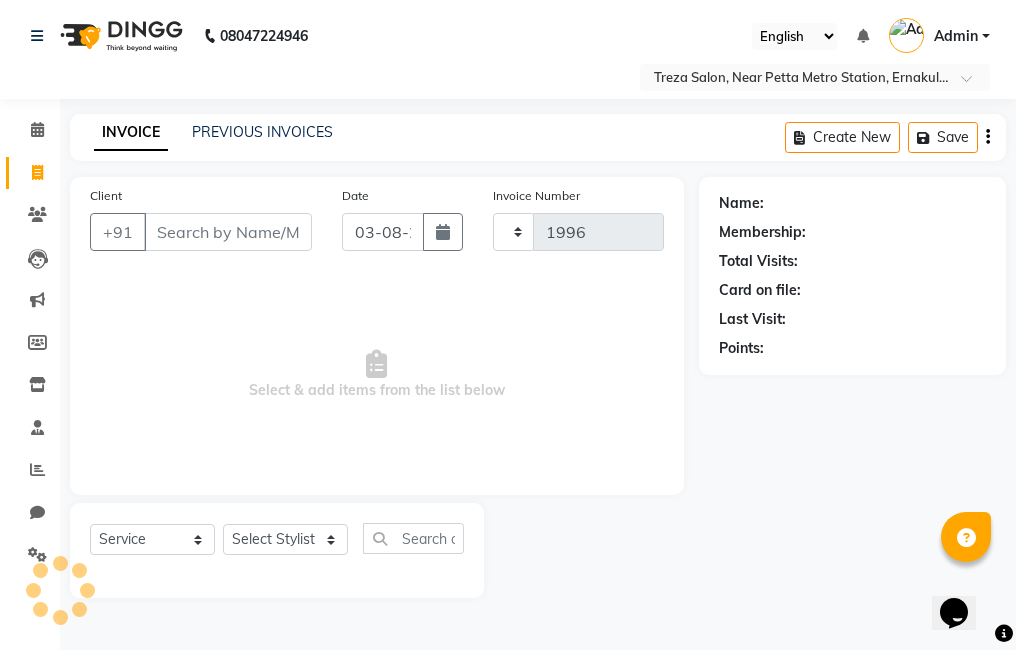 select on "7633" 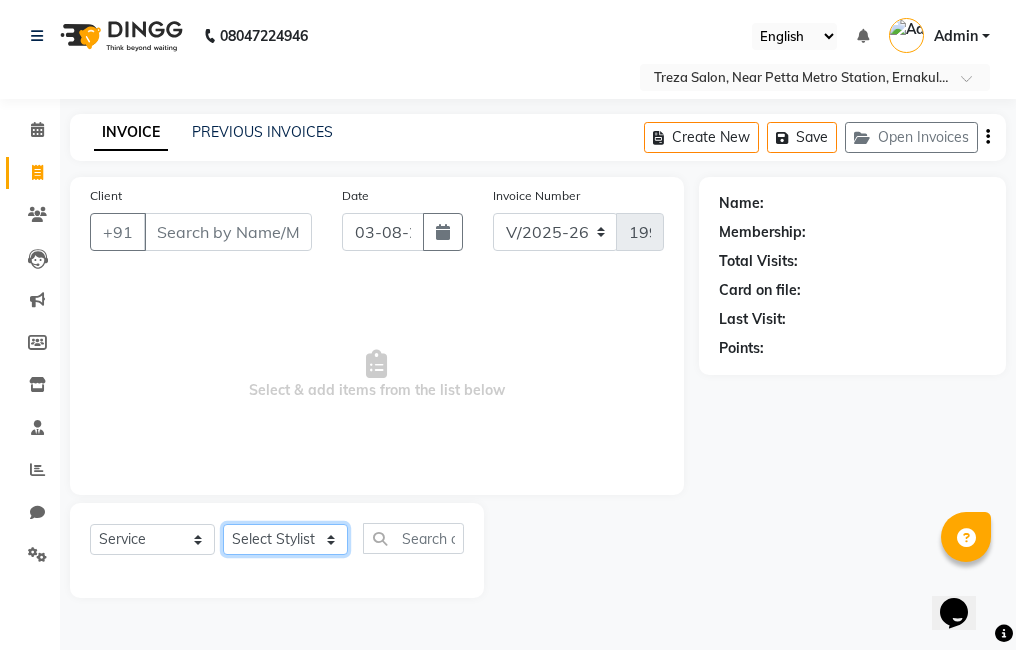 click on "Select Stylist [FIRST] [FIRST] [FIRST] [FIRST] [FIRST] [FIRST] [FIRST] [FIRST] [FIRST] [FIRST]" 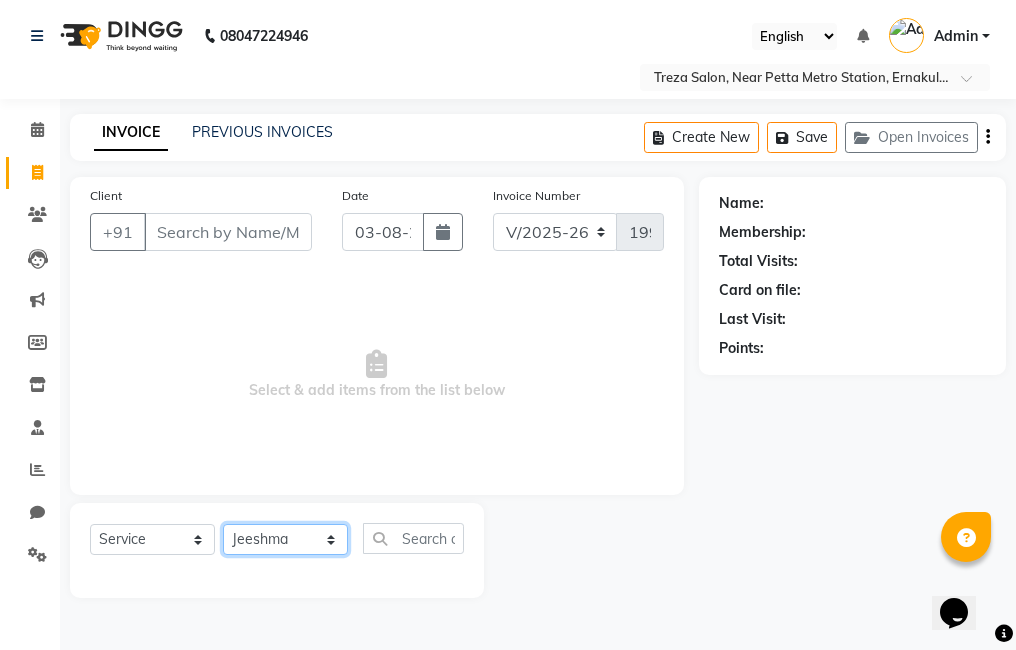 click on "Select Stylist [FIRST] [FIRST] [FIRST] [FIRST] [FIRST] [FIRST] [FIRST] [FIRST] [FIRST] [FIRST]" 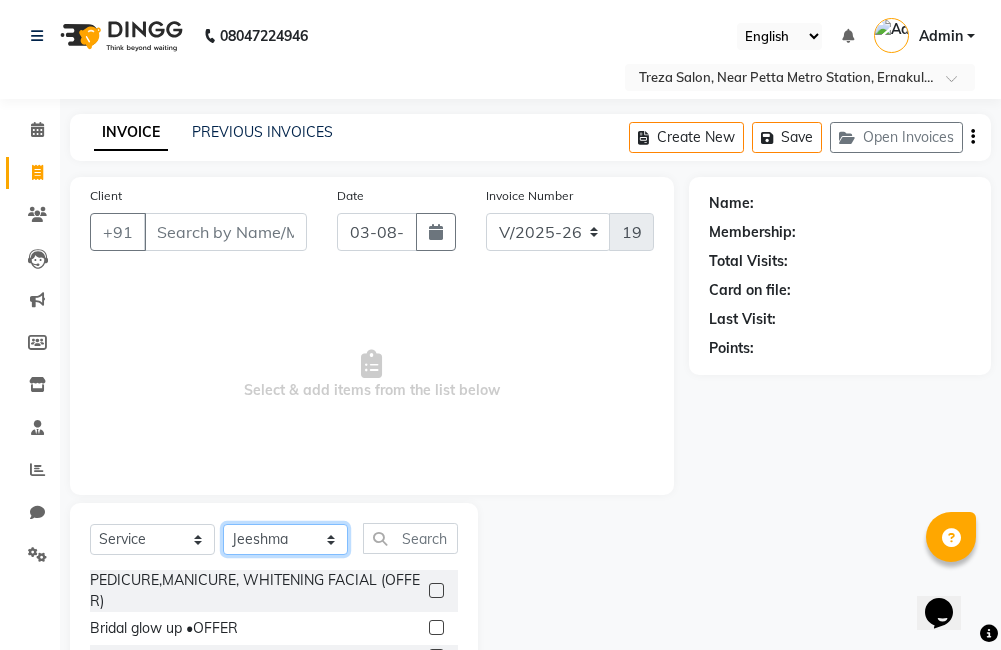 scroll, scrollTop: 178, scrollLeft: 0, axis: vertical 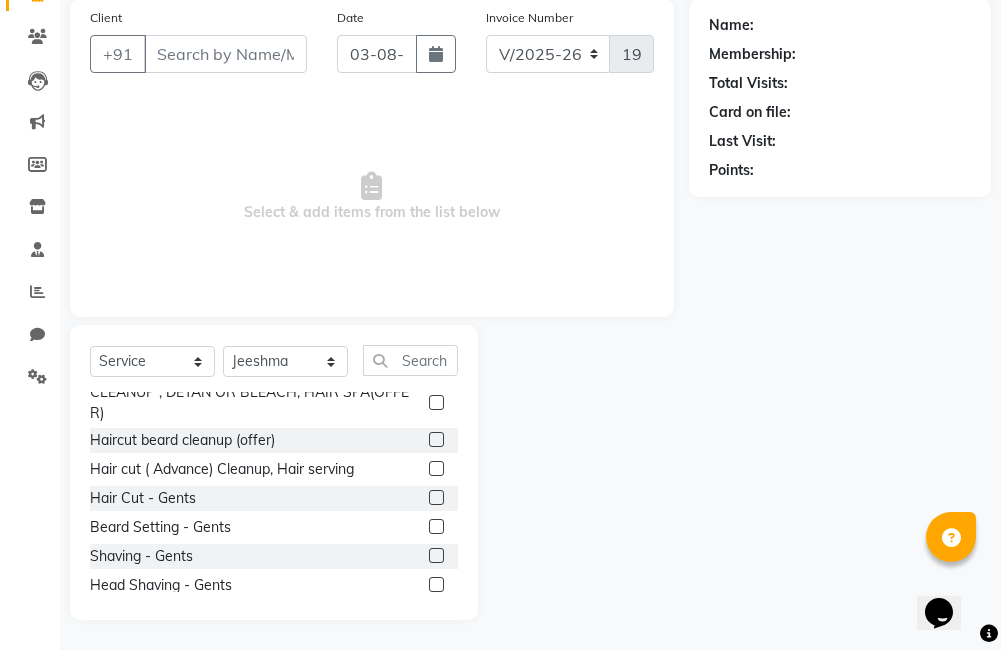 click 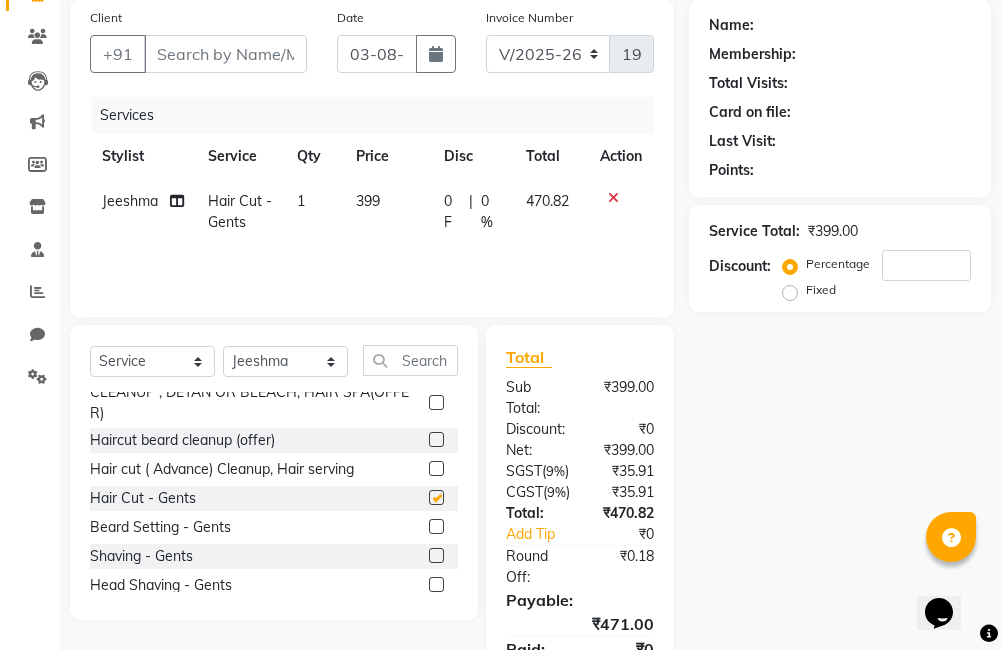 checkbox on "false" 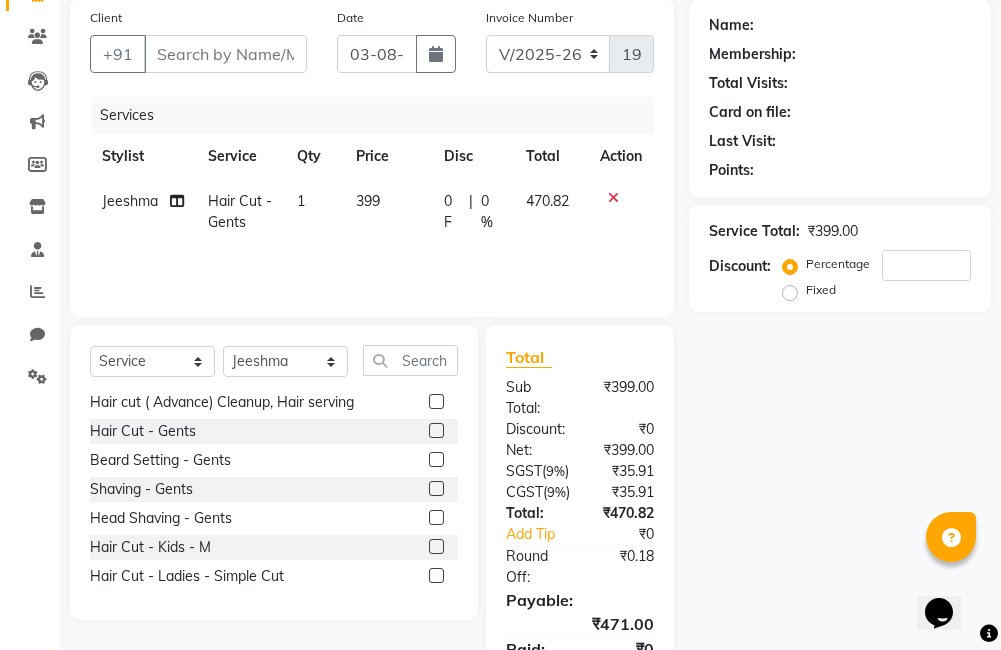 scroll, scrollTop: 303, scrollLeft: 0, axis: vertical 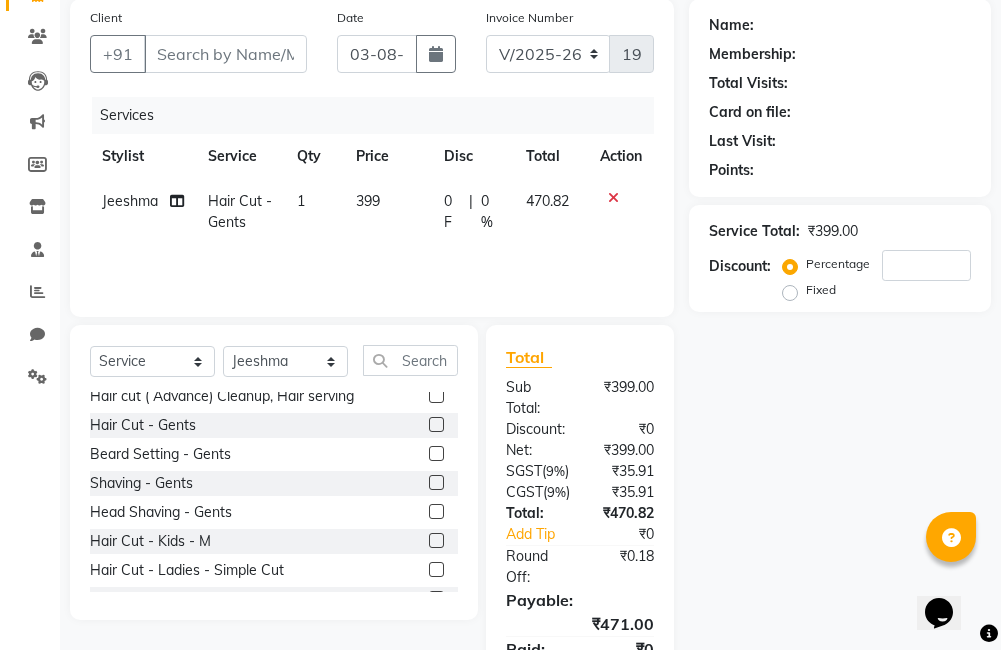 click 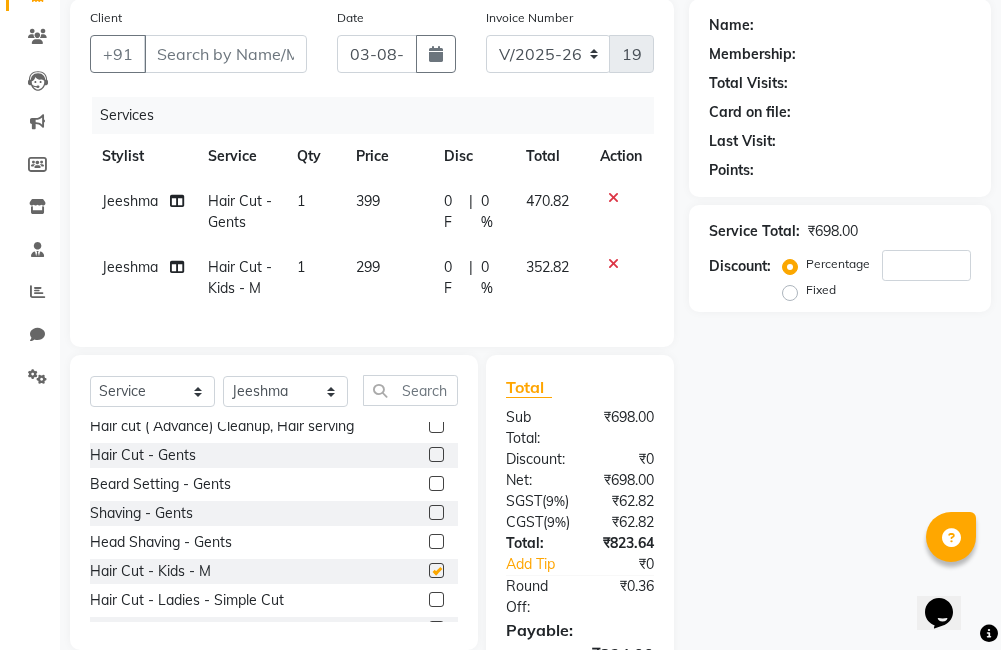 checkbox on "false" 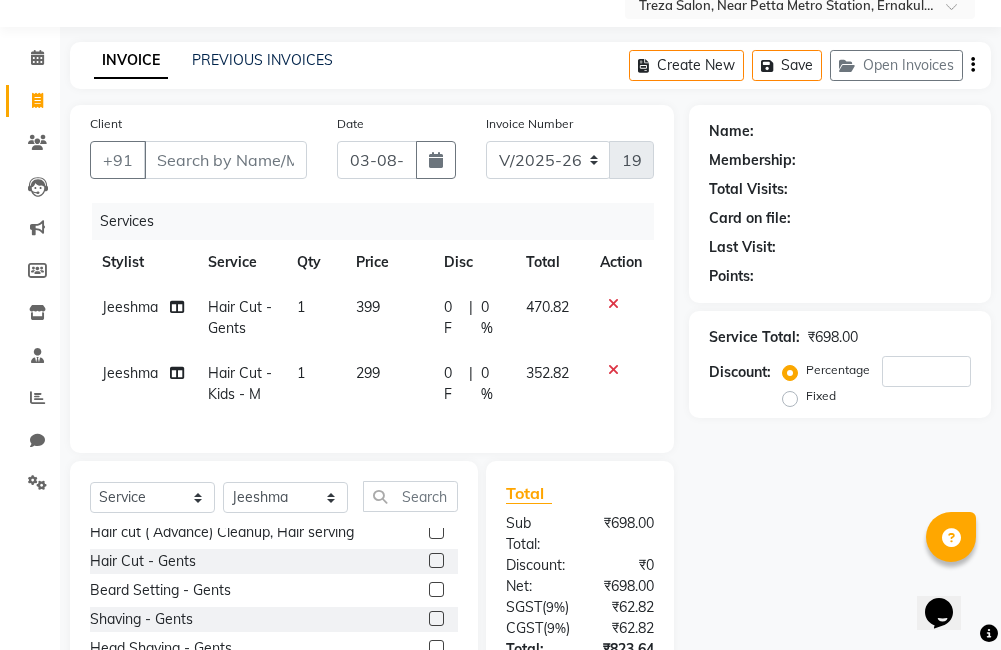 scroll, scrollTop: 43, scrollLeft: 0, axis: vertical 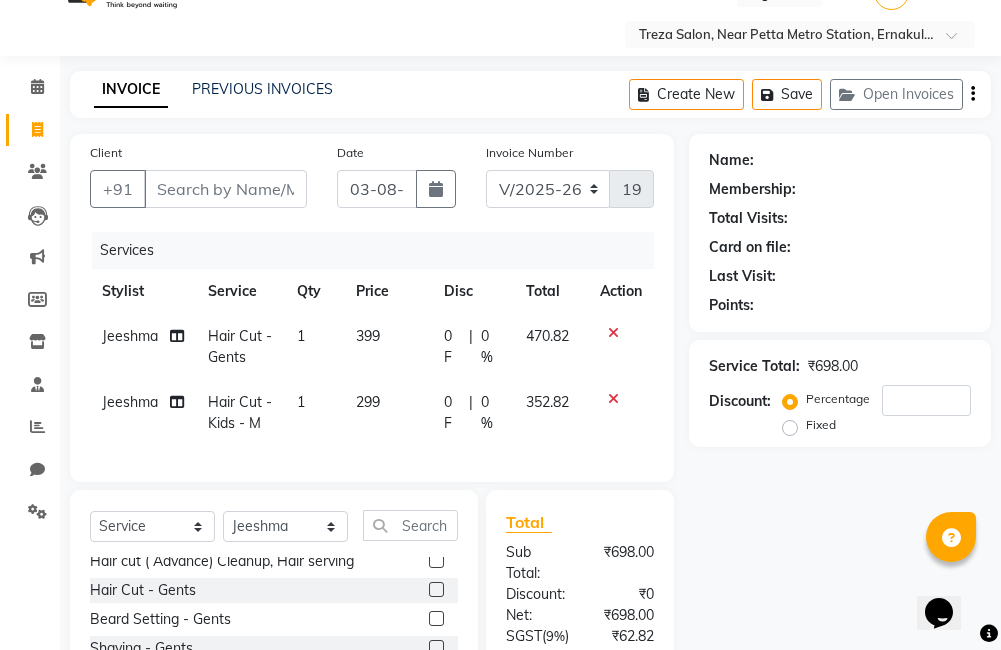 click 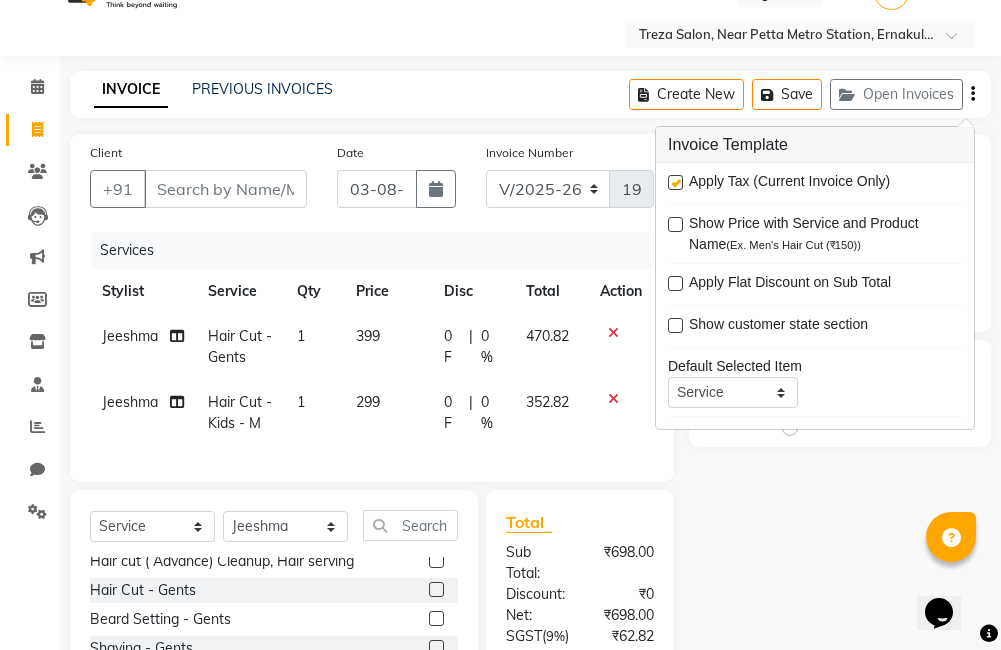 click at bounding box center [675, 182] 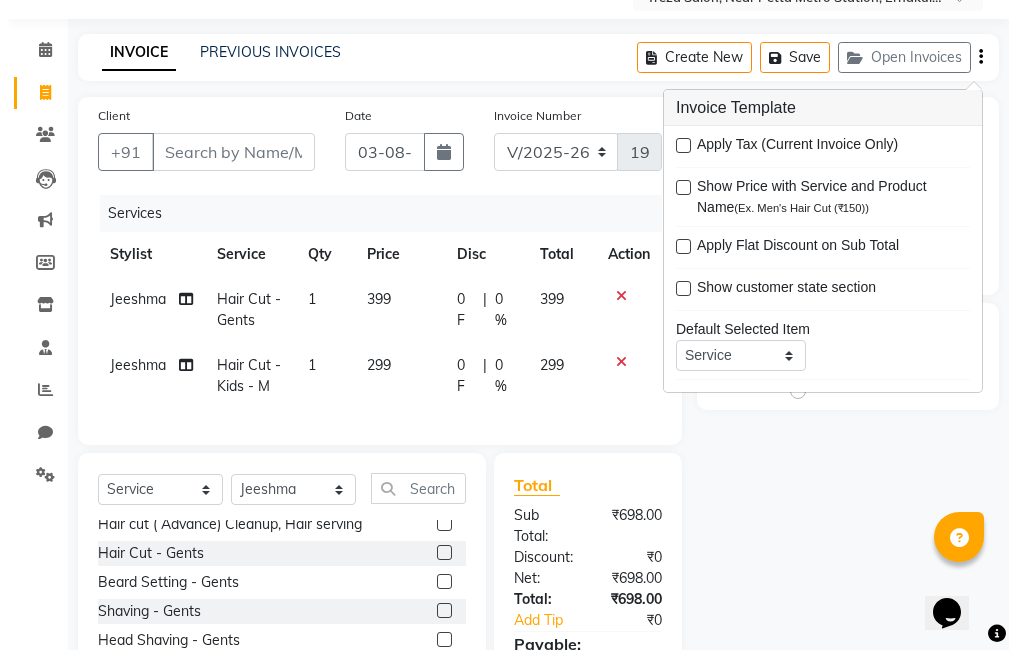 scroll, scrollTop: 85, scrollLeft: 0, axis: vertical 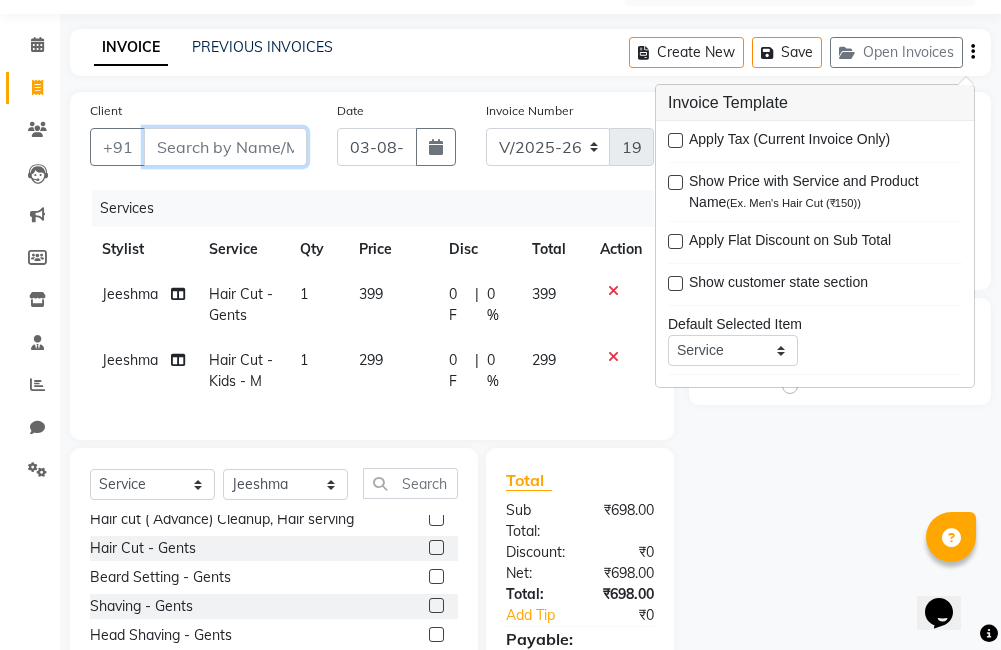 click on "Client" at bounding box center (225, 147) 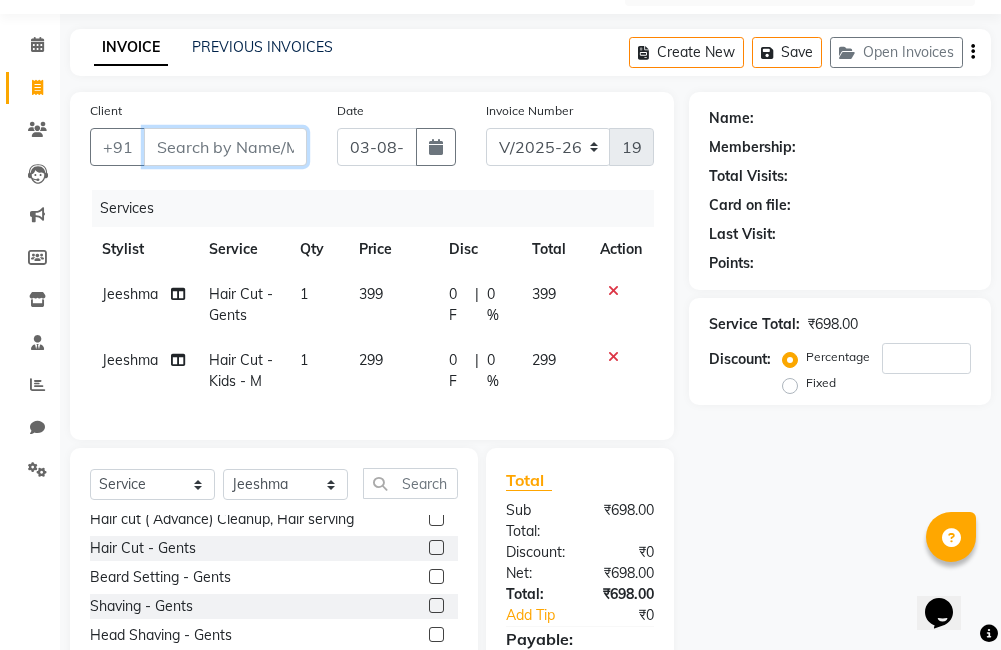 type on "9" 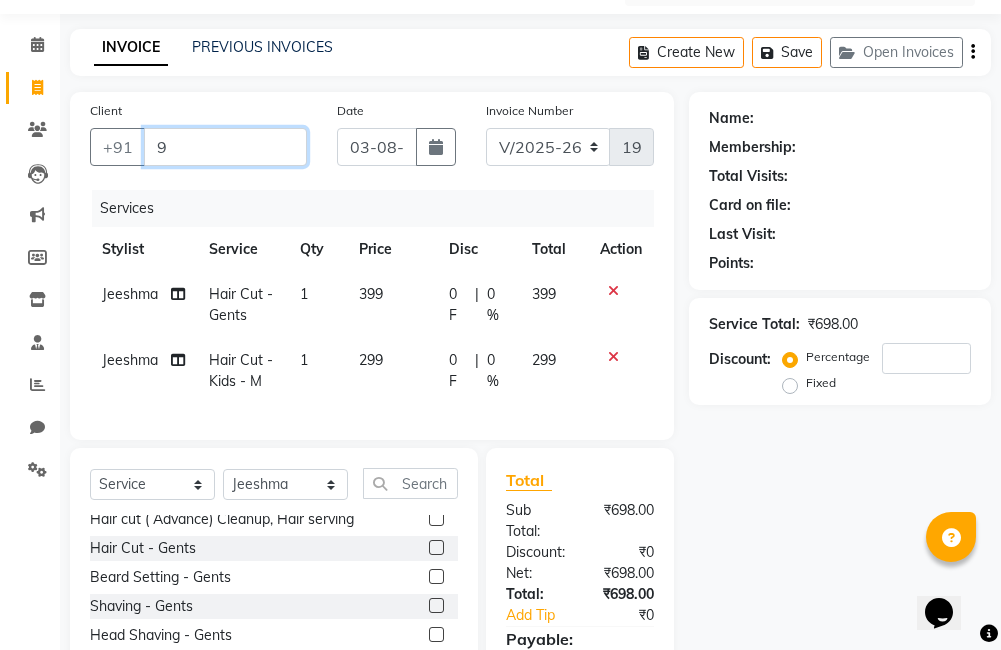 type on "0" 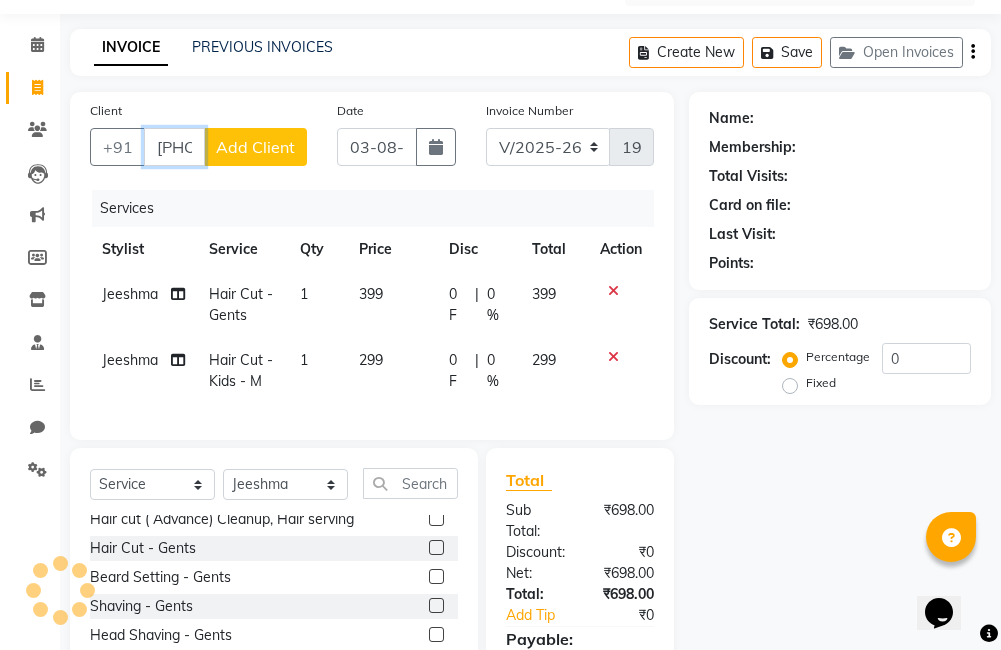 type on "[PHONE]" 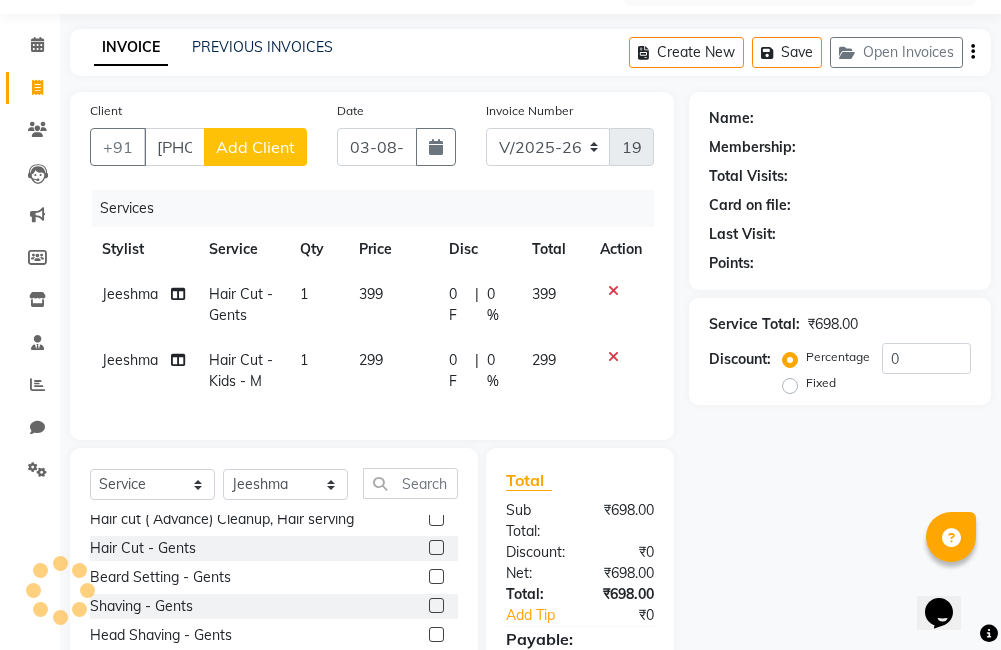 click on "Add Client" 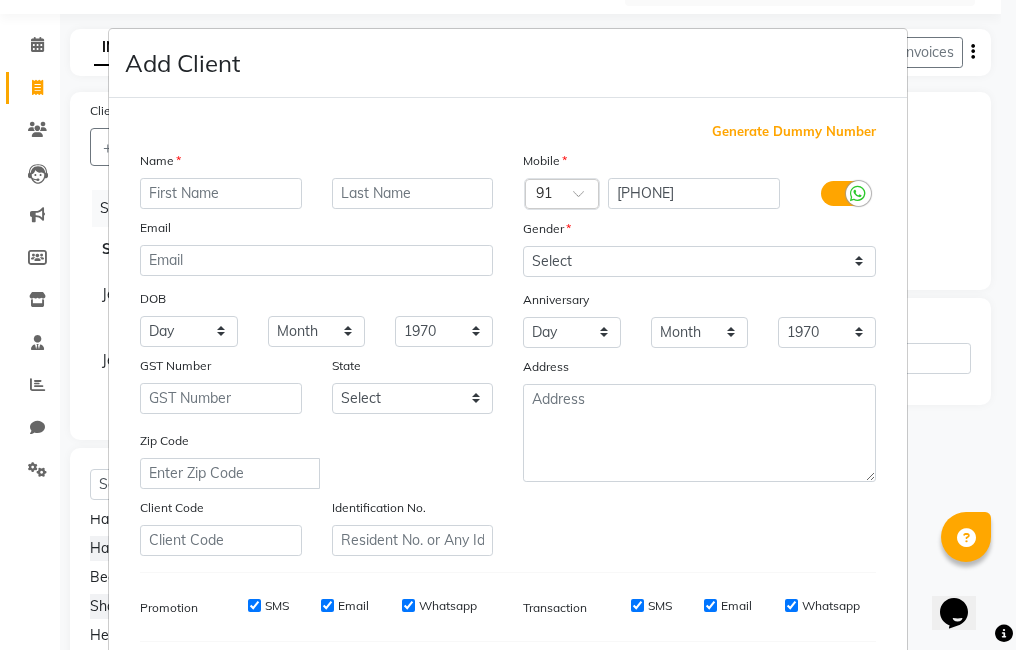 type on "s" 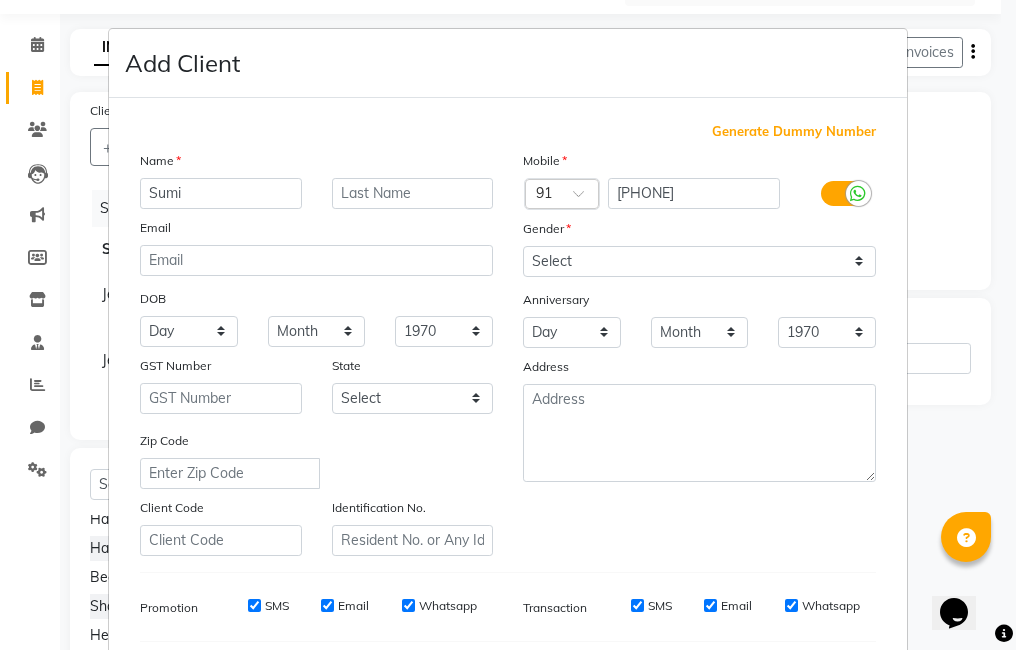 type on "Sumi" 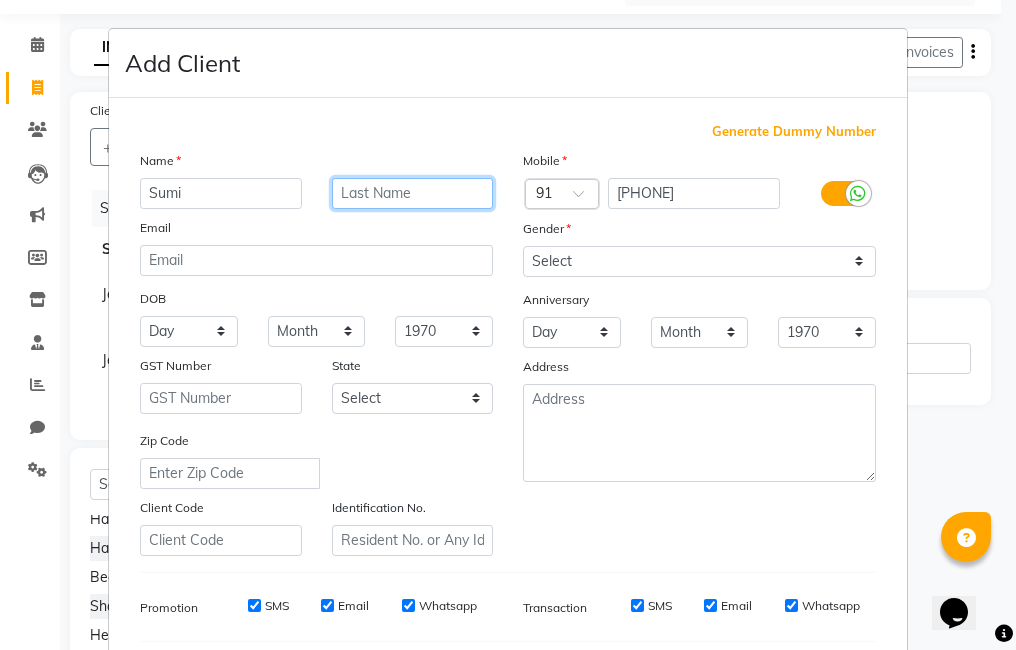 click at bounding box center (413, 193) 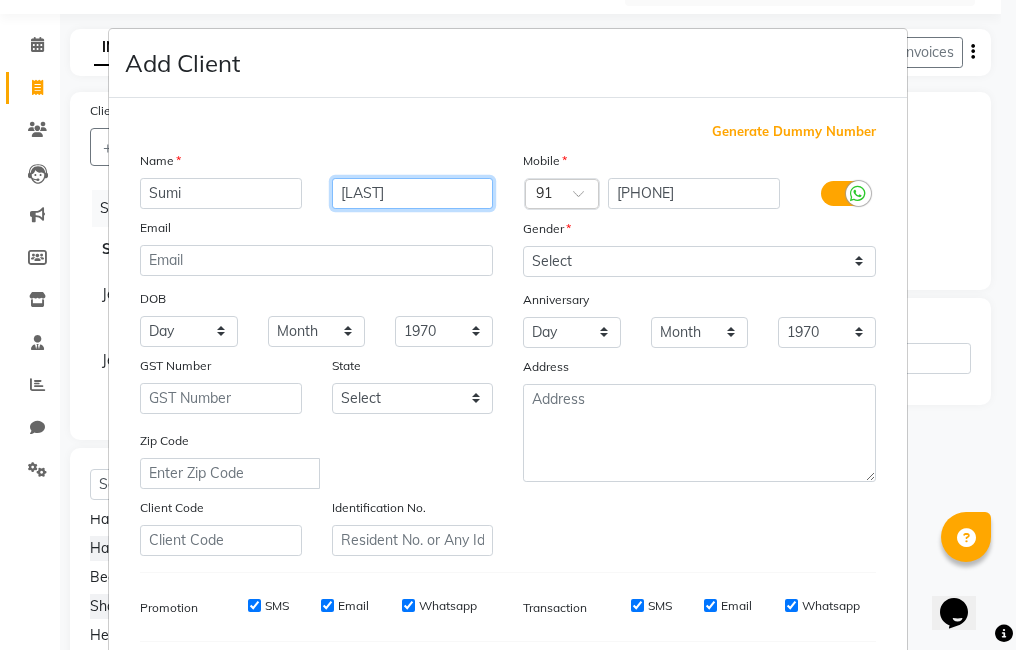 type on "[LAST]" 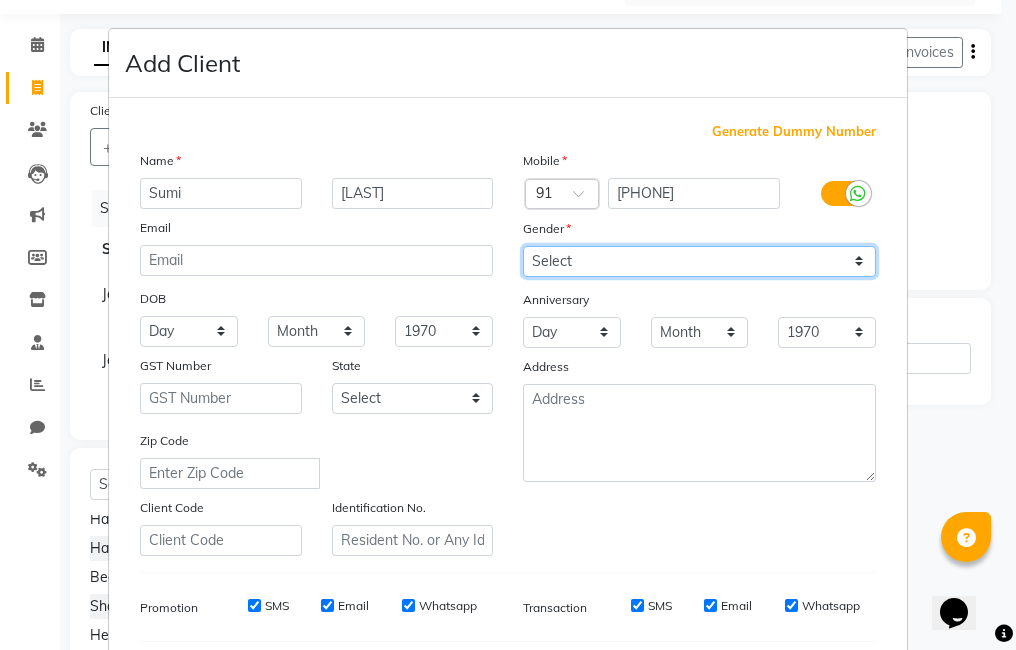 click on "Select Male Female Other Prefer Not To Say" at bounding box center [699, 261] 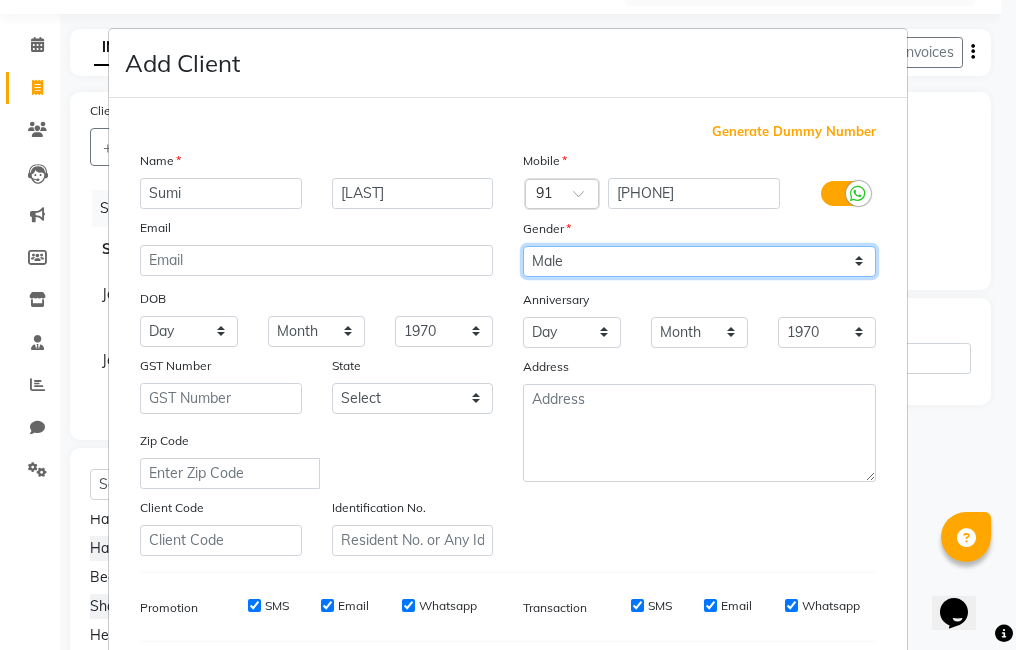 click on "Select Male Female Other Prefer Not To Say" at bounding box center (699, 261) 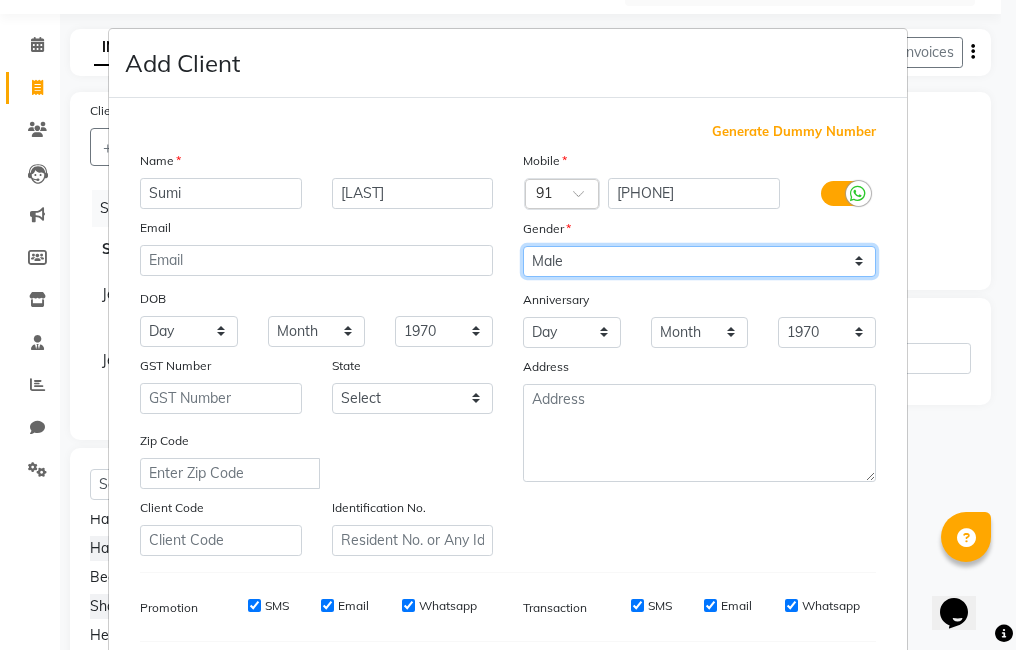 click on "Select Male Female Other Prefer Not To Say" at bounding box center [699, 261] 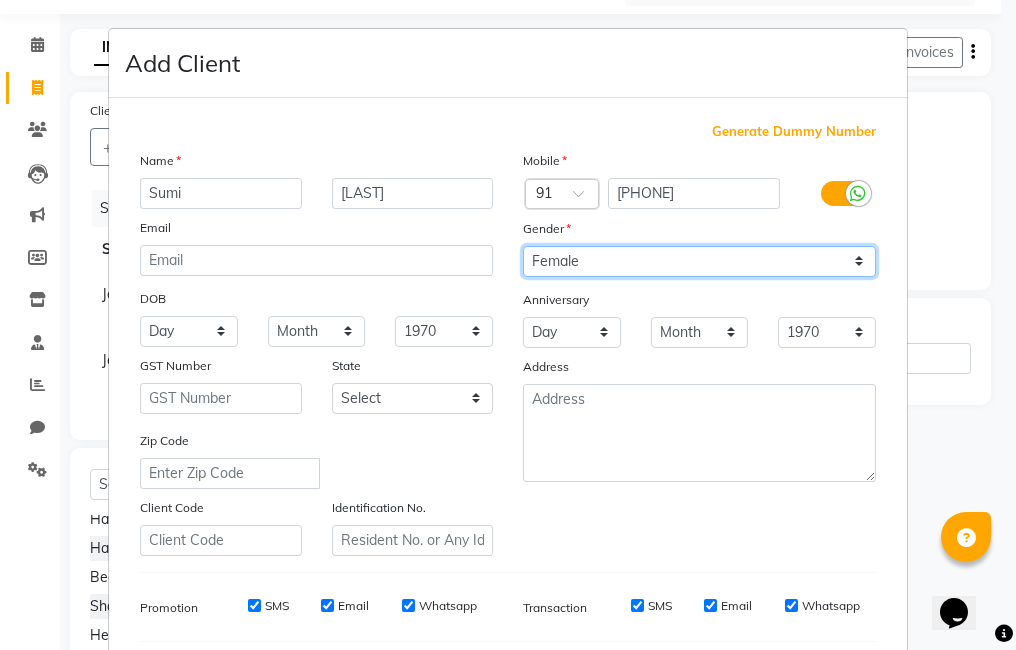 click on "Select Male Female Other Prefer Not To Say" at bounding box center [699, 261] 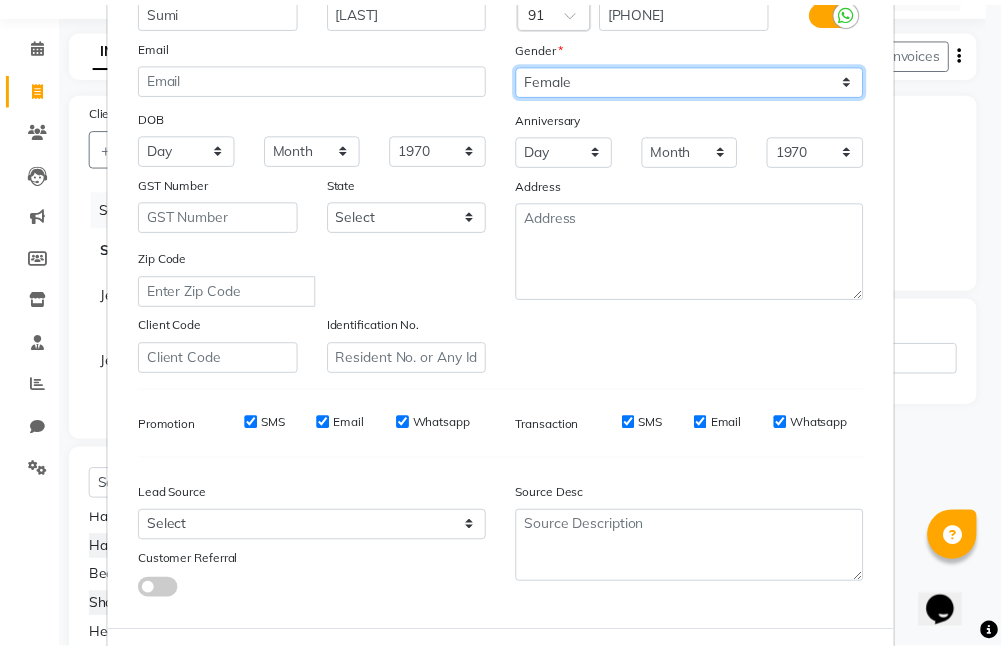 scroll, scrollTop: 273, scrollLeft: 0, axis: vertical 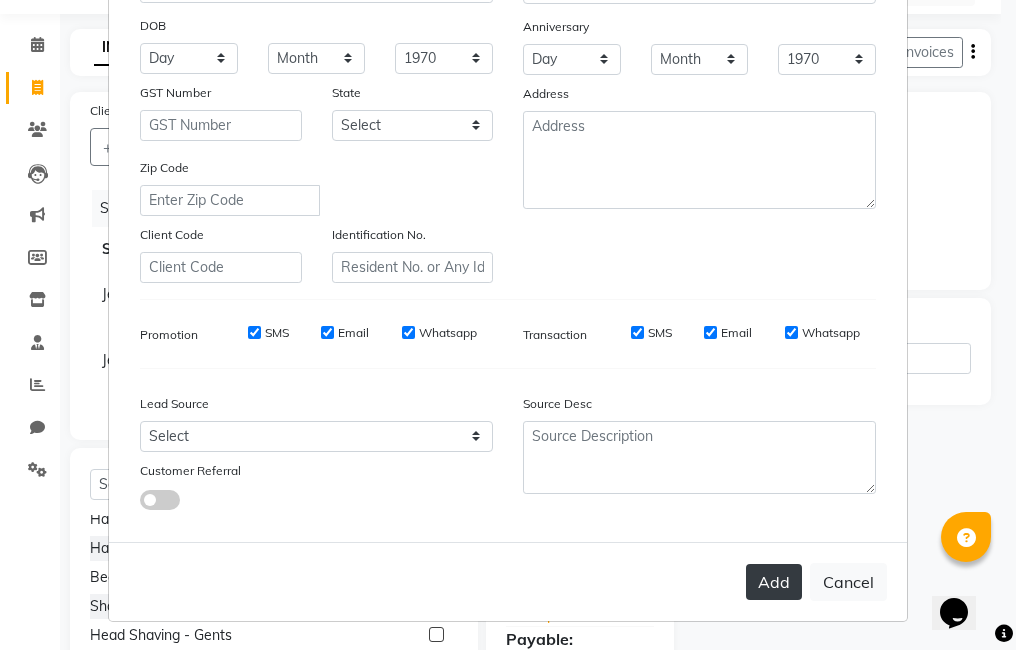 click on "Add" at bounding box center [774, 582] 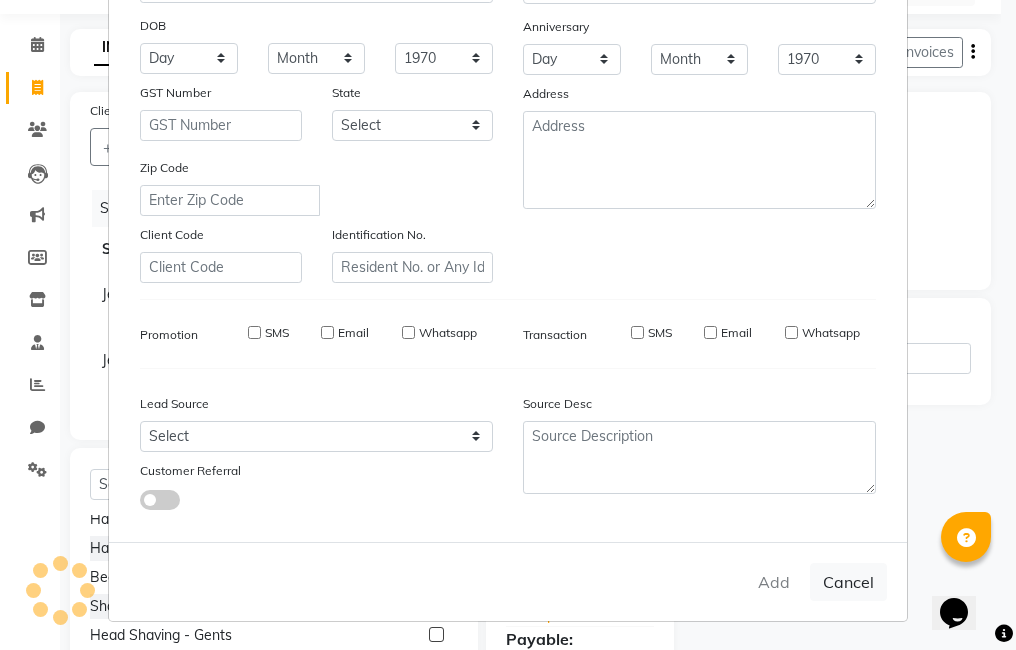 type 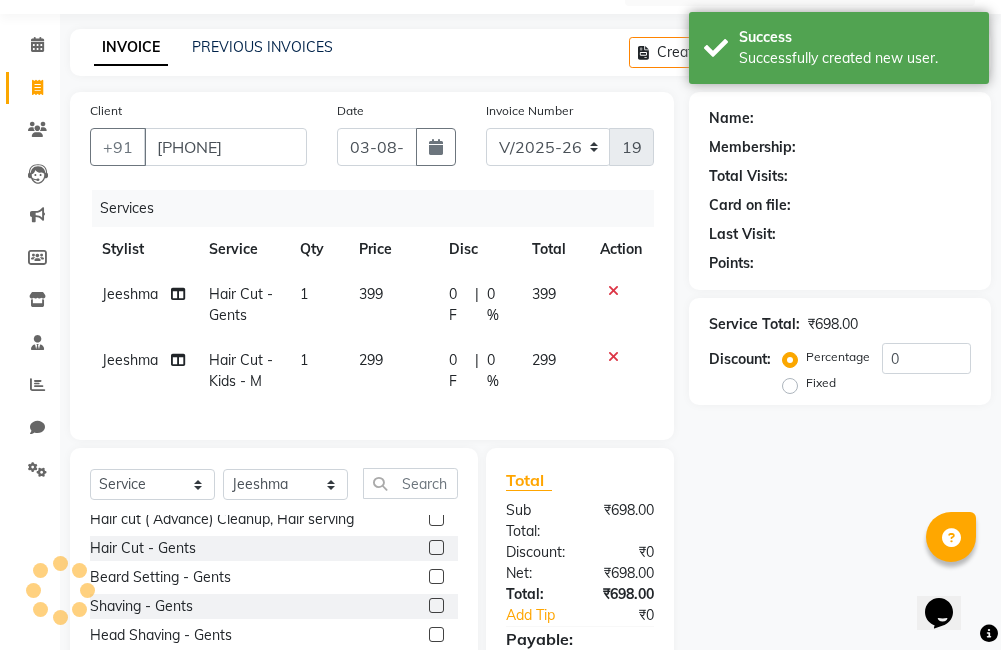 scroll, scrollTop: 246, scrollLeft: 0, axis: vertical 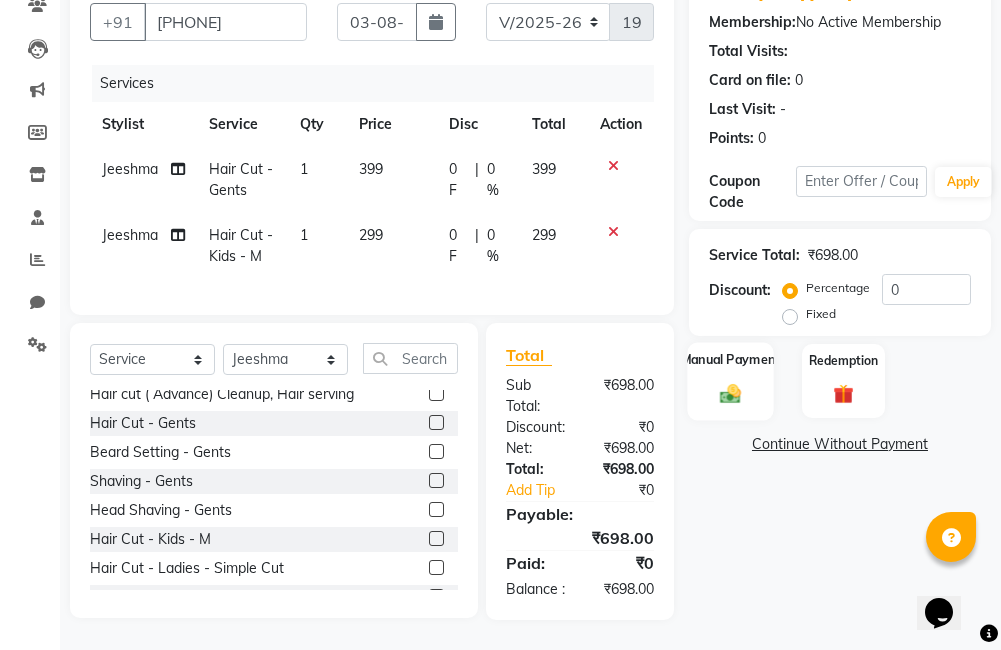 click on "Manual Payment" 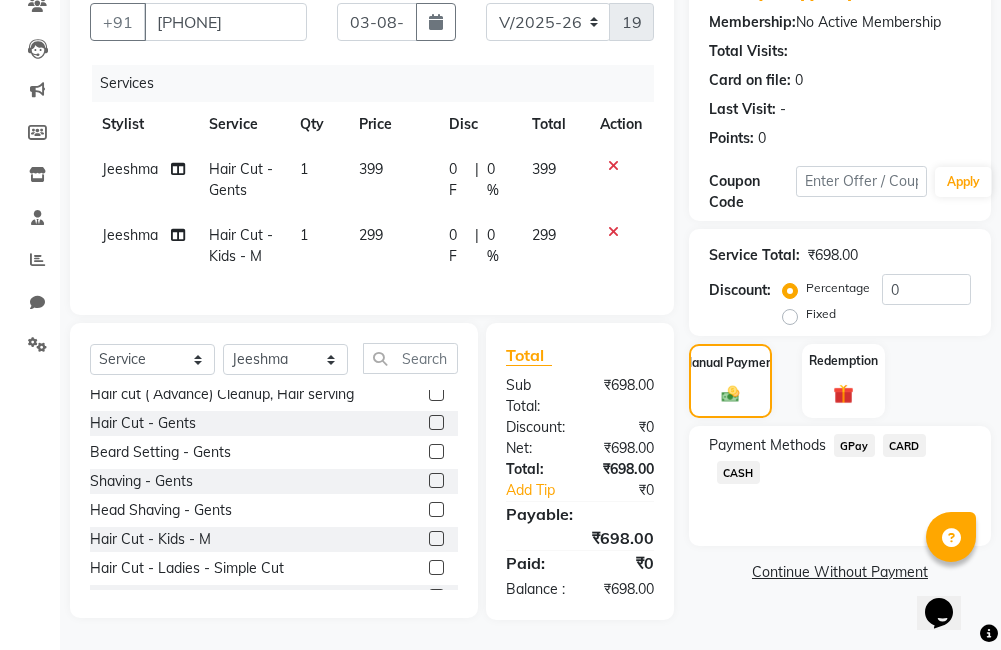 click on "GPay" 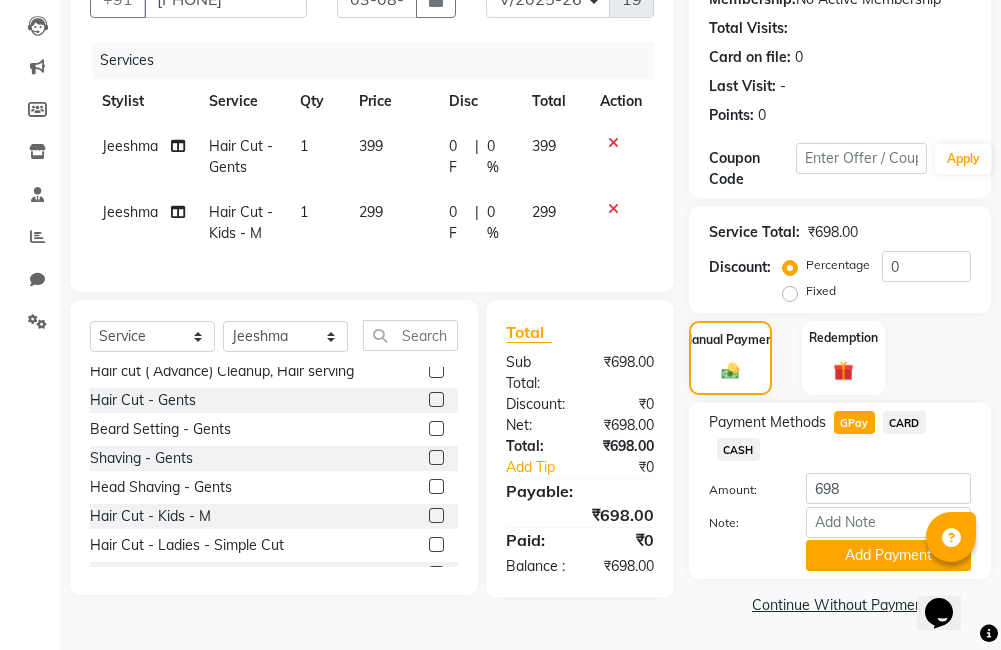 click on "Jeeshma" 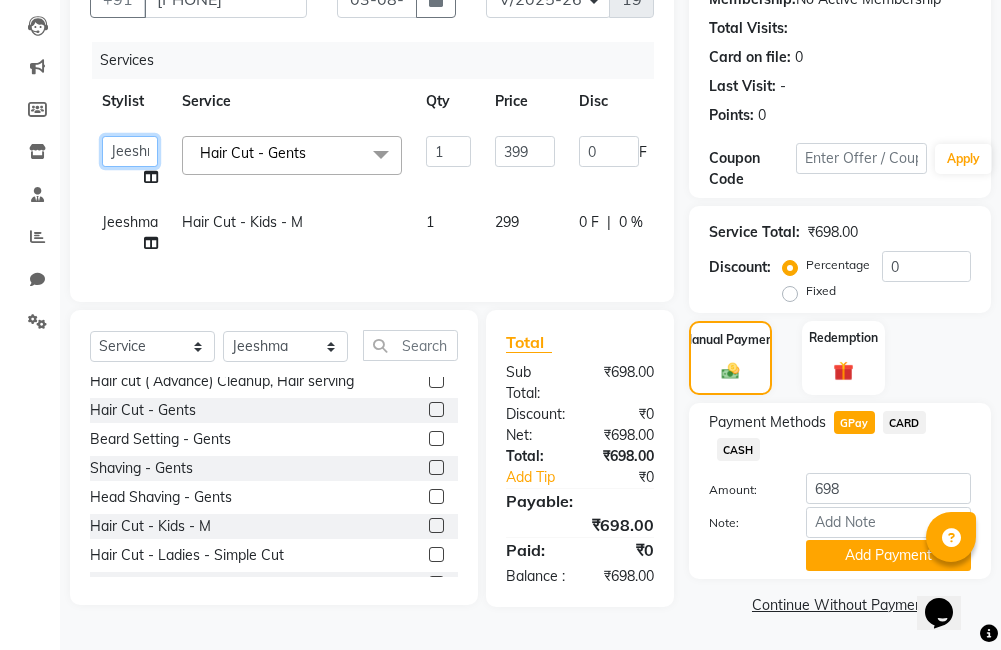 click on "[FIRST]   [FIRST]   [FIRST]   [FIRST]   [FIRST]   [FIRST]   [FIRST]   [FIRST]   [FIRST]   [FIRST]" 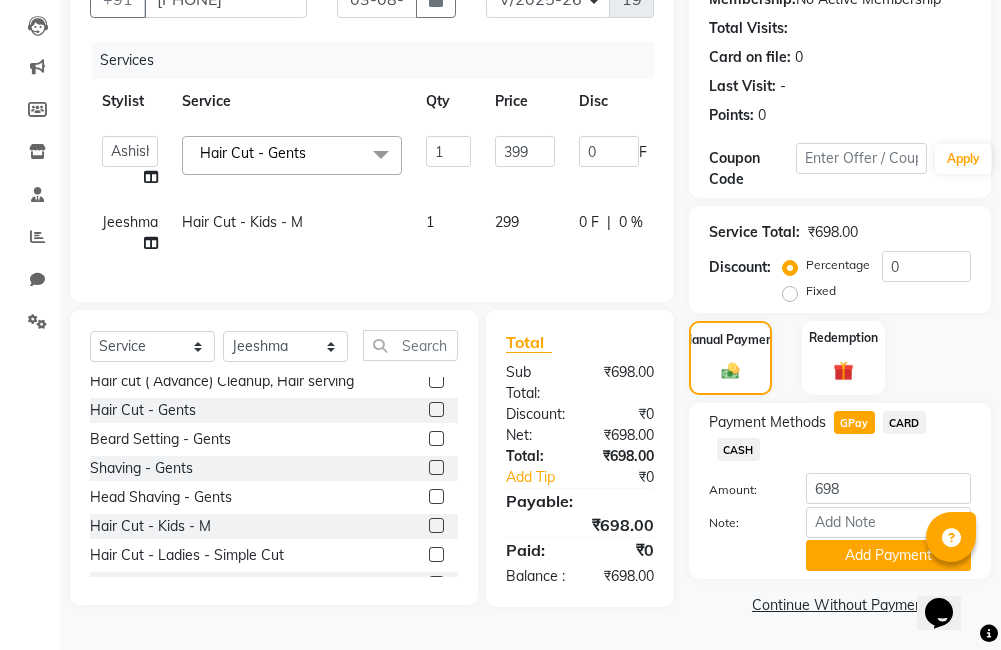 select on "81285" 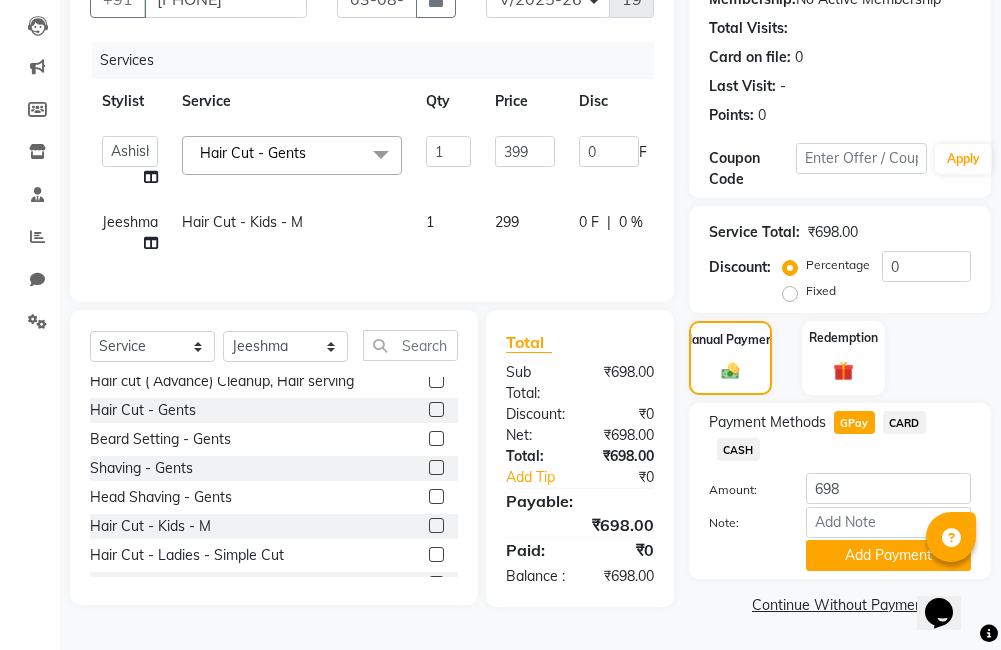click 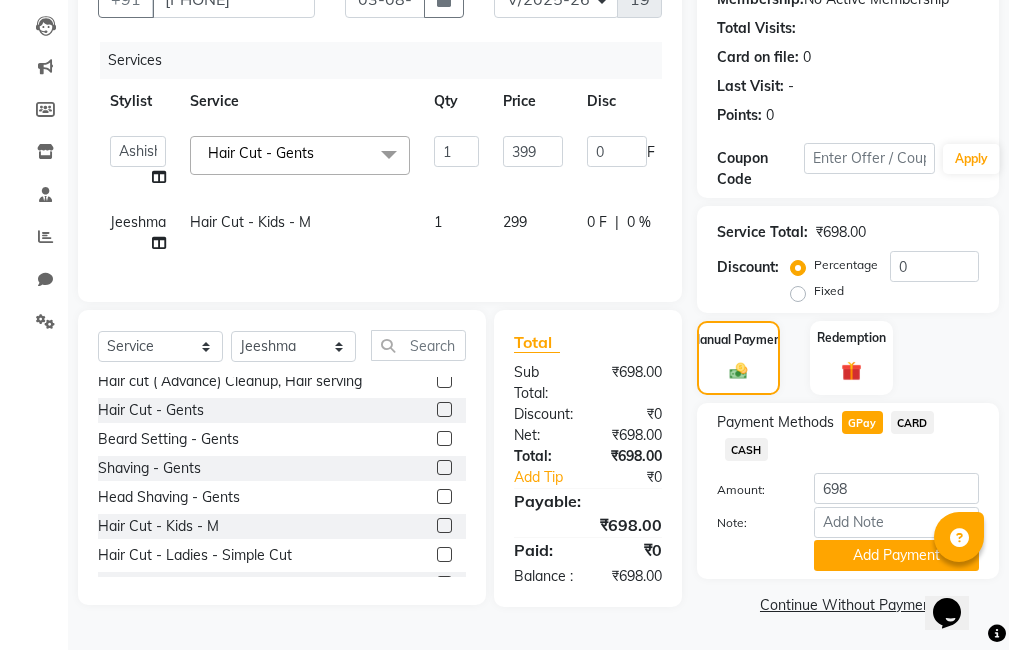select on "67451" 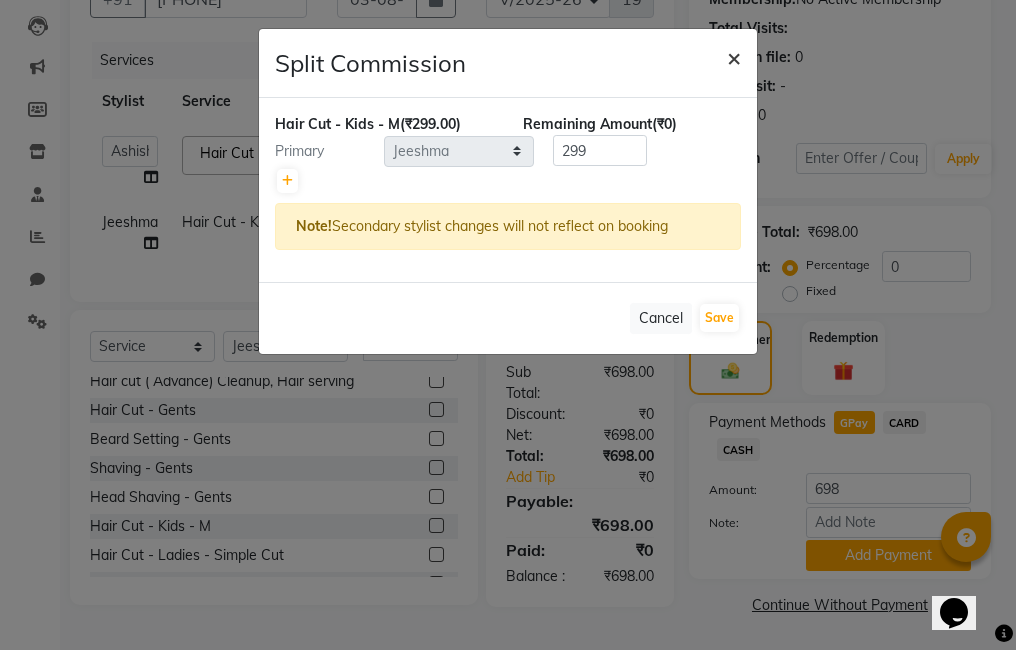 click on "×" 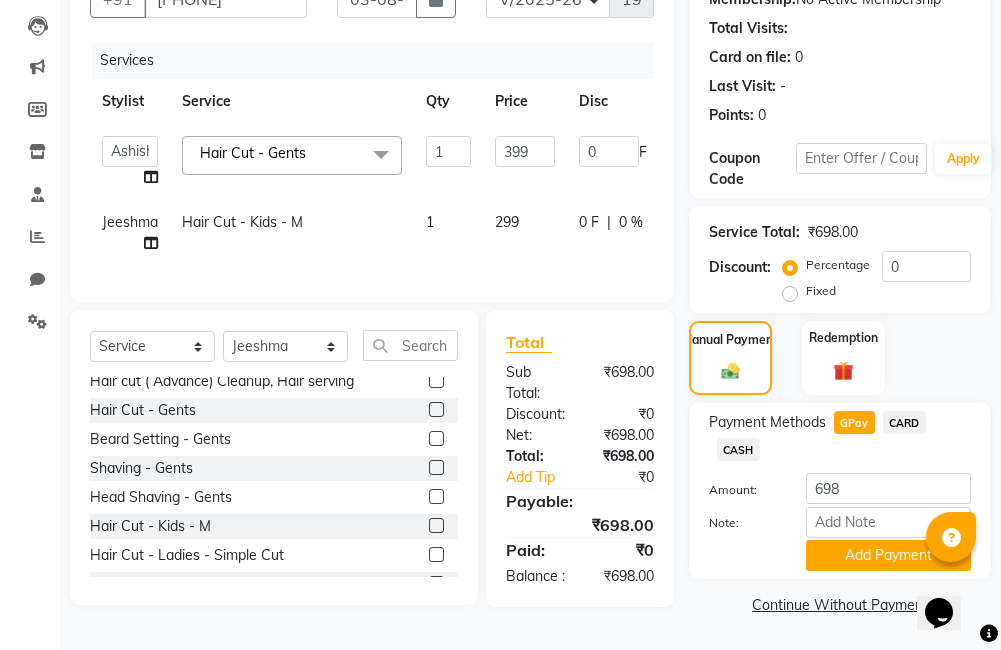 click on "Jeeshma" 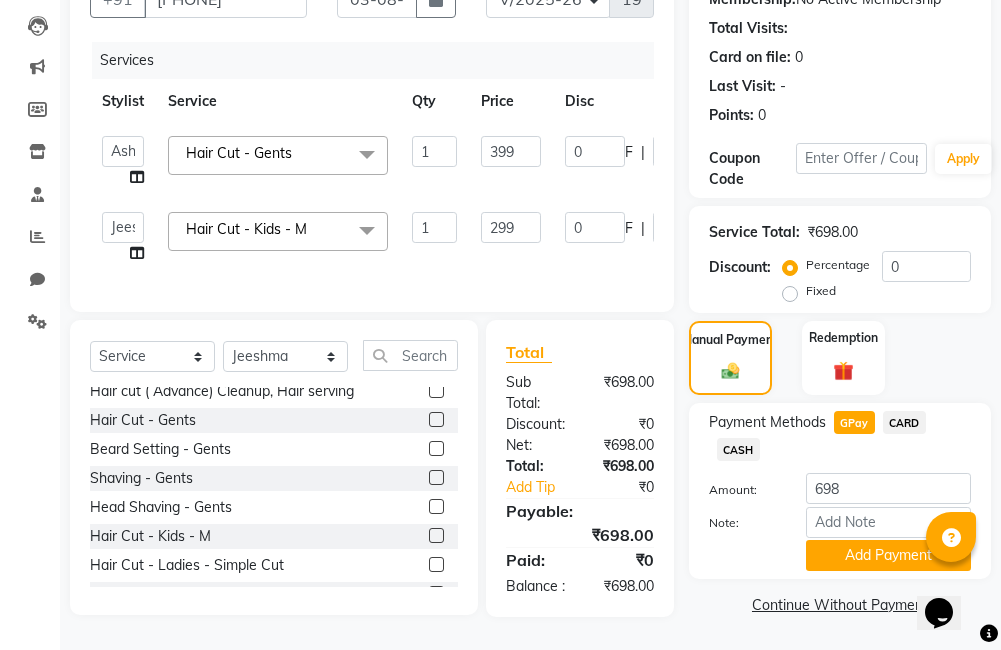 click on "[FIRST]   [FIRST]   [FIRST]   [FIRST]   [FIRST]   [FIRST]   [FIRST]   [FIRST]   [FIRST]   [FIRST]" 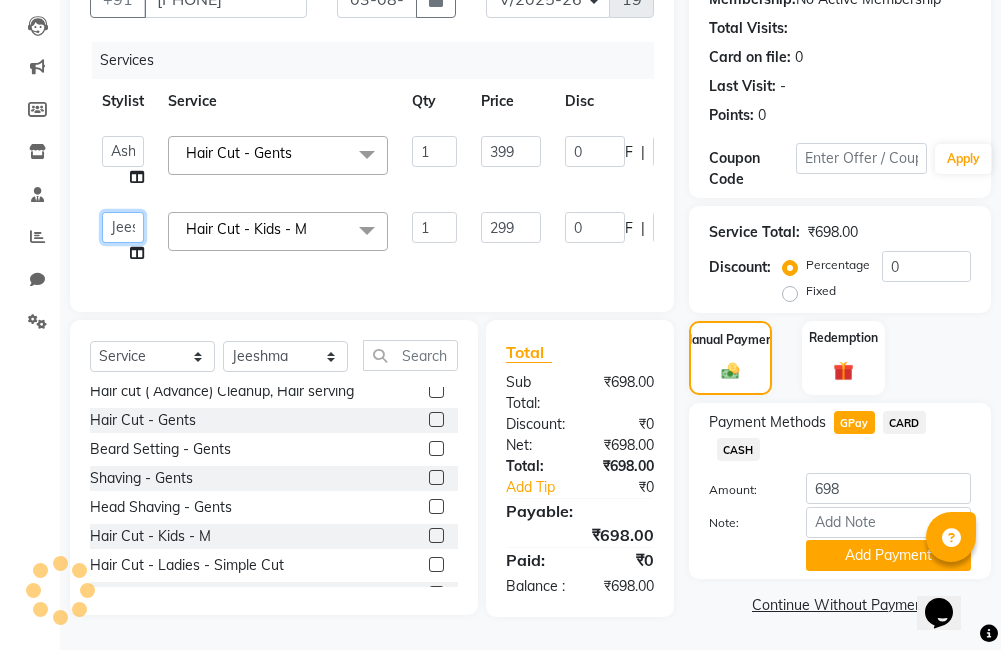 click on "[FIRST]   [FIRST]   [FIRST]   [FIRST]   [FIRST]   [FIRST]   [FIRST]   [FIRST]   [FIRST]   [FIRST]" 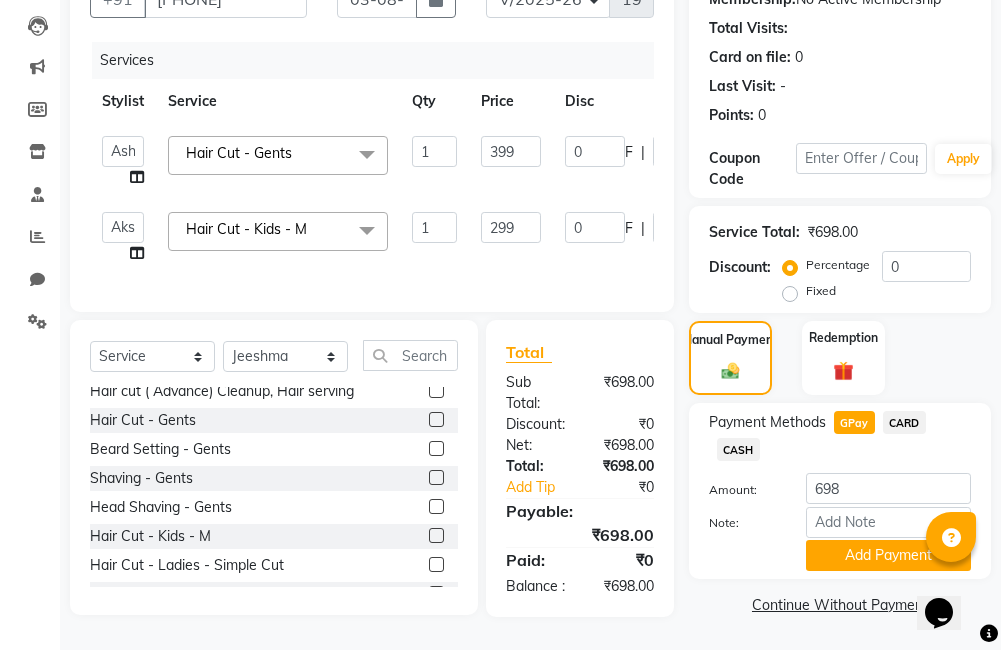 select on "85195" 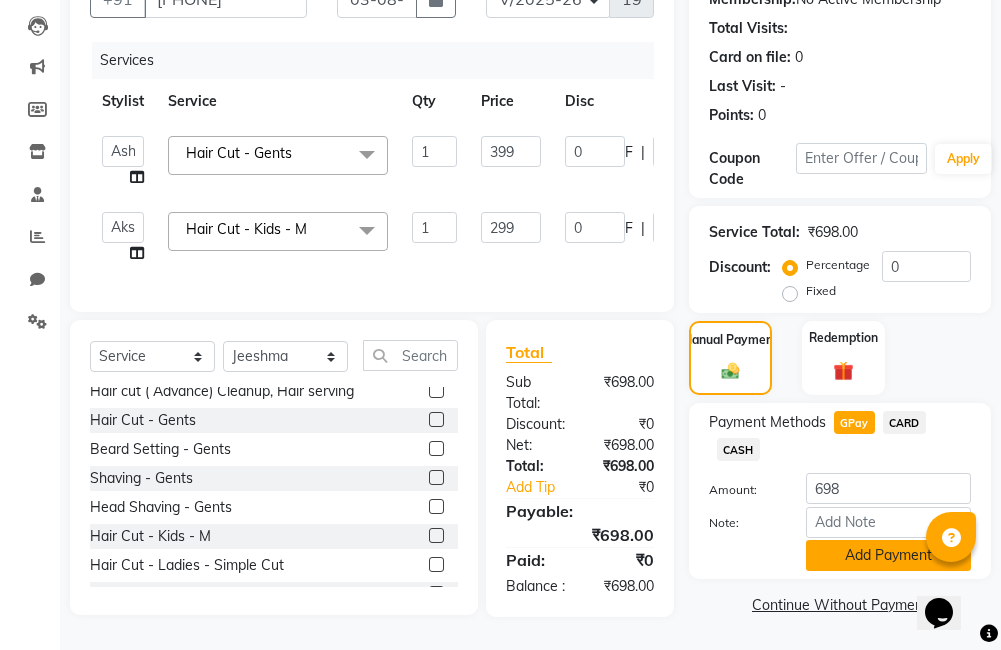 click on "Add Payment" 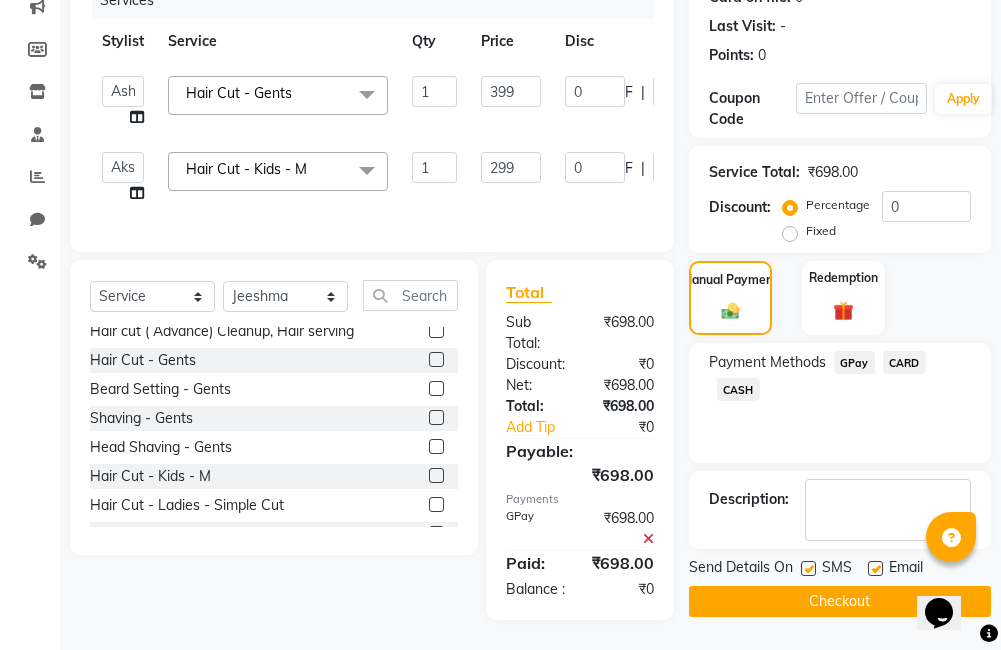 scroll, scrollTop: 329, scrollLeft: 0, axis: vertical 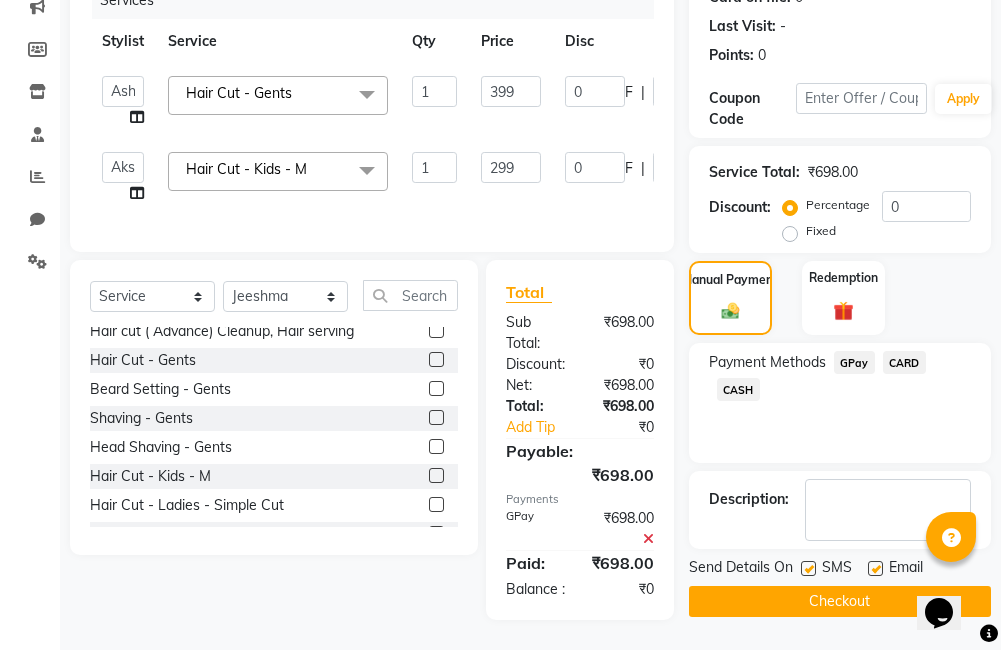 click on "Checkout" 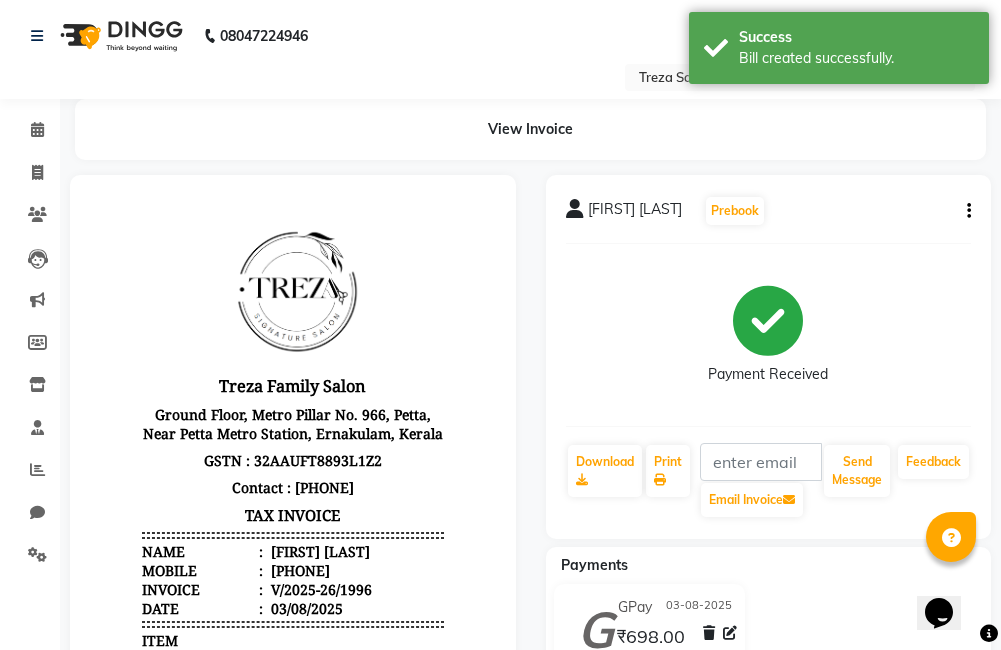 scroll, scrollTop: 0, scrollLeft: 0, axis: both 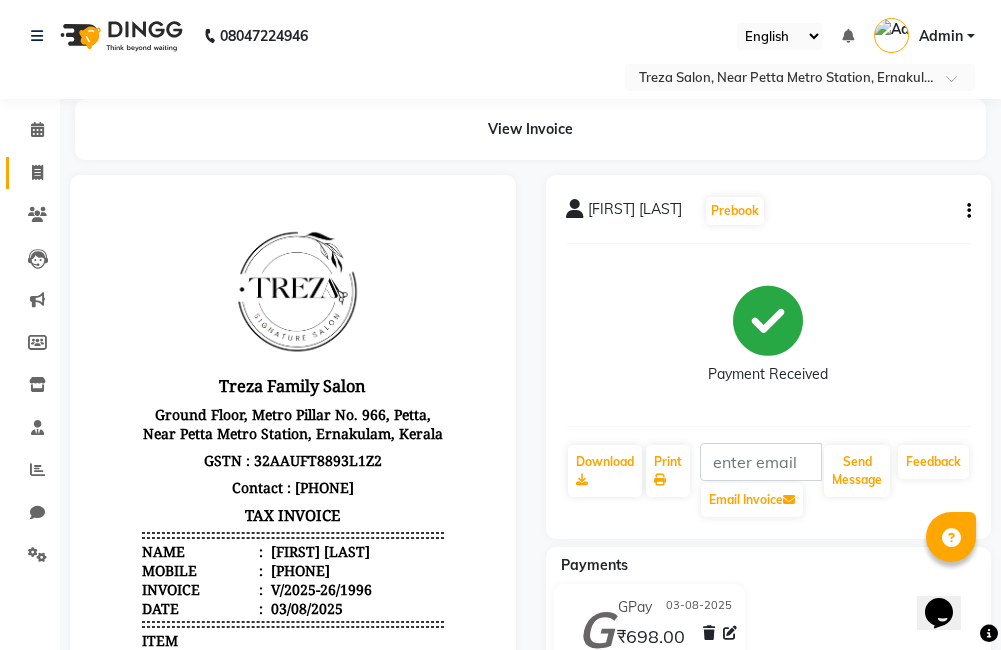 click 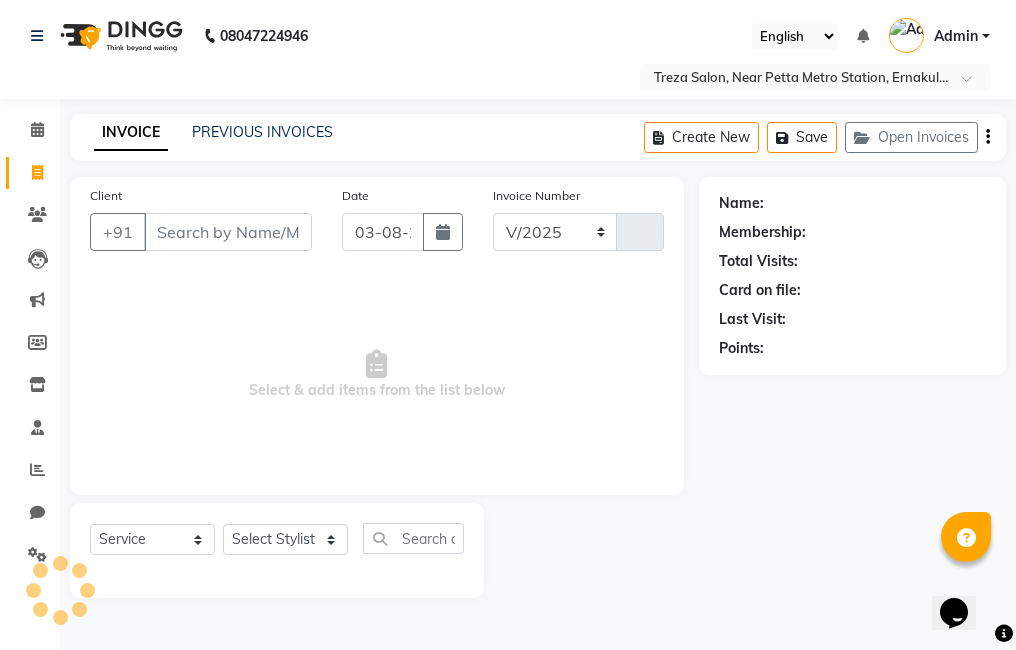 select on "7633" 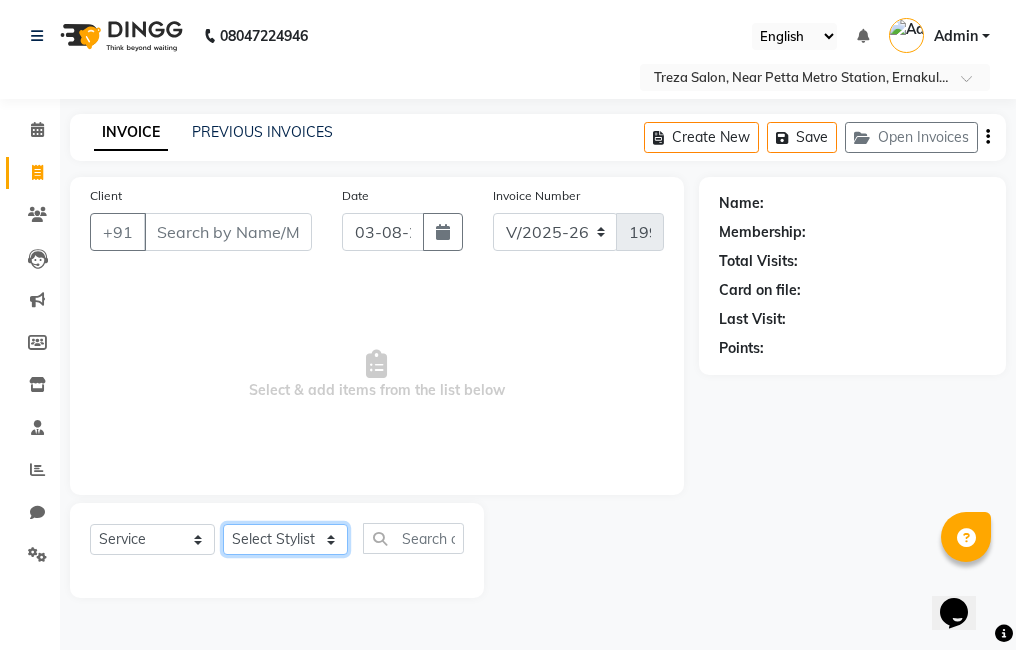 click on "Select Stylist [FIRST] [FIRST] [FIRST] [FIRST] [FIRST] [FIRST] [FIRST] [FIRST] [FIRST] [FIRST]" 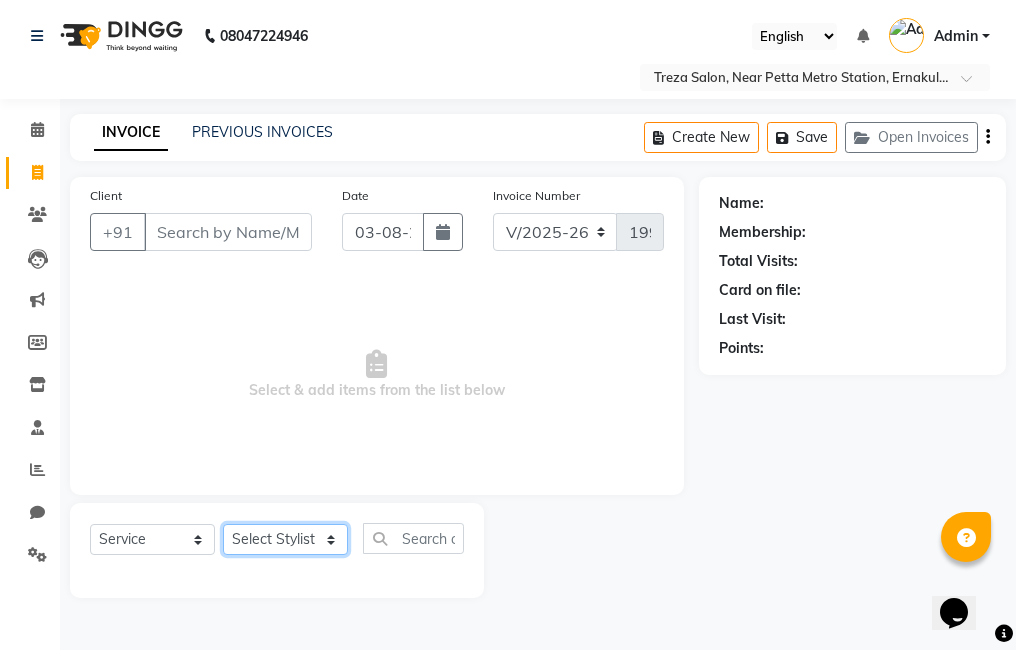 select on "85195" 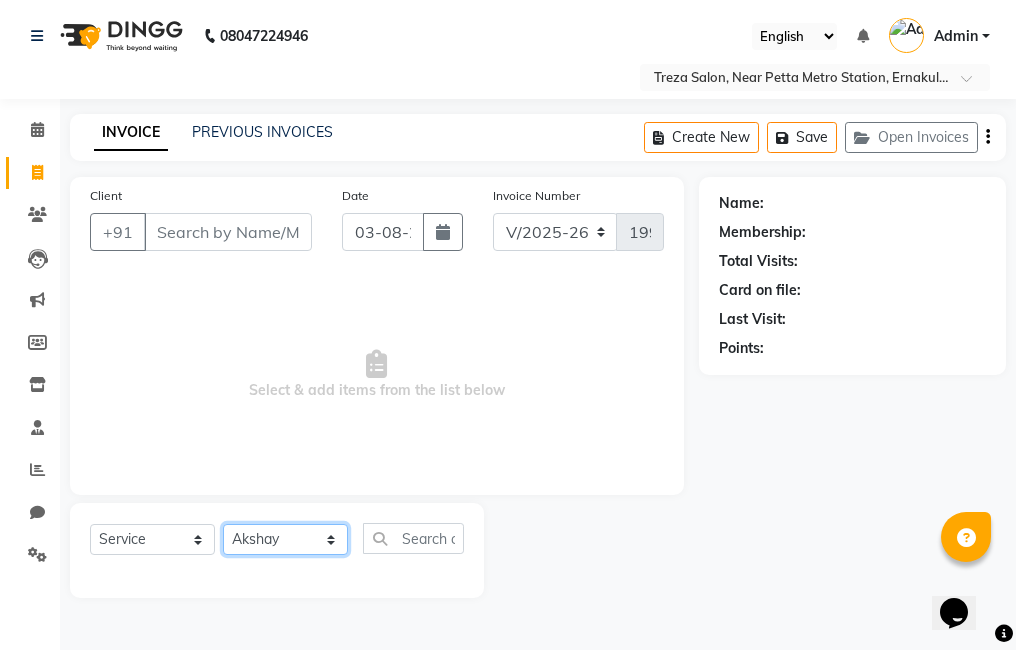 click on "Select Stylist [FIRST] [FIRST] [FIRST] [FIRST] [FIRST] [FIRST] [FIRST] [FIRST] [FIRST] [FIRST]" 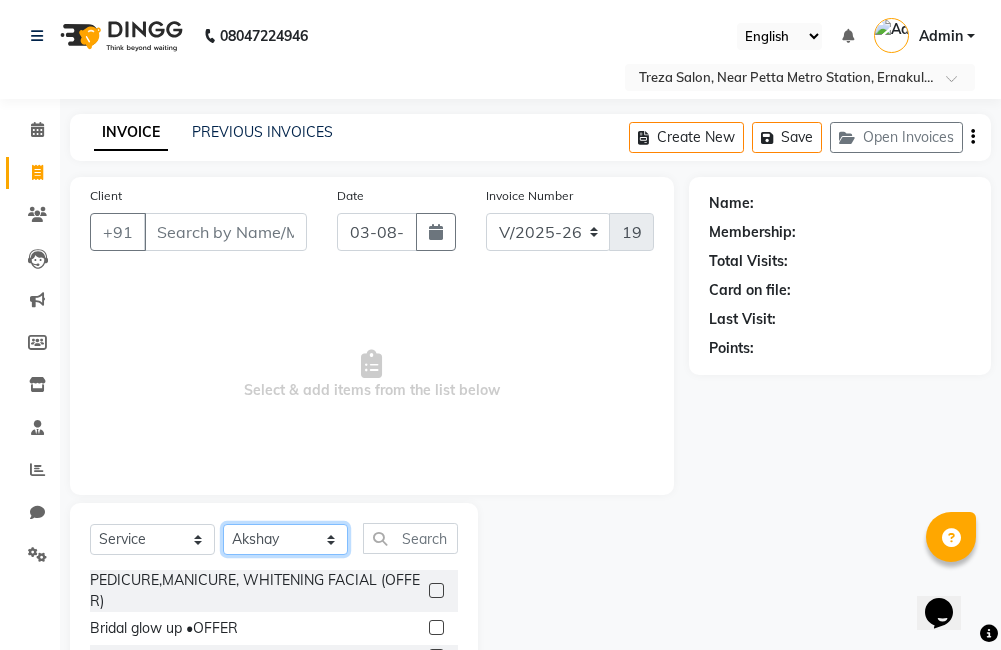 scroll, scrollTop: 178, scrollLeft: 0, axis: vertical 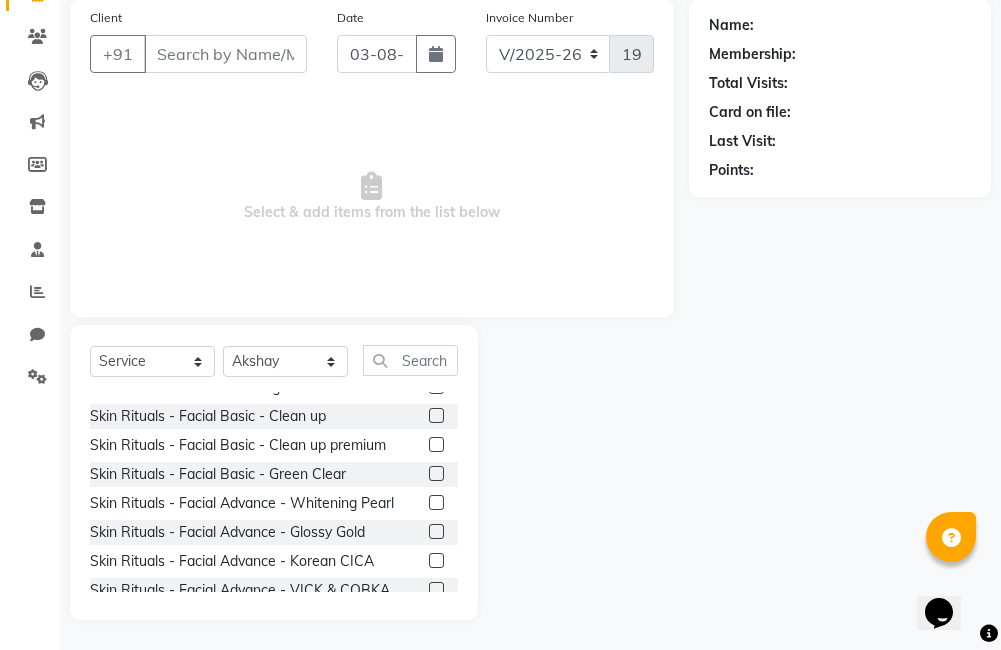 click 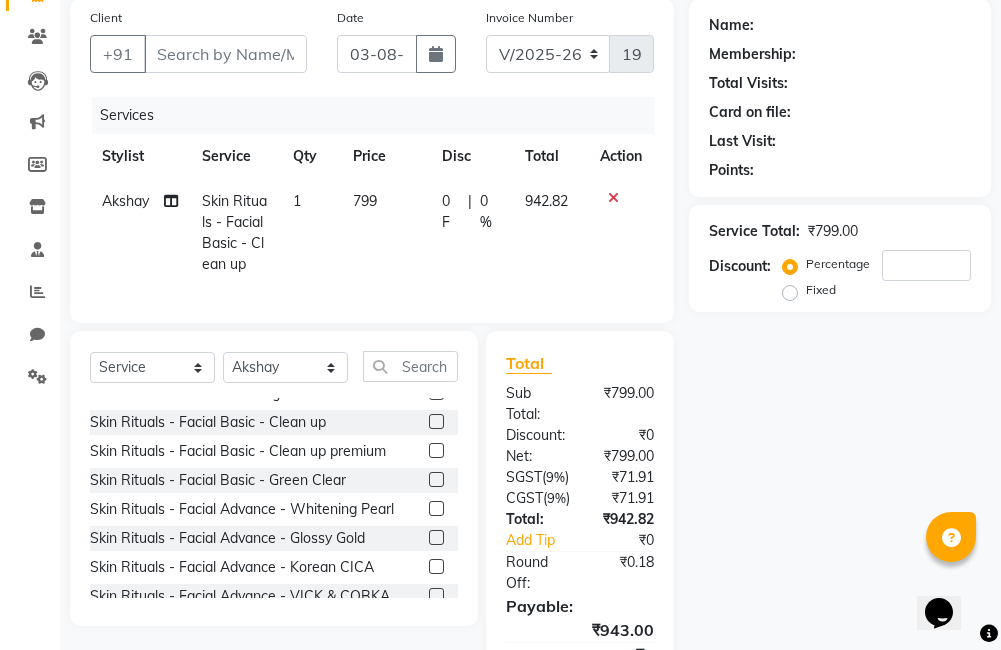 click 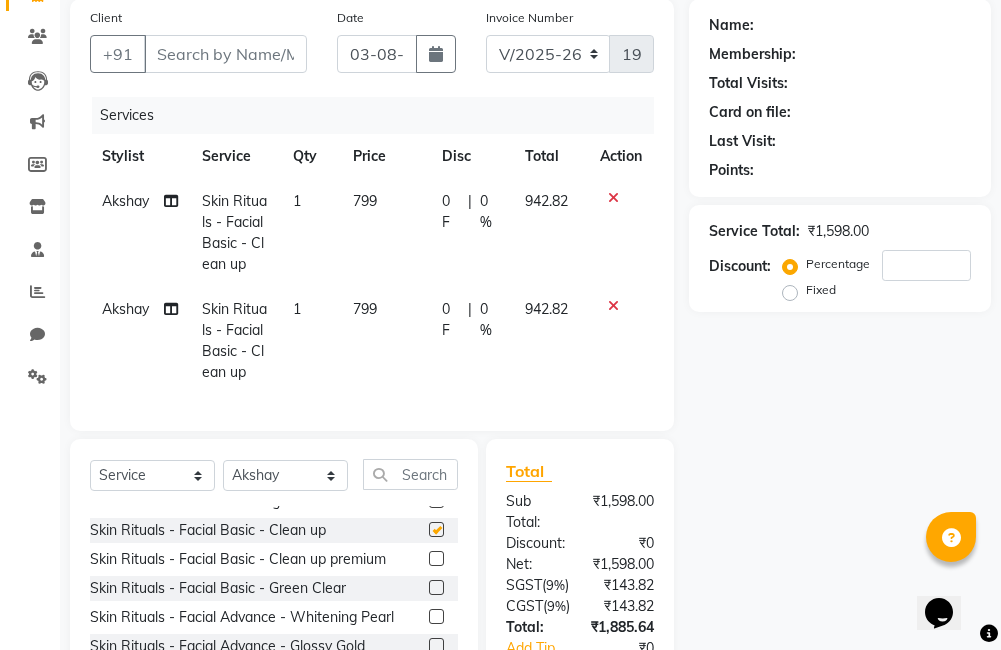 checkbox on "false" 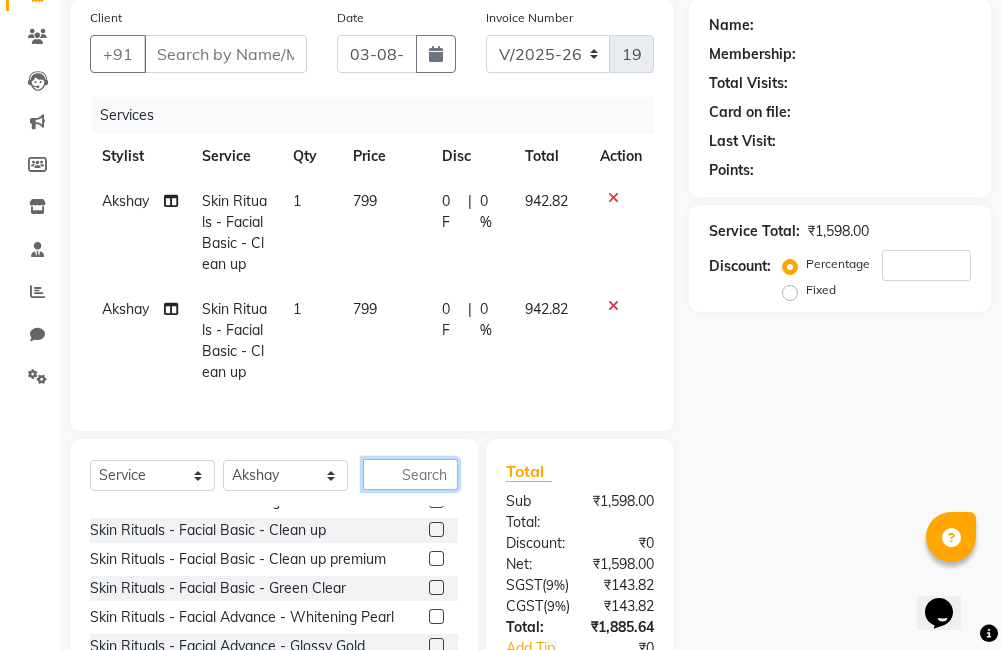 click 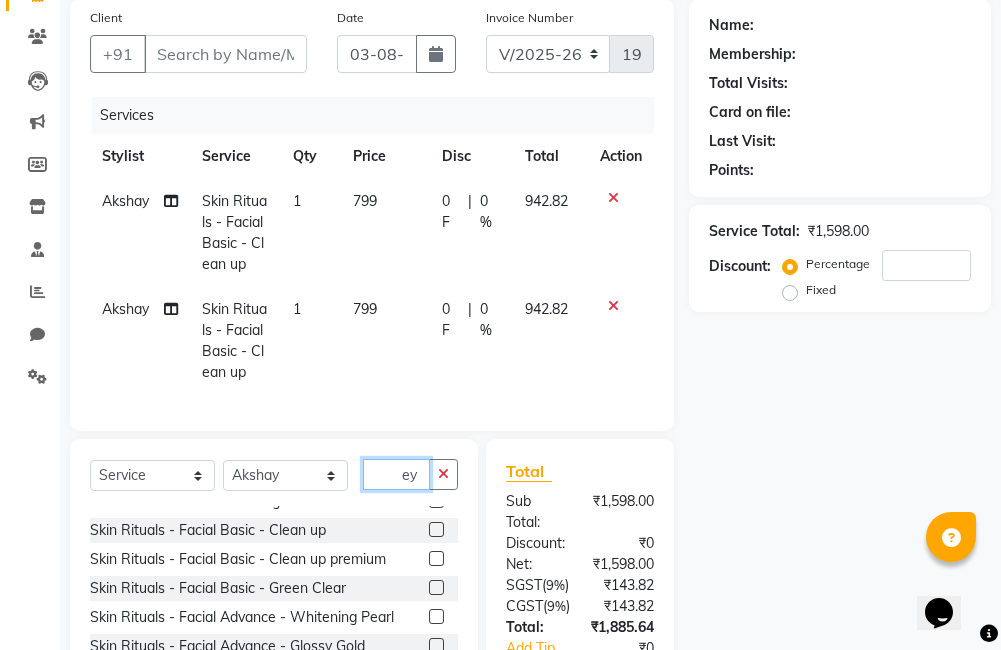 scroll, scrollTop: 1407, scrollLeft: 0, axis: vertical 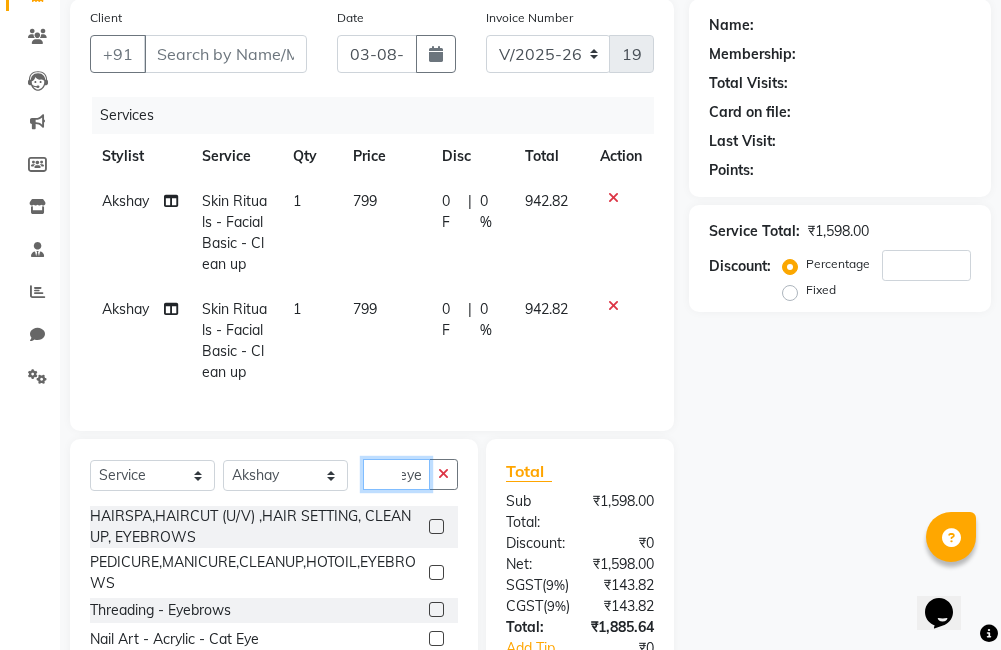 type on "eye" 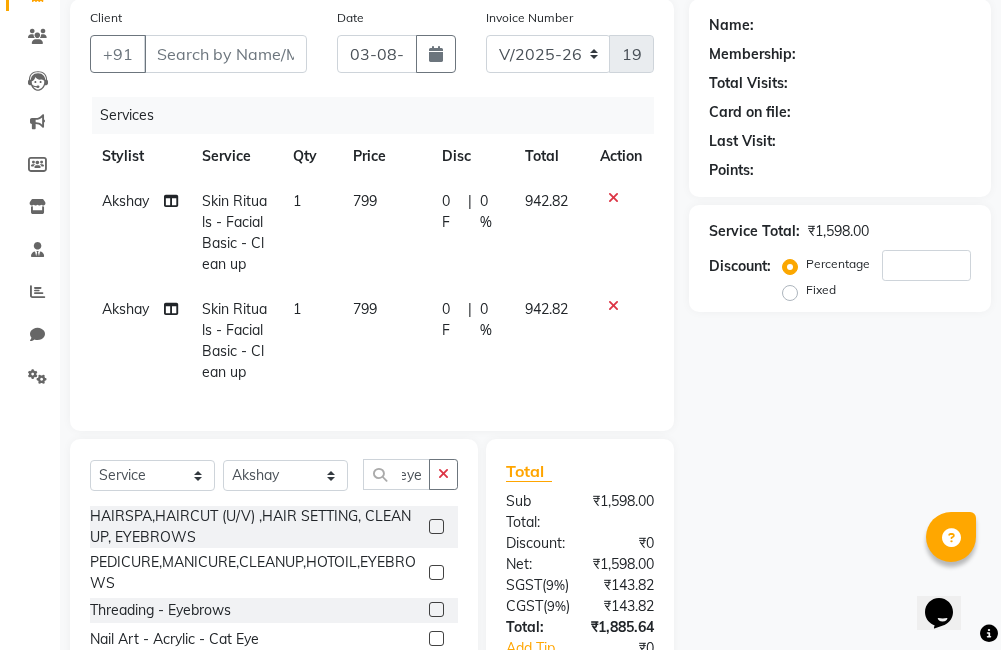 click 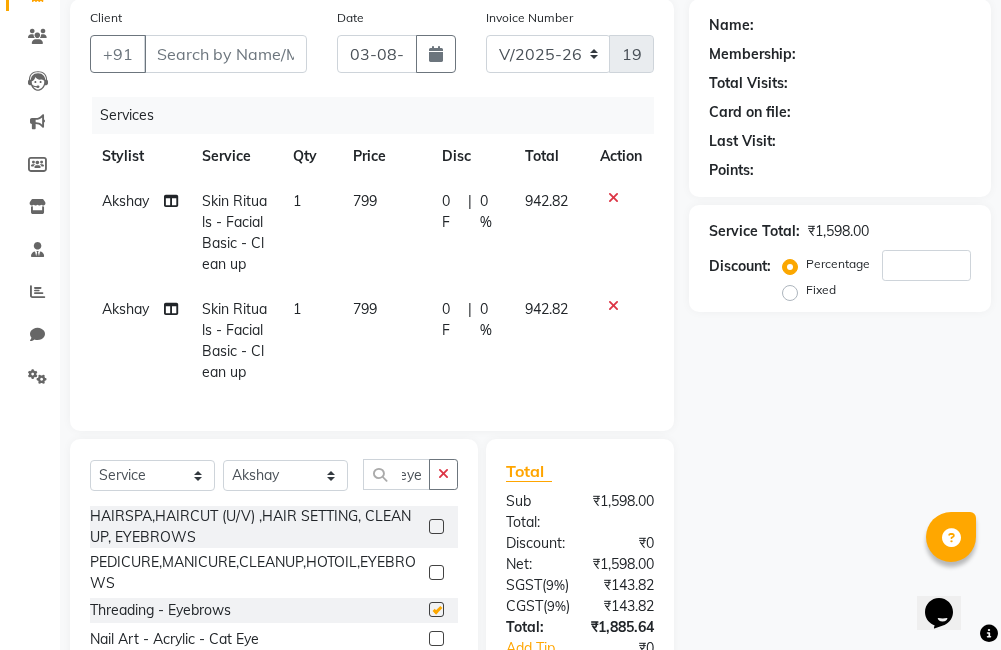 scroll, scrollTop: 0, scrollLeft: 0, axis: both 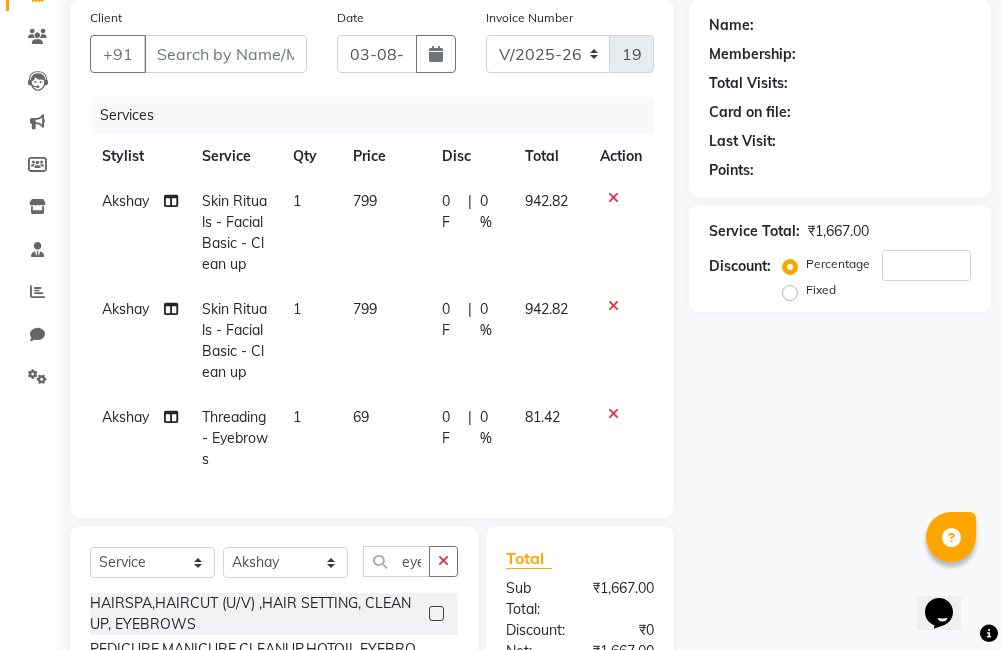checkbox on "false" 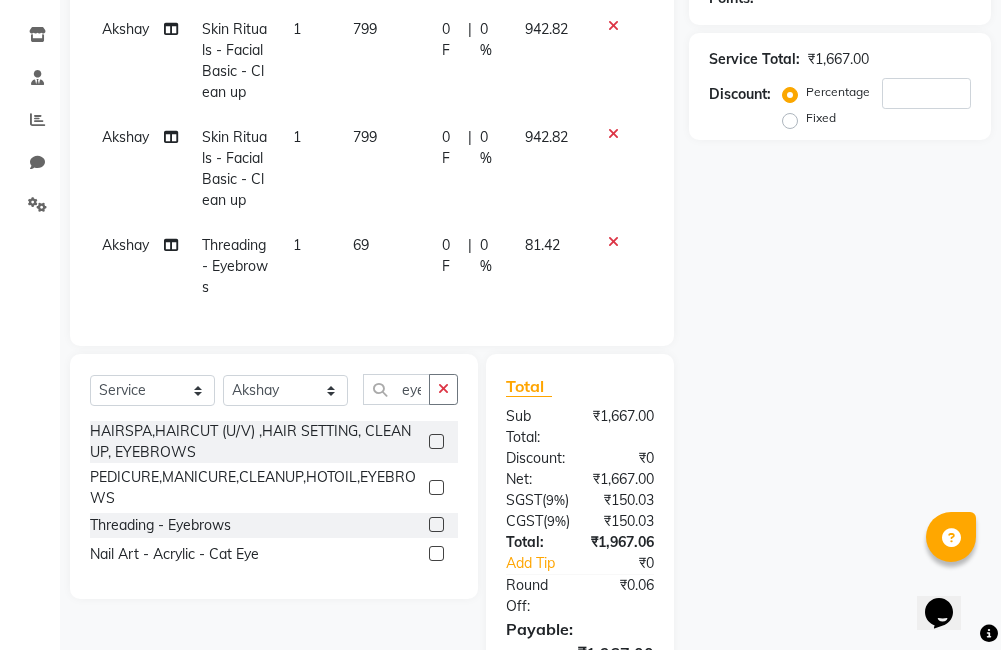scroll, scrollTop: 351, scrollLeft: 0, axis: vertical 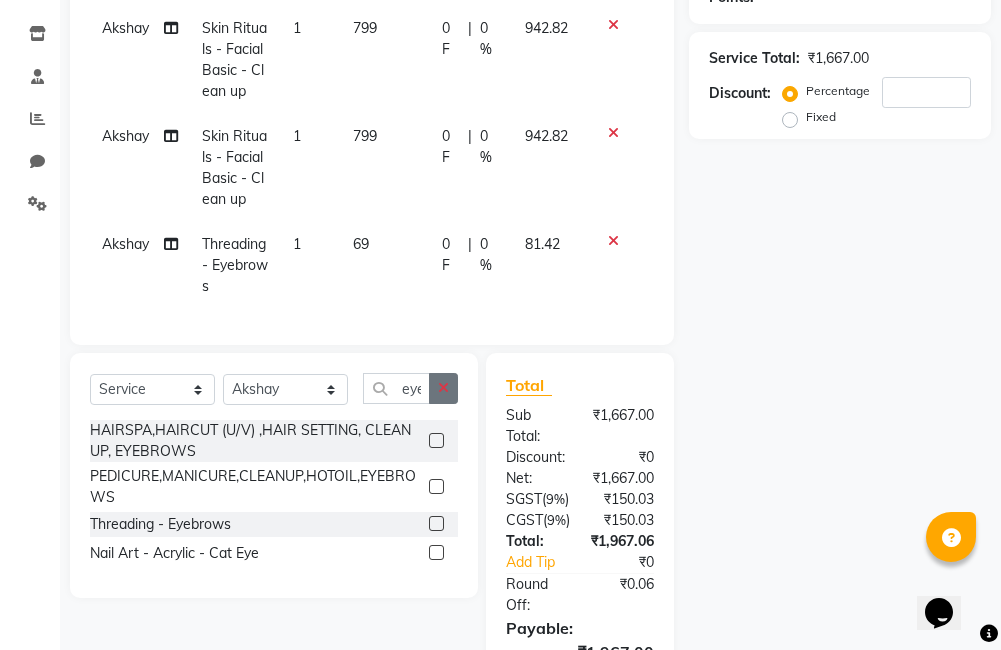 click 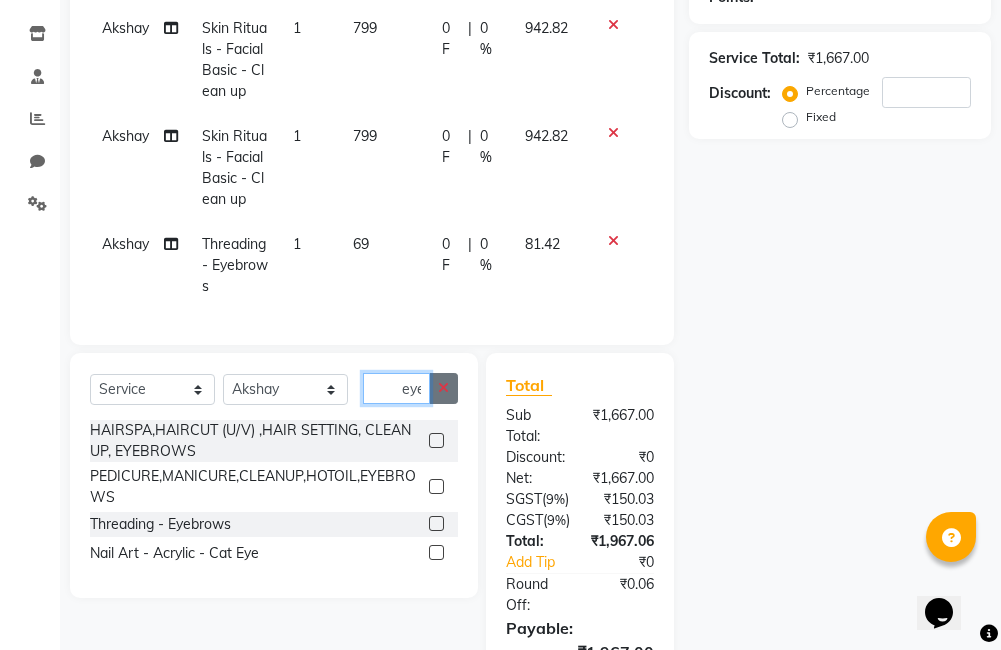 type 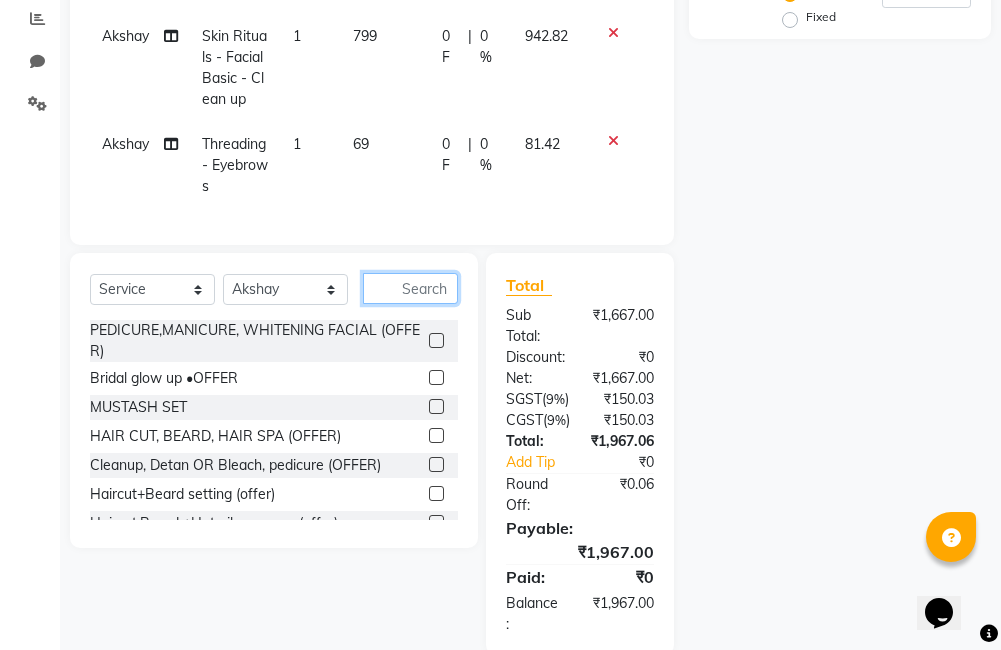 scroll, scrollTop: 543, scrollLeft: 0, axis: vertical 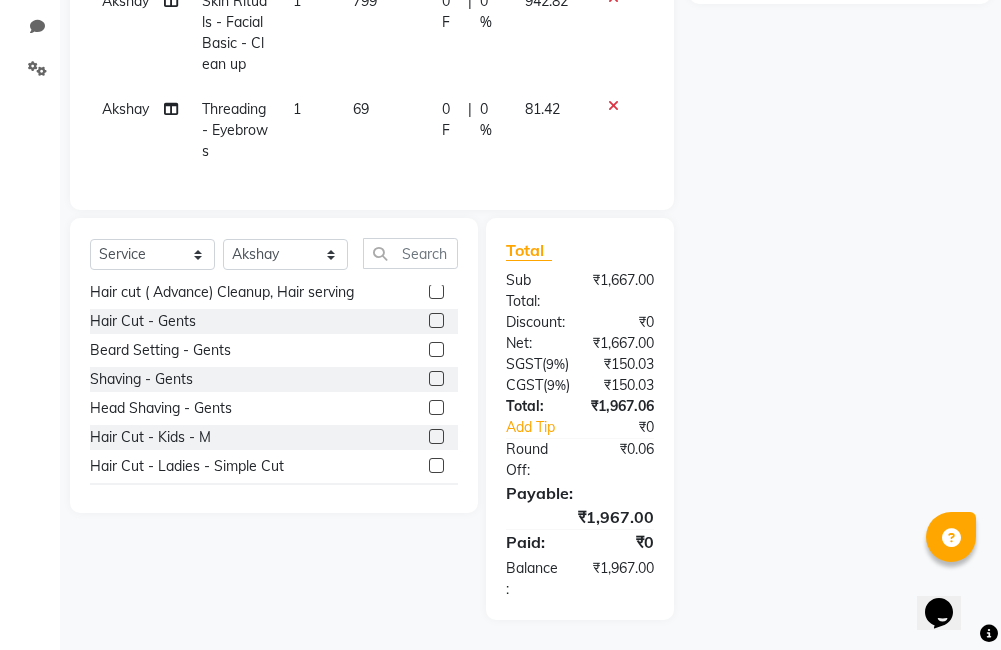 click 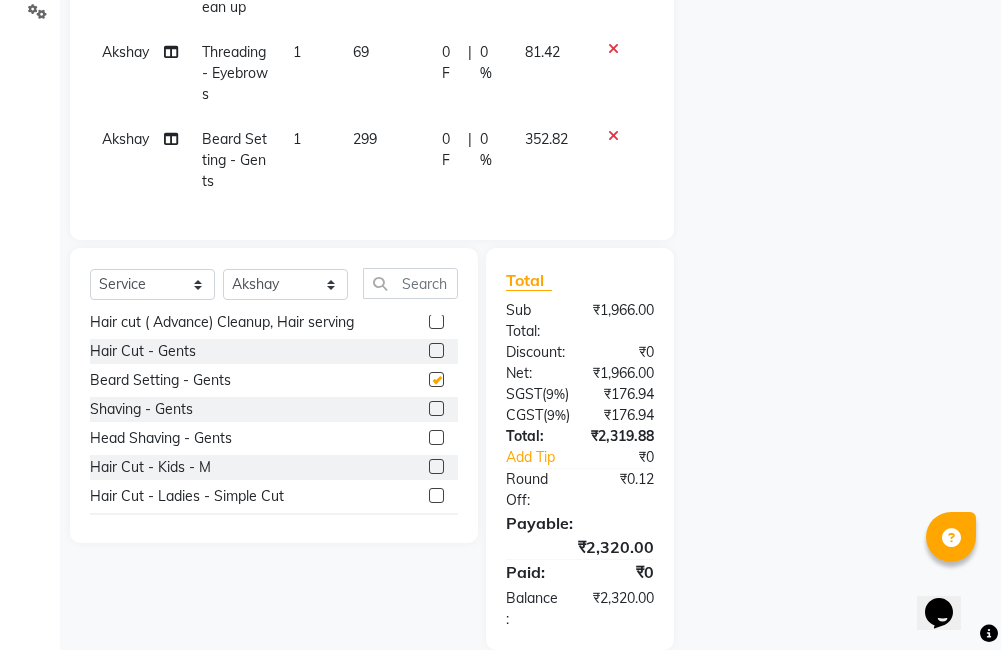 checkbox on "false" 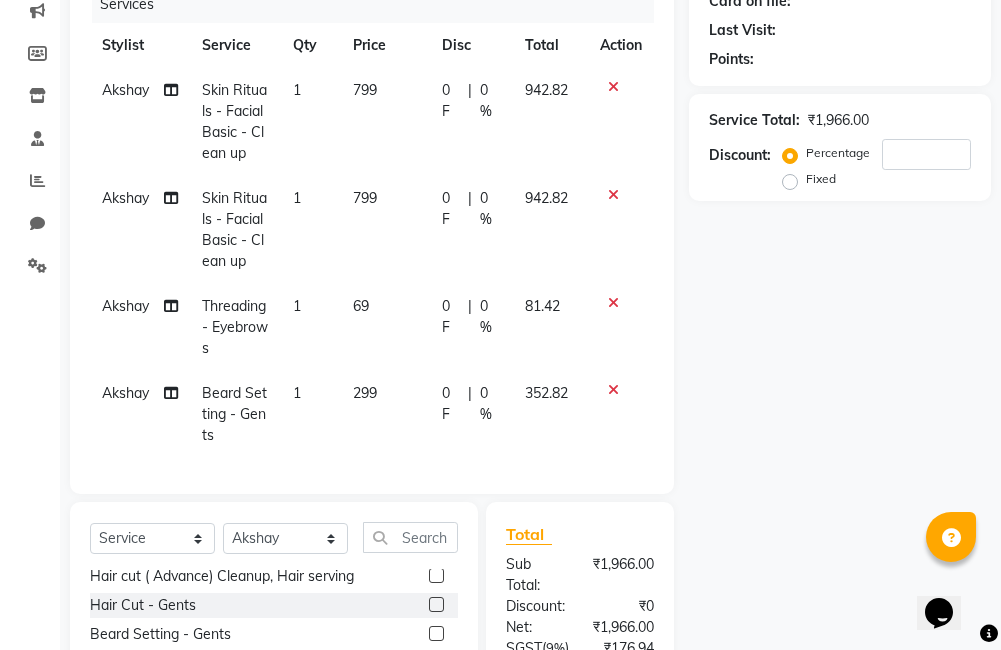 scroll, scrollTop: 287, scrollLeft: 0, axis: vertical 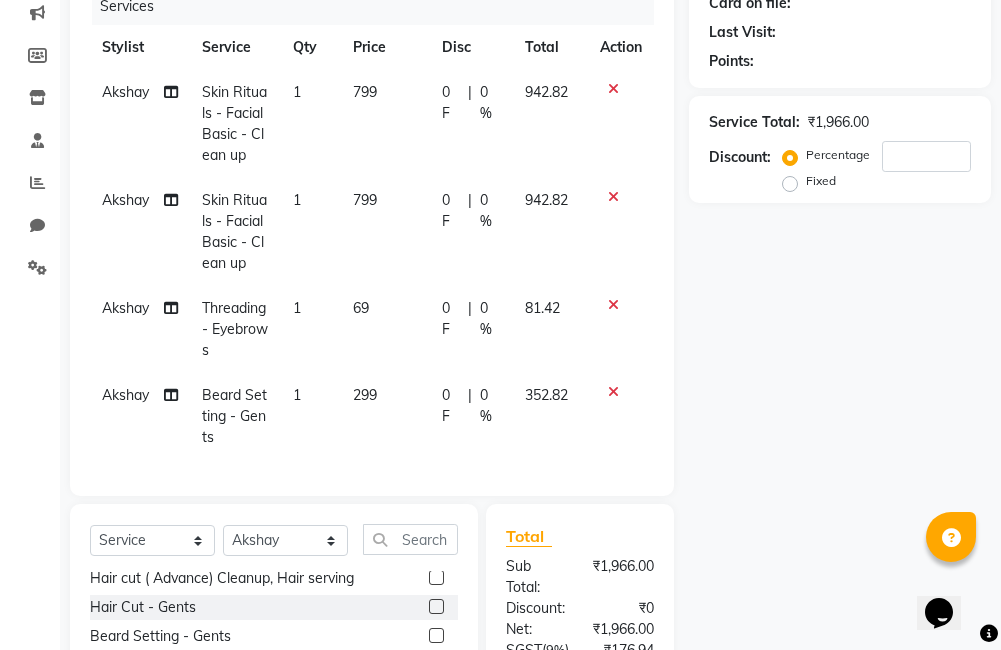 click on "0 F | 0 %" 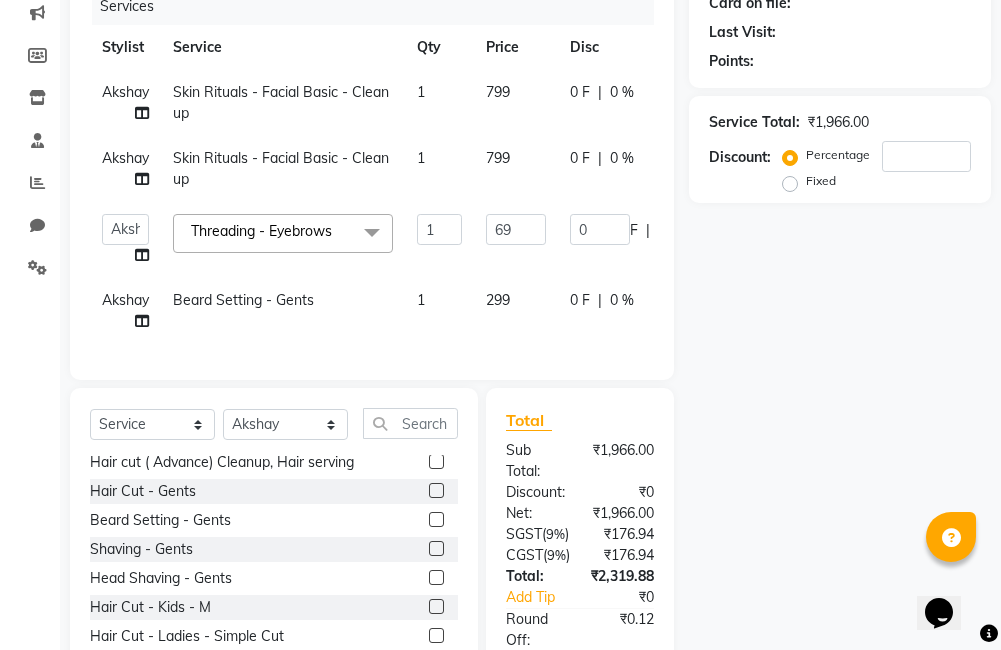 scroll, scrollTop: 0, scrollLeft: 0, axis: both 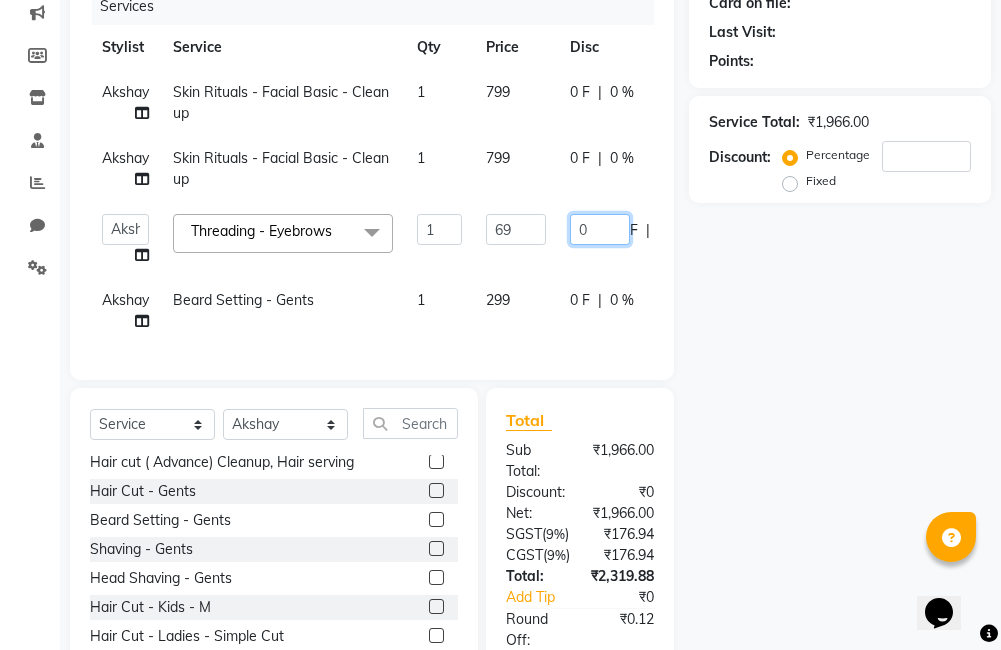 click on "0" 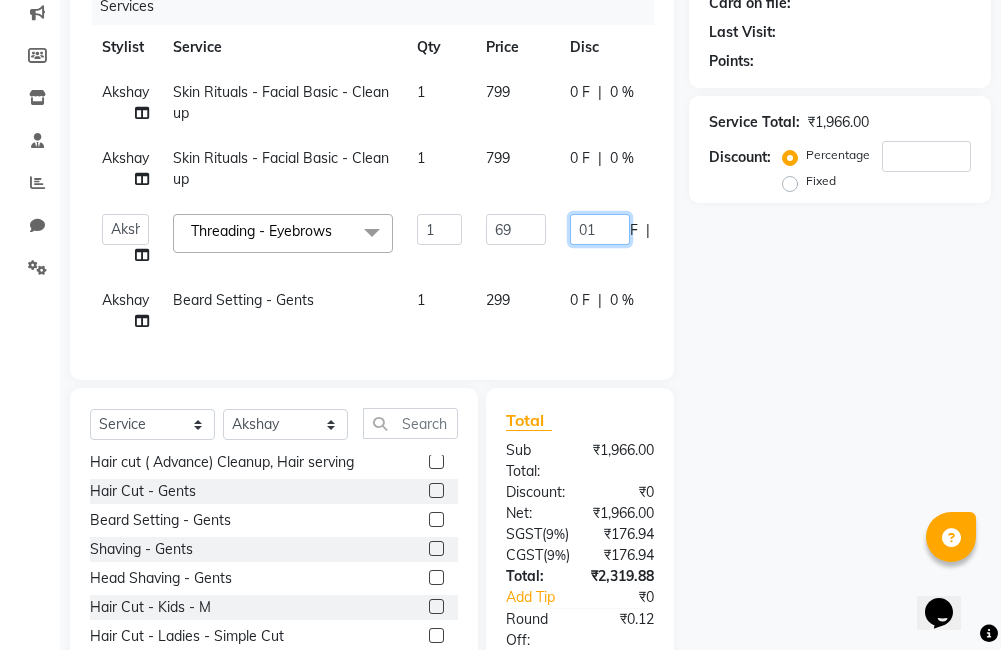 type on "010" 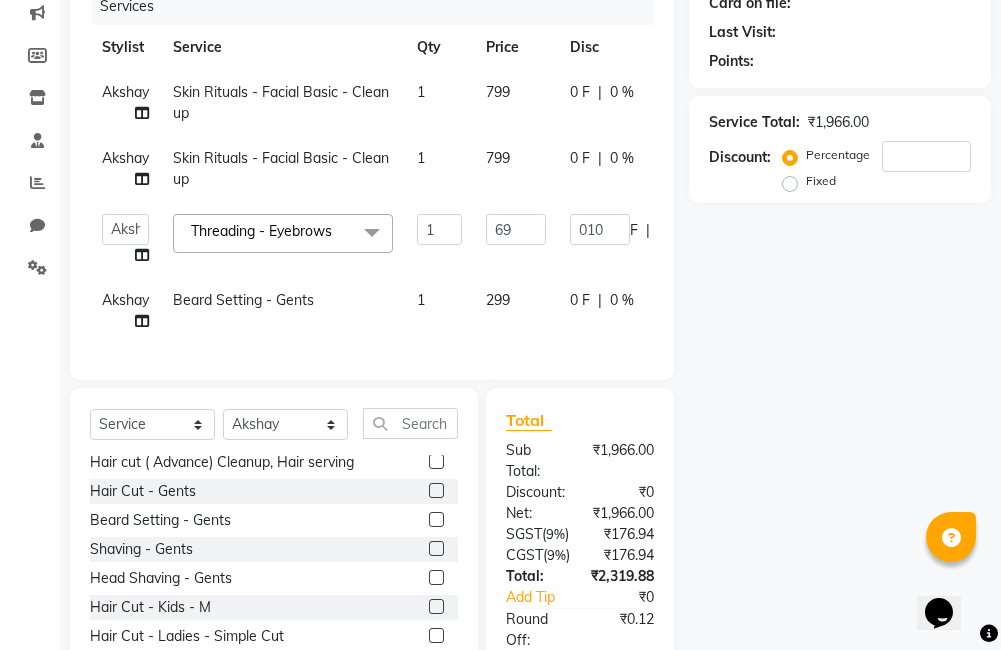 click on "Akshay Skin Rituals - Facial Basic - Clean up 1 799 0 F | 0 % 942.82 Akshay Skin Rituals - Facial Basic - Clean up 1 799 0 F | 0 % 942.82 Ajitha Akshay Amulie Anju Arun Ashish Jeeshma Krishna Priya Roshelle Shijo Threading - Eyebrows x PEDICURE,MANICURE, WHITENING FACIAL (OFFER) Bridal glow up •OFFER MUSTASH SET HAIR CUT, BEARD, HAIR SPA (OFFER) Cleanup, Detan OR Bleach, pedicure (OFFER) Haircut+Beard setting (offer) Haircut,Beard +Hot oil massage (offer) CLEANUP , DETAN OR BLEACH, HAIR SPA(OFFER) Haircut beard cleanup (offer) Hair Cut - Gents Beard Setting - Gents Shaving - Gents Head Shaving - Gents Hair Cut - Kids - M Hair Cut - Ladies - Simple Cut Hair Cut - Ladies - Creative Cut Hair Cut - Kids - F HEAD TO TOE (hot oil , manicure, pedicure, cleanup) ROYAL GROOM PACKAGE (OFFER) SPA PEDICURE,SPA MANICURE,HAIRCUT,BEARD SETTING,LOREAL HAIR SPA,DTEAN,KOREAN CICA FACIAL HAIRSPA,HAIRCUT (U/V) ,HAIR SETTING, CLEANUP, EYEBROWS Waxing - Chin" 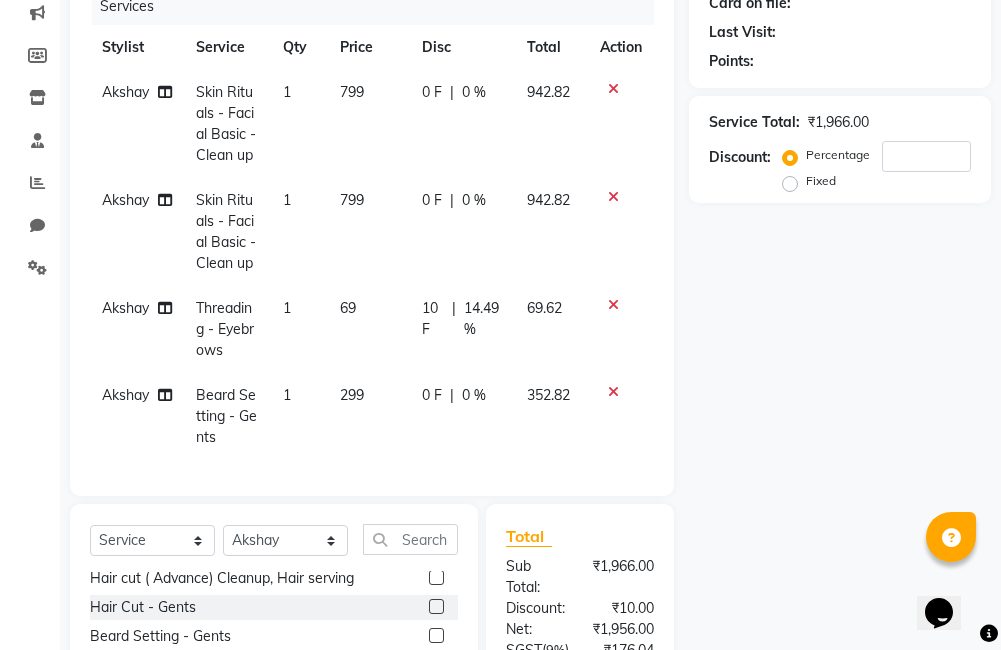 click on "0 F" 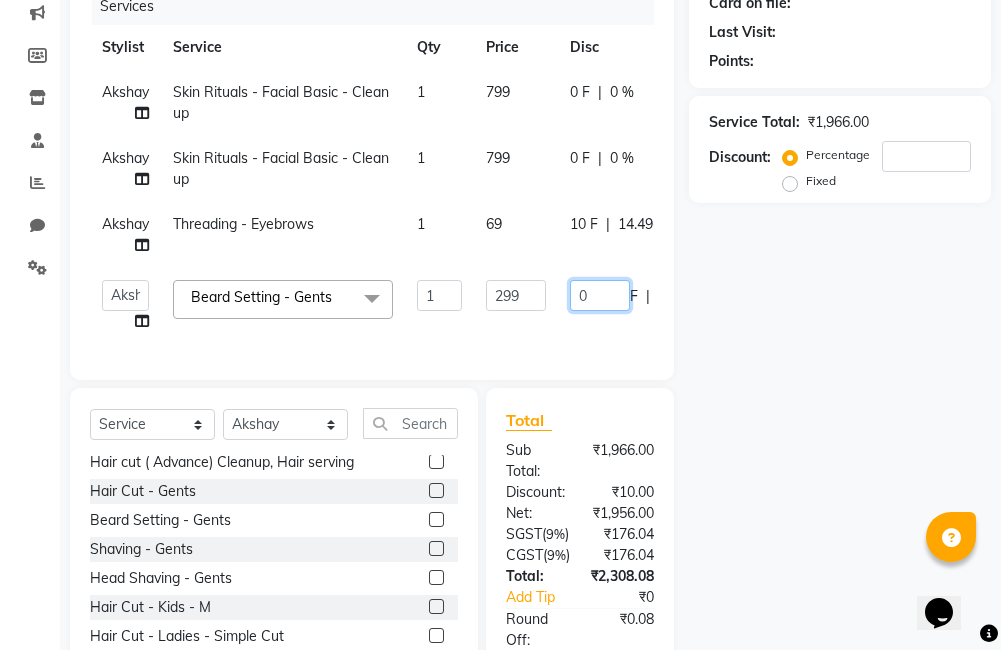 click on "0" 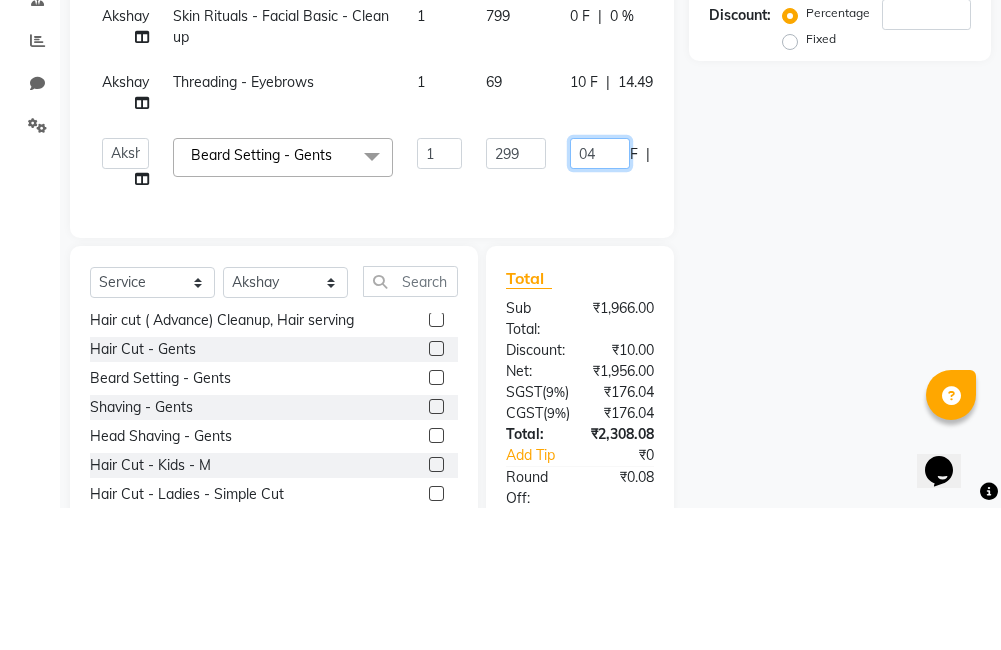 type on "045" 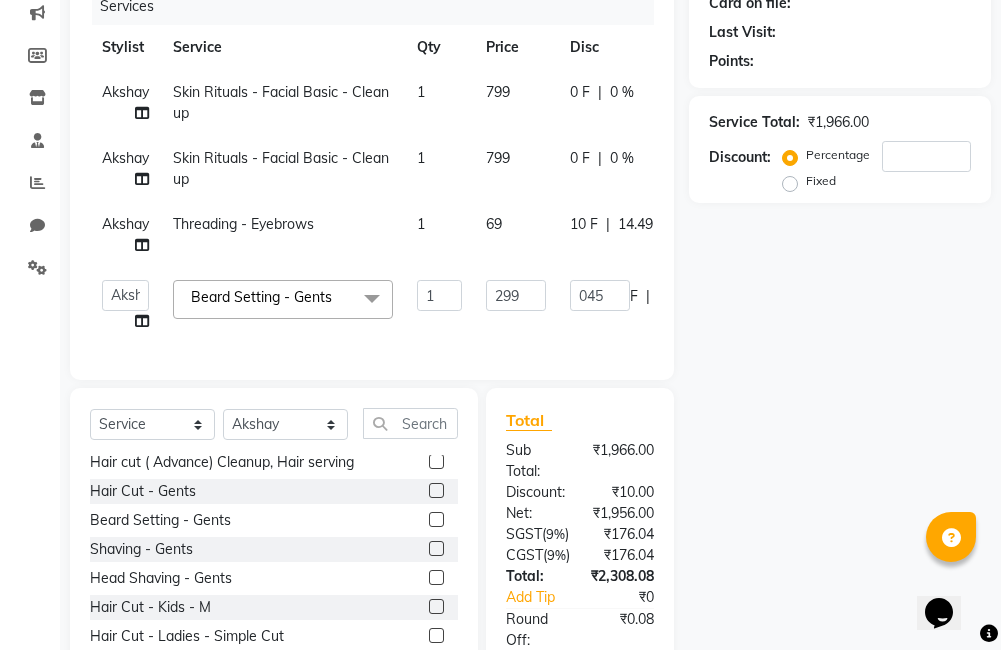 click on "Name: [LAST] Membership: Total Visits: Card on file: Last Visit: Points: Service Total:  ₹1,966.00  Discount:  Percentage   Fixed" 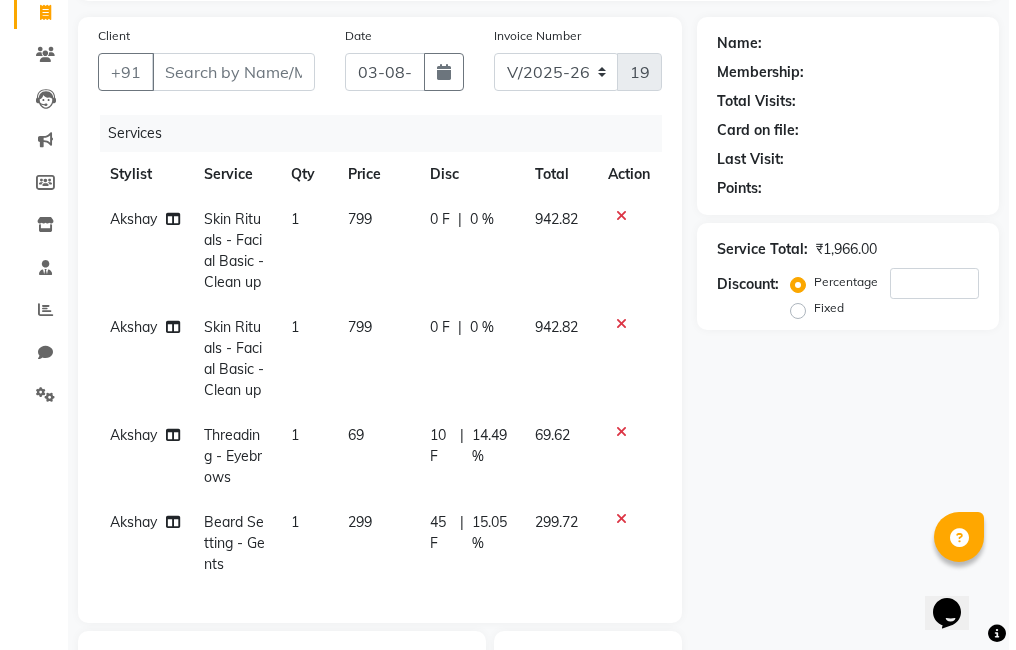 scroll, scrollTop: 161, scrollLeft: 0, axis: vertical 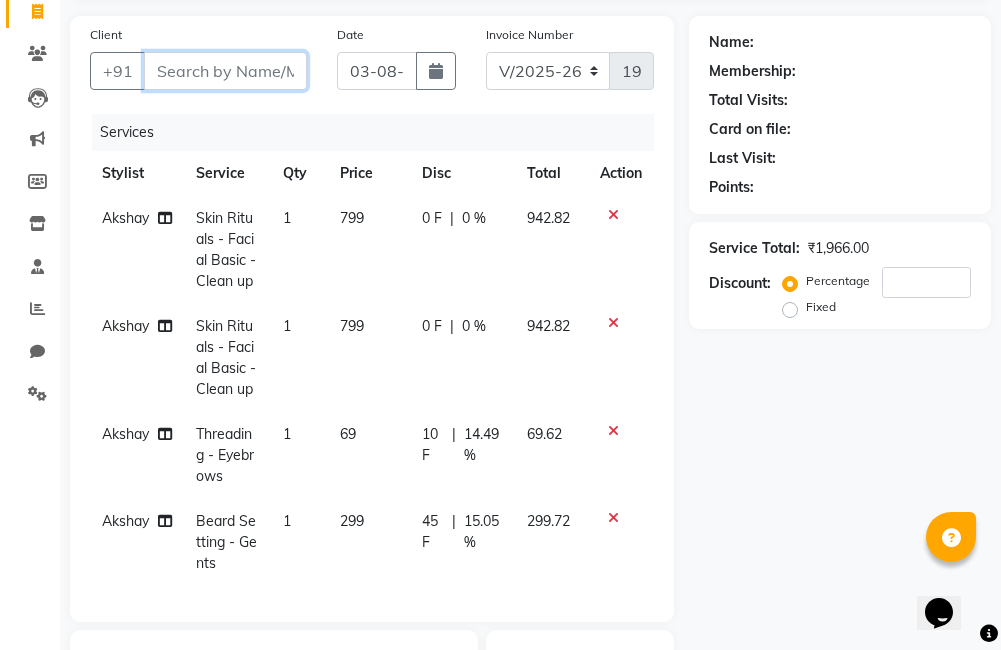 click on "Client" at bounding box center (225, 71) 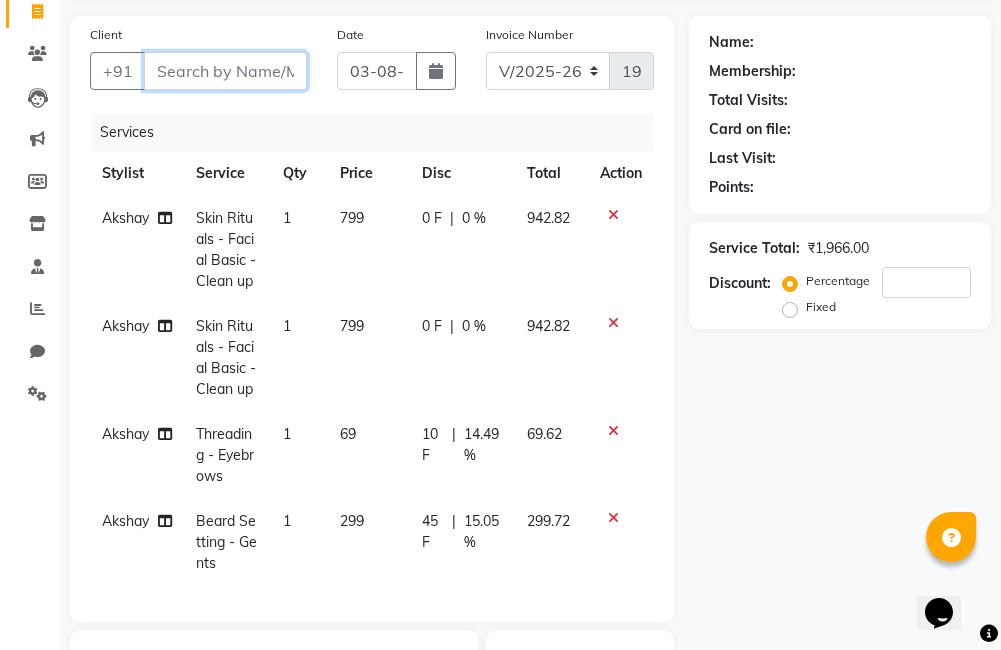 type on "7" 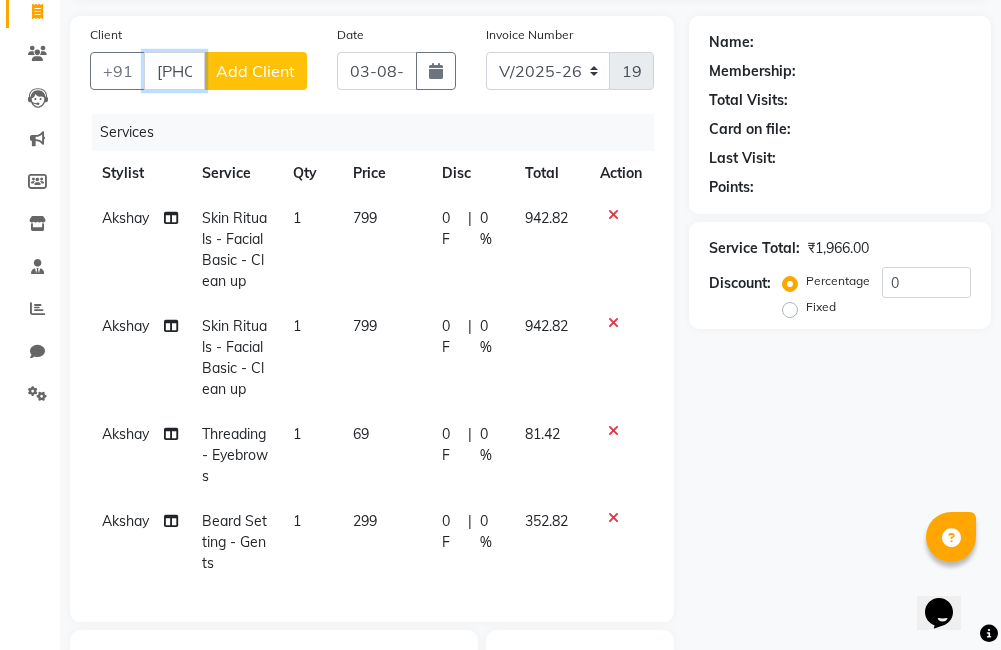 type on "[PHONE]" 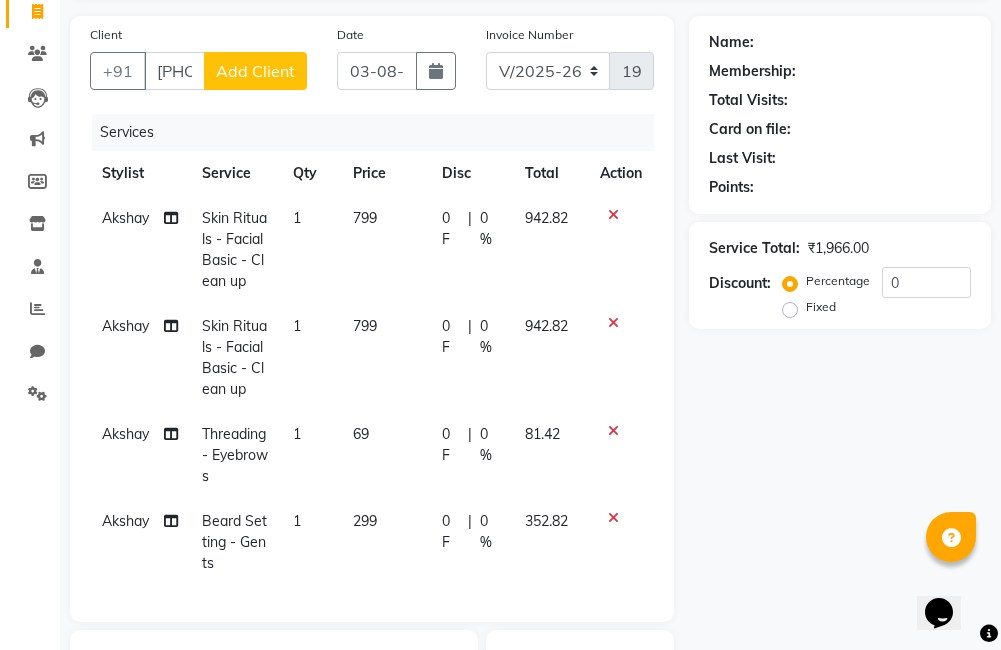 click on "Add Client" 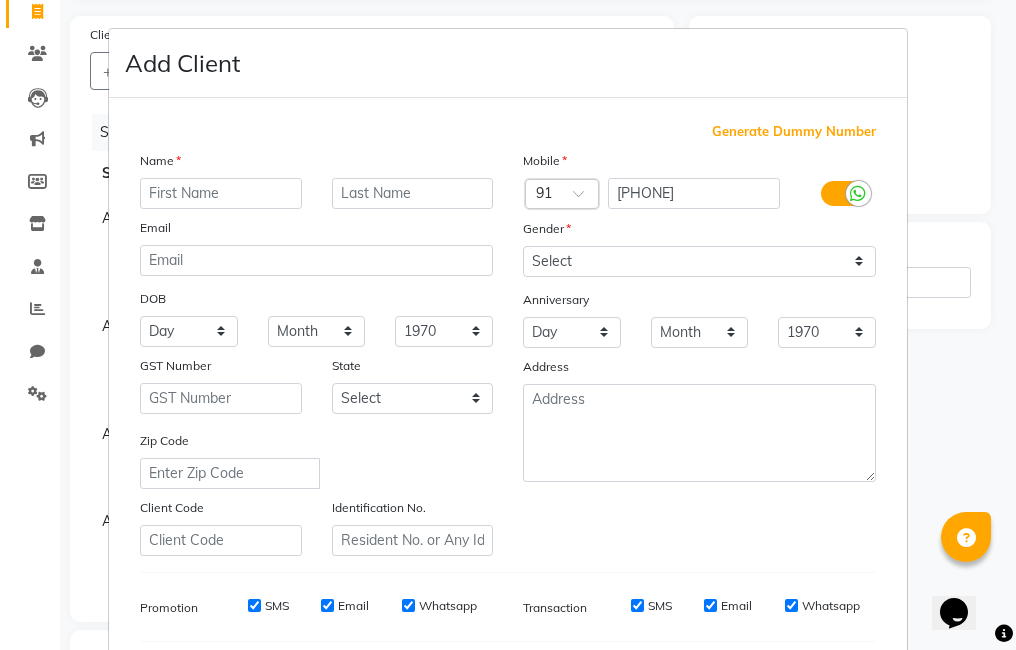 type on "a" 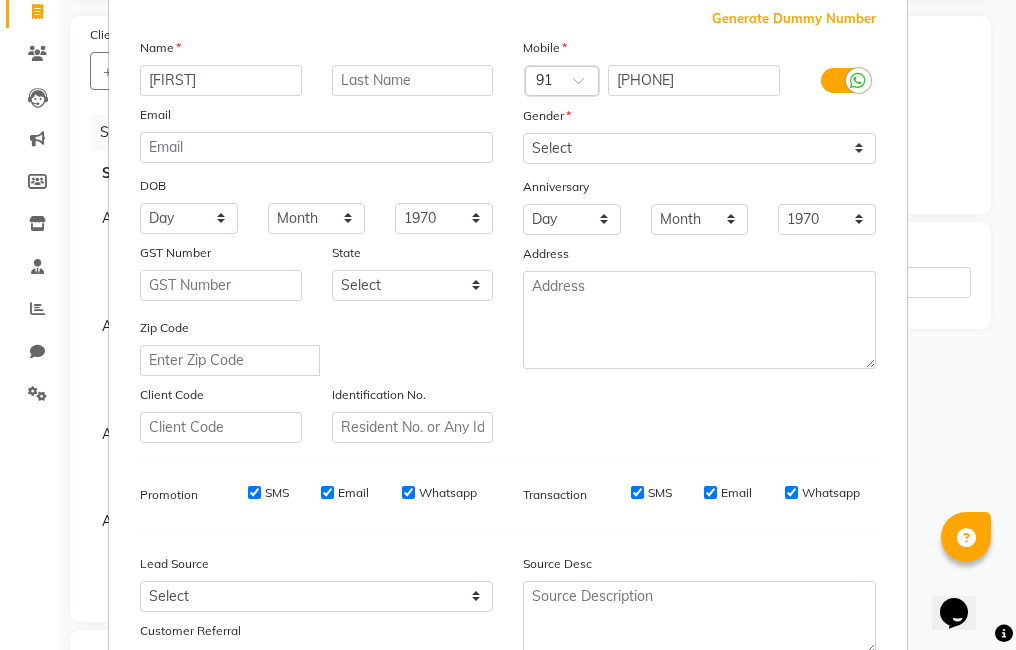 scroll, scrollTop: 121, scrollLeft: 0, axis: vertical 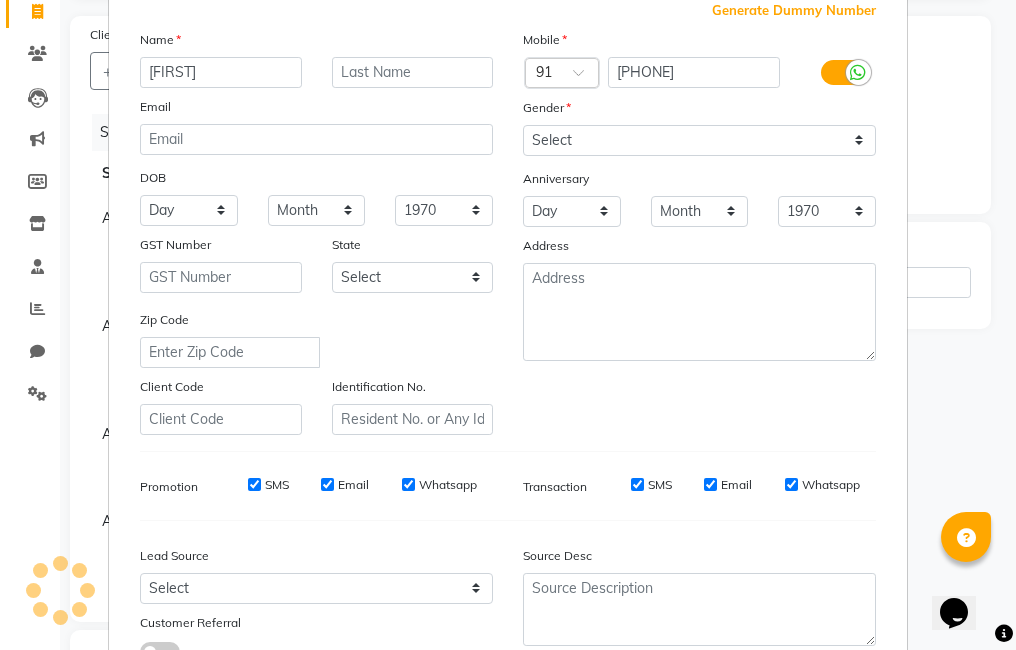 type on "[FIRST]" 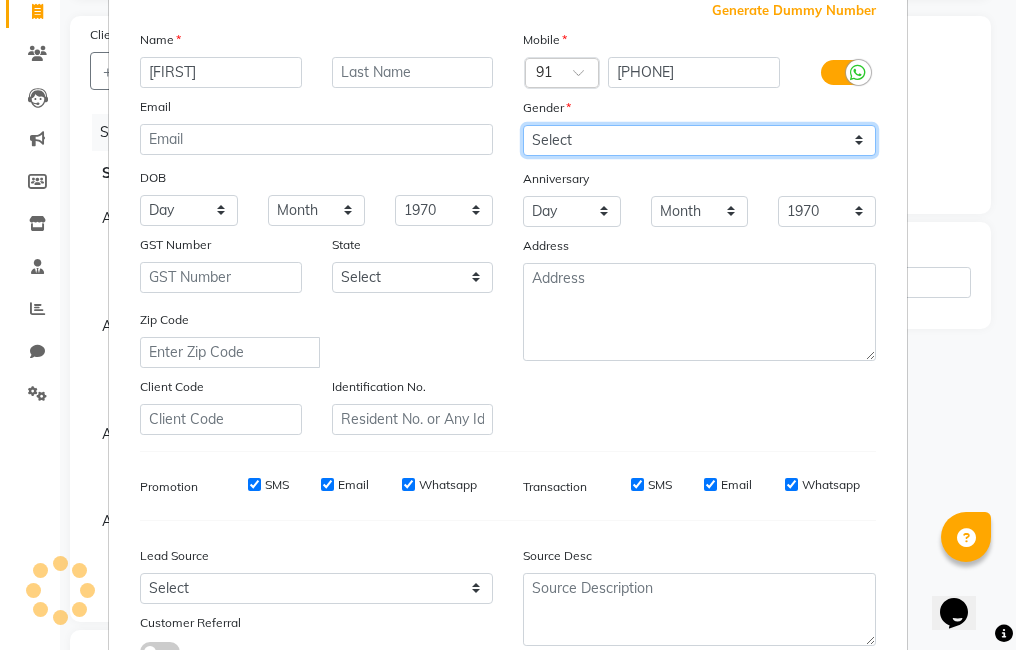 click on "Select Male Female Other Prefer Not To Say" at bounding box center (699, 140) 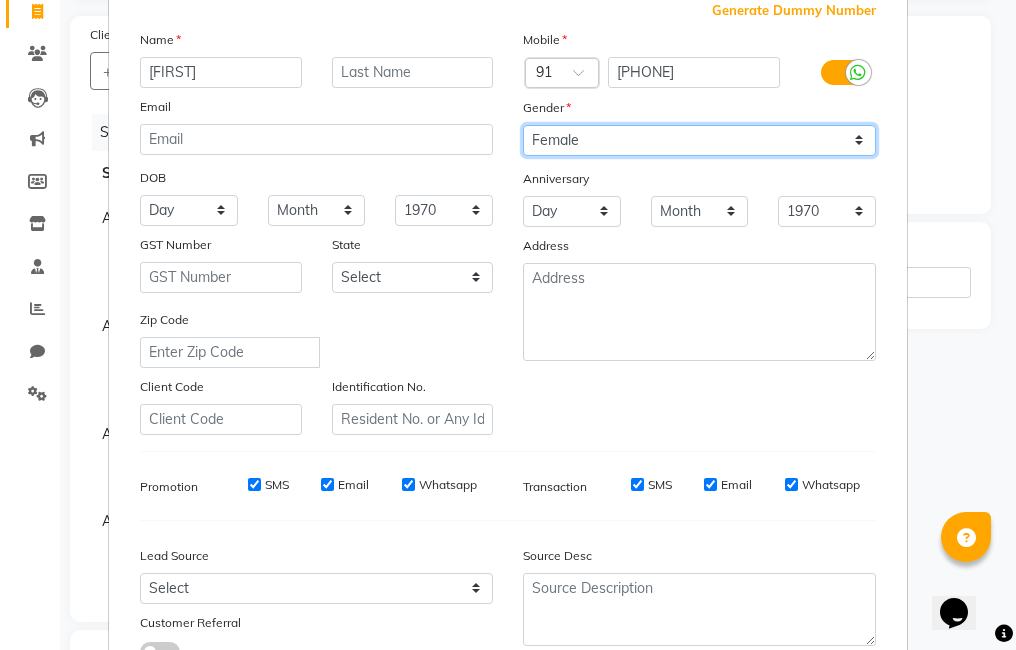 click on "Select Male Female Other Prefer Not To Say" at bounding box center [699, 140] 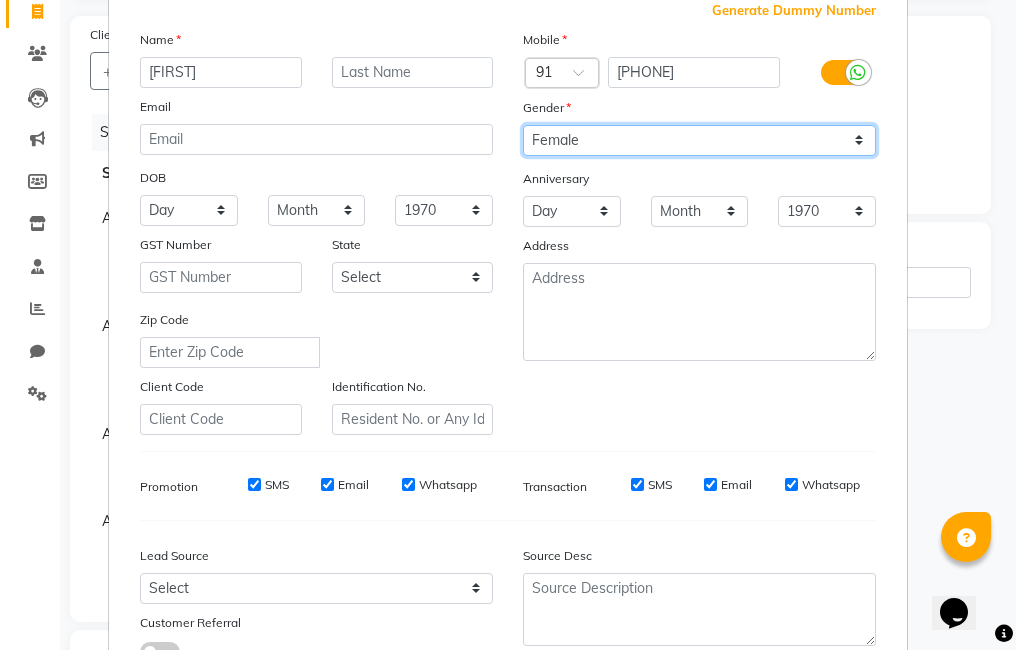 click on "Select Male Female Other Prefer Not To Say" at bounding box center [699, 140] 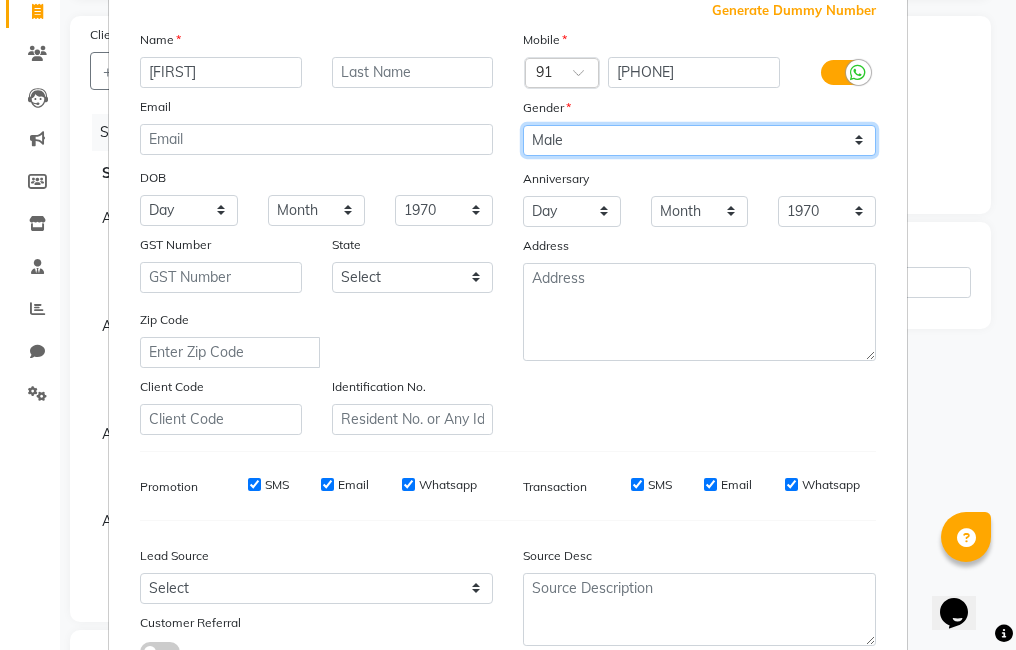 click on "Select Male Female Other Prefer Not To Say" at bounding box center (699, 140) 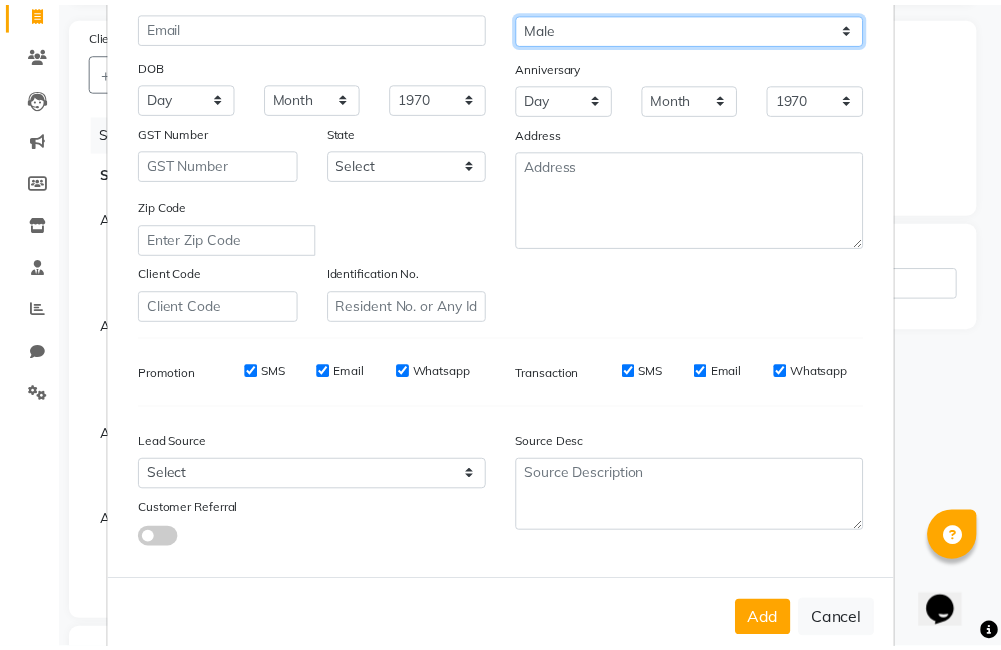 scroll, scrollTop: 273, scrollLeft: 0, axis: vertical 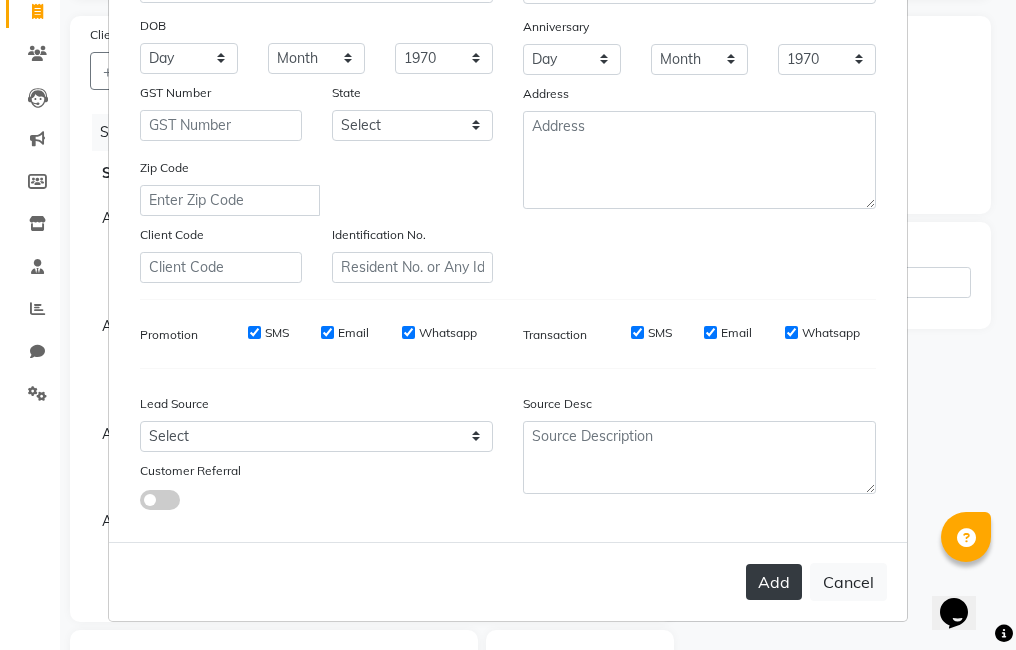 click on "Add" at bounding box center (774, 582) 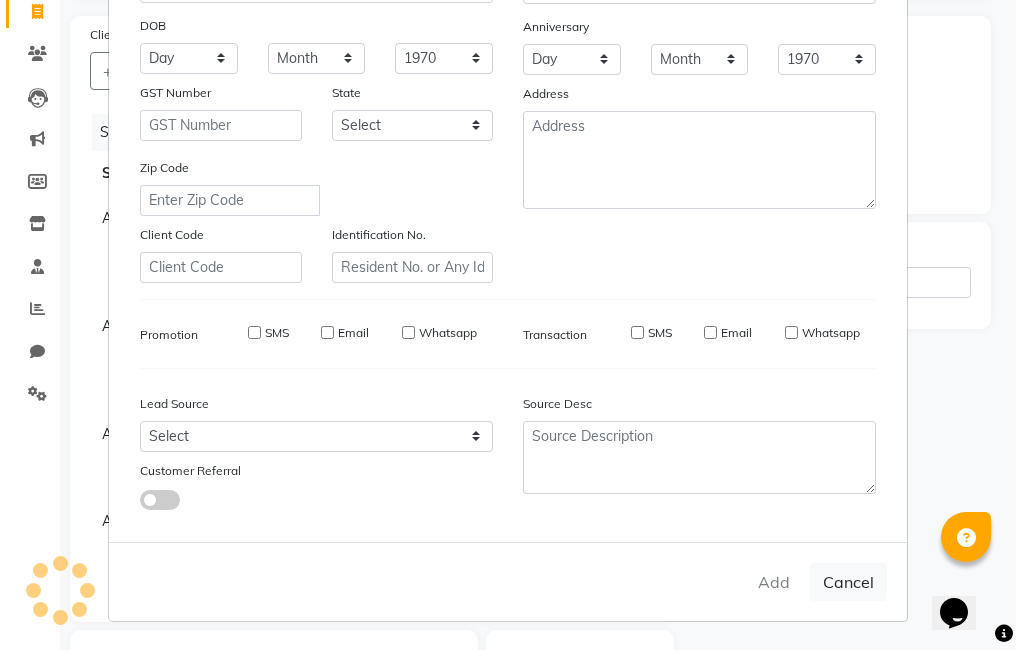 type 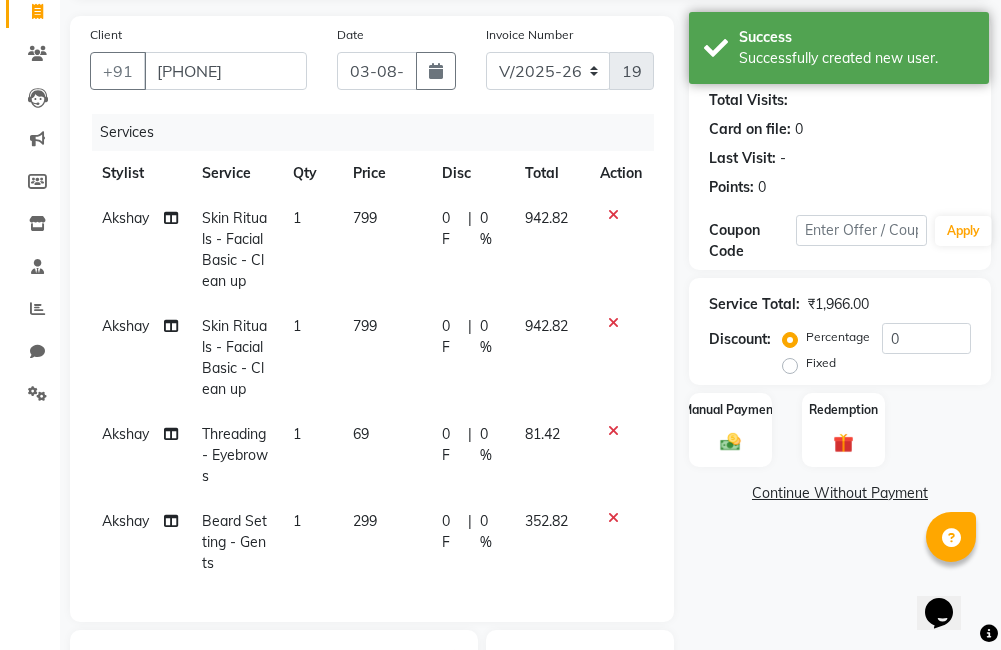 scroll, scrollTop: 3, scrollLeft: 0, axis: vertical 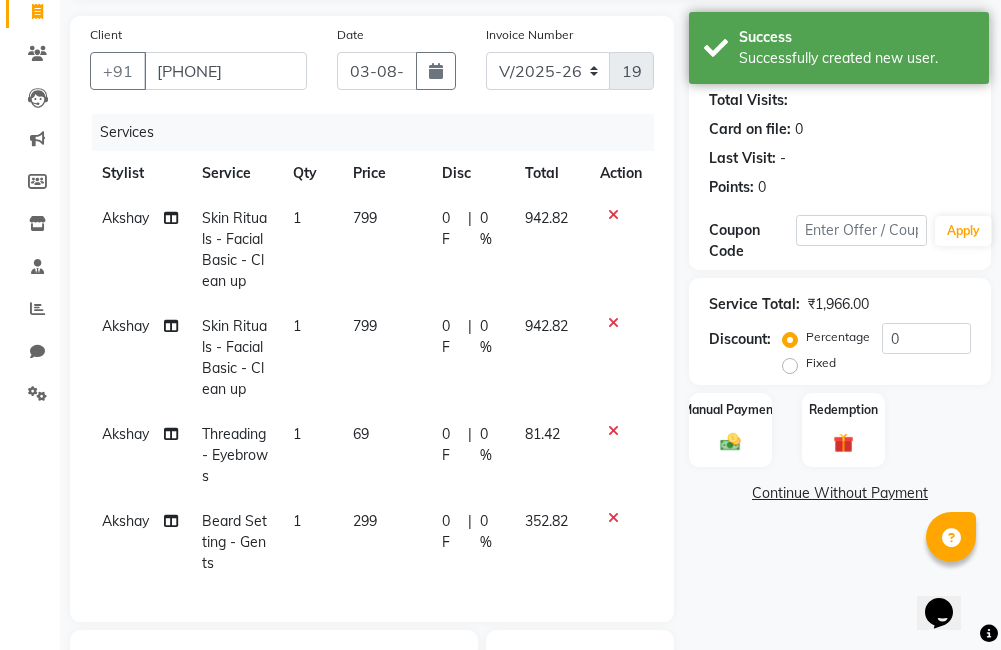 click on "69" 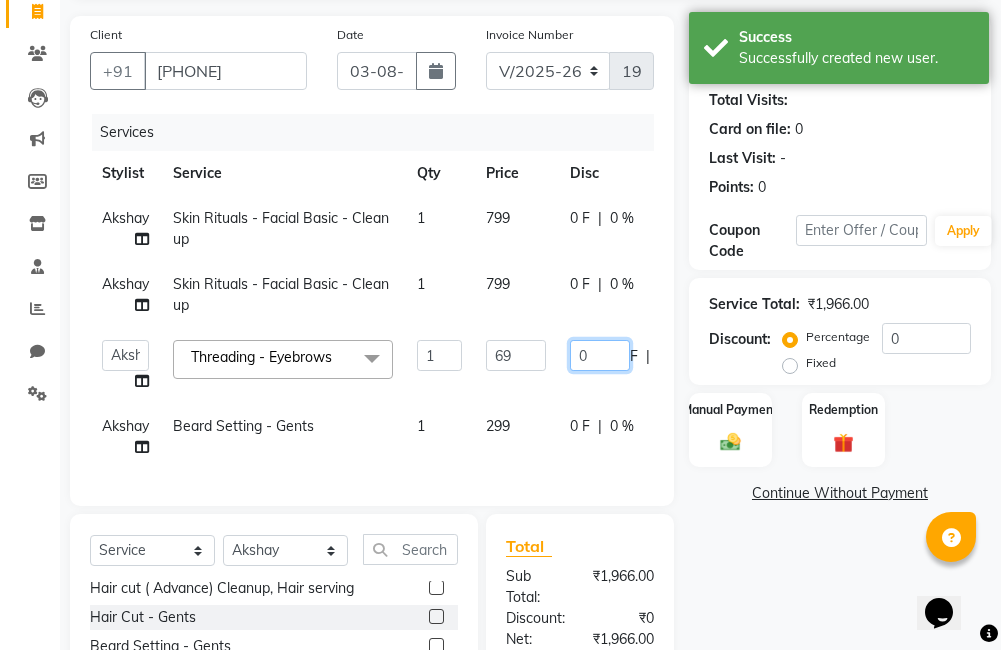click on "0" 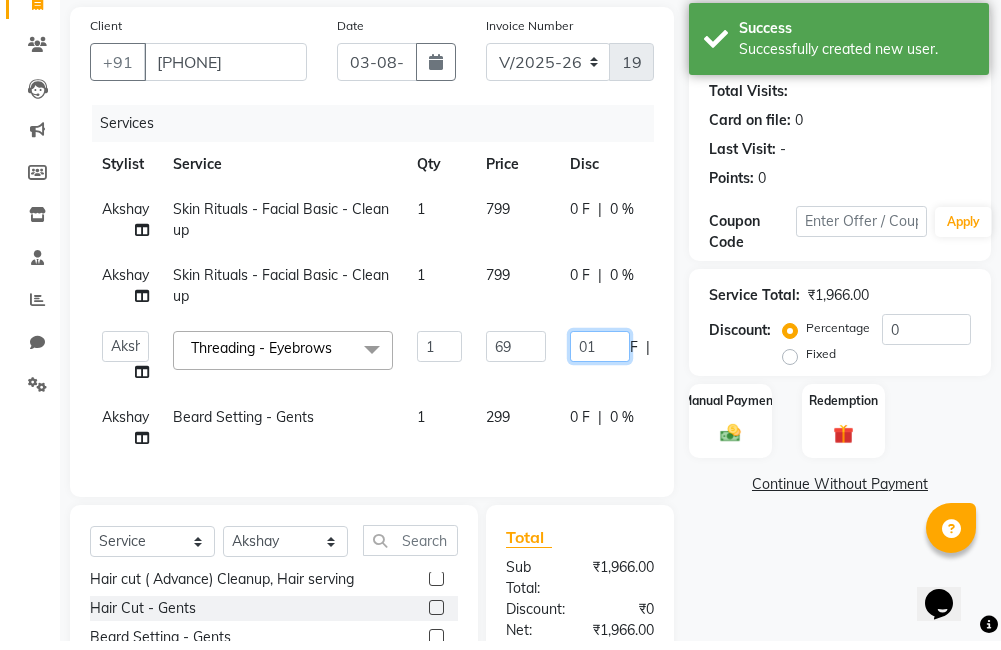 type on "010" 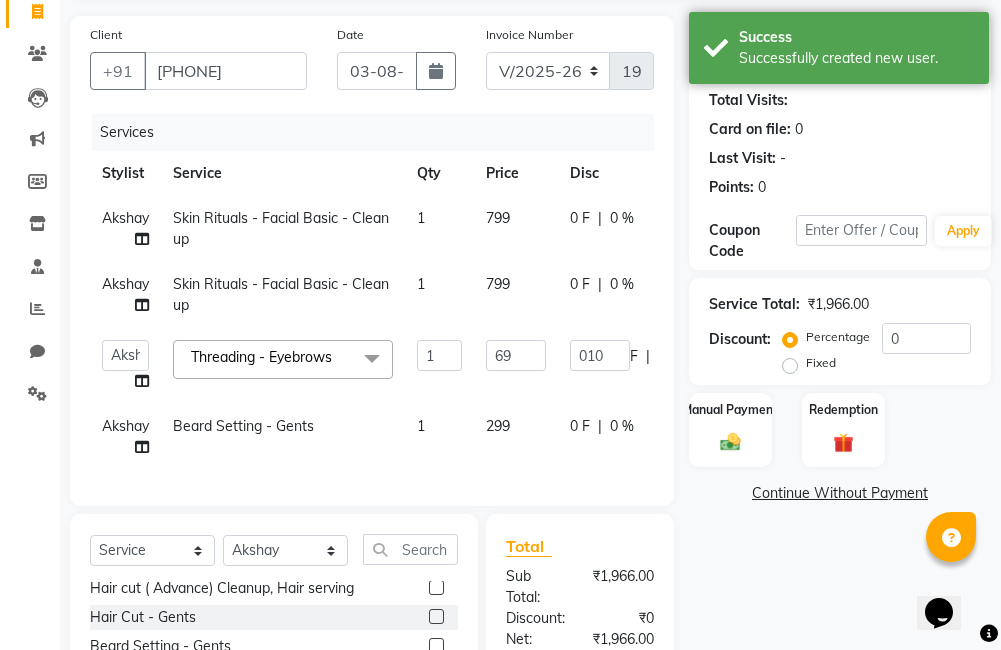 click on "Akshay Skin Rituals - Facial Basic - Clean up 1 799 0 F | 0 % 942.82 Akshay Skin Rituals - Facial Basic - Clean up 1 799 0 F | 0 % 942.82 Ajitha Akshay Amulie Anju Arun Ashish Jeeshma Krishna Priya Roshelle Shijo Threading - Eyebrows x PEDICURE,MANICURE, WHITENING FACIAL (OFFER) Bridal glow up •OFFER MUSTASH SET HAIR CUT, BEARD, HAIR SPA (OFFER) Cleanup, Detan OR Bleach, pedicure (OFFER) Haircut+Beard setting (offer) Haircut,Beard +Hot oil massage (offer) CLEANUP , DETAN OR BLEACH, HAIR SPA(OFFER) Haircut beard cleanup (offer) Hair Cut - Gents Beard Setting - Gents Shaving - Gents Head Shaving - Gents Hair Cut - Kids - M Hair Cut - Ladies - Simple Cut Hair Cut - Ladies - Creative Cut Hair Cut - Kids - F HEAD TO TOE (hot oil , manicure, pedicure, cleanup) ROYAL GROOM PACKAGE (OFFER) SPA PEDICURE,SPA MANICURE,HAIRCUT,BEARD SETTING,LOREAL HAIR SPA,DTEAN,KOREAN CICA FACIAL HAIRSPA,HAIRCUT (U/V) ,HAIR SETTING, CLEANUP, EYEBROWS Waxing - Chin" 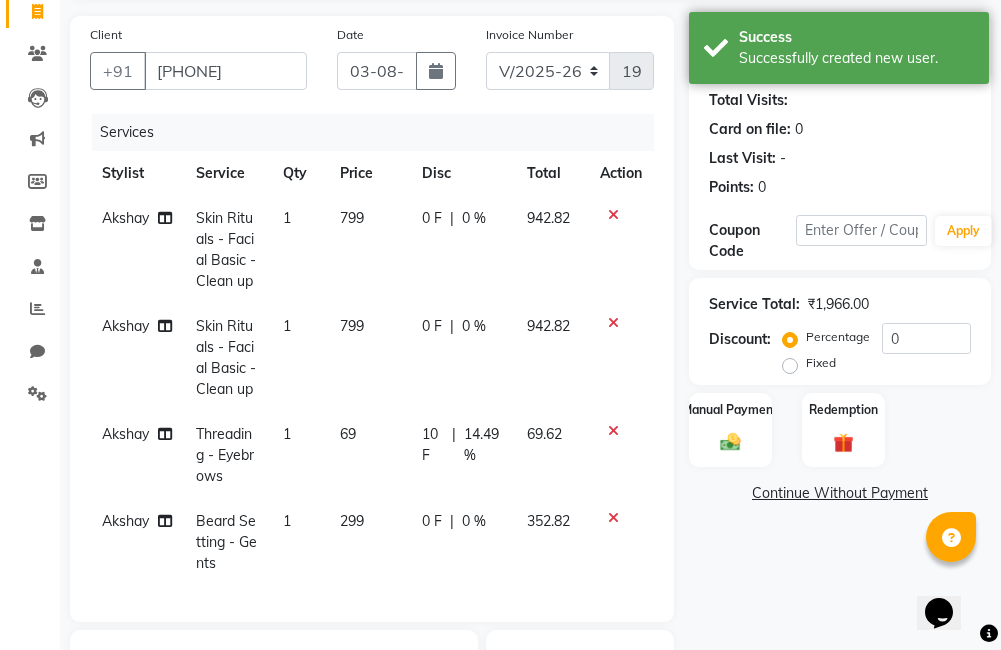 click on "0 F | 0 %" 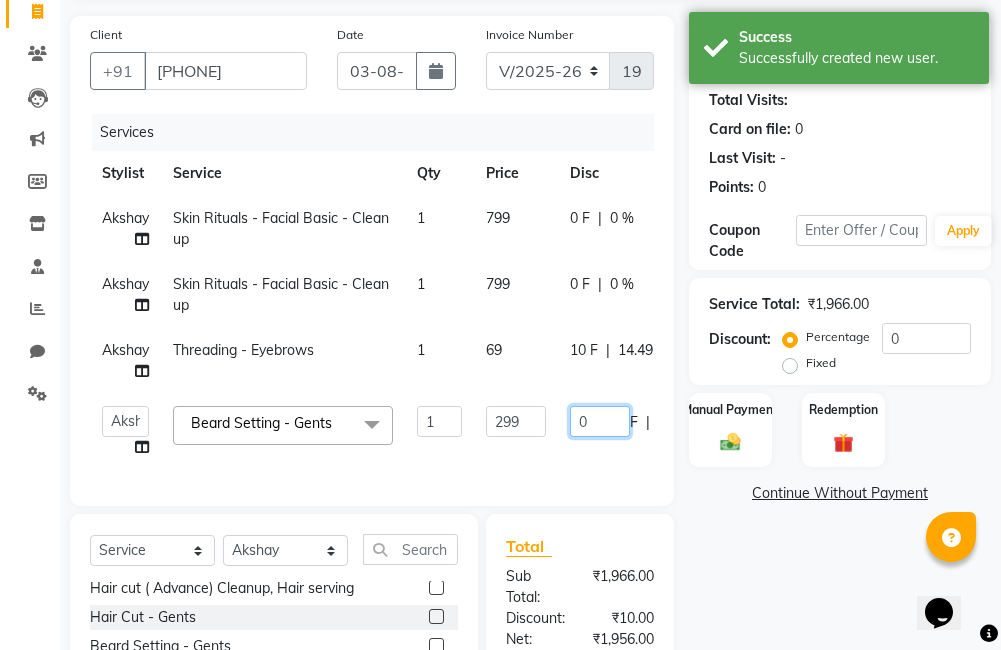 click on "0" 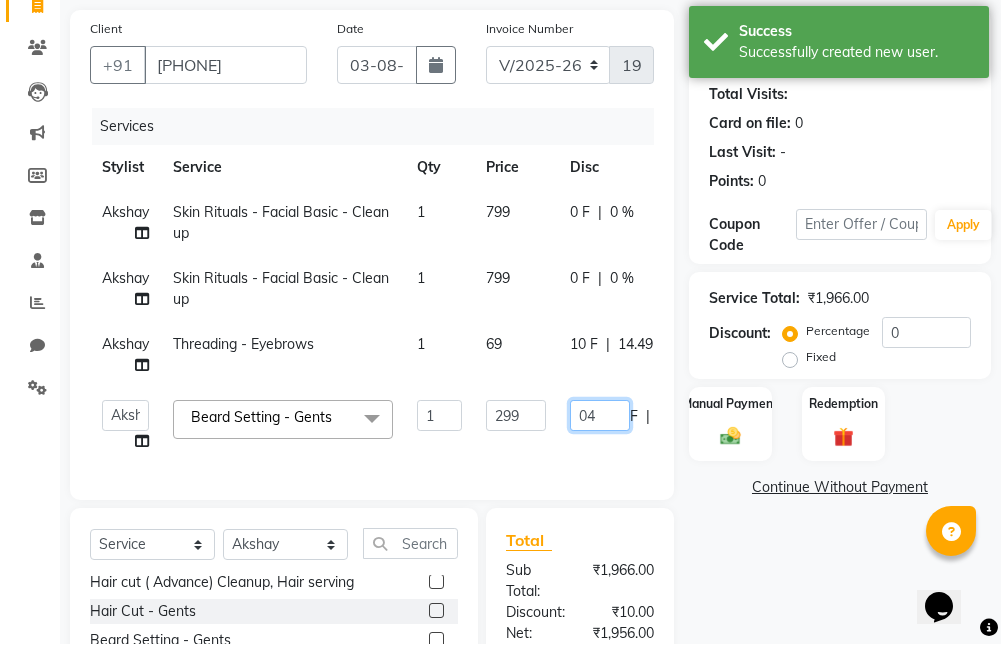 type on "045" 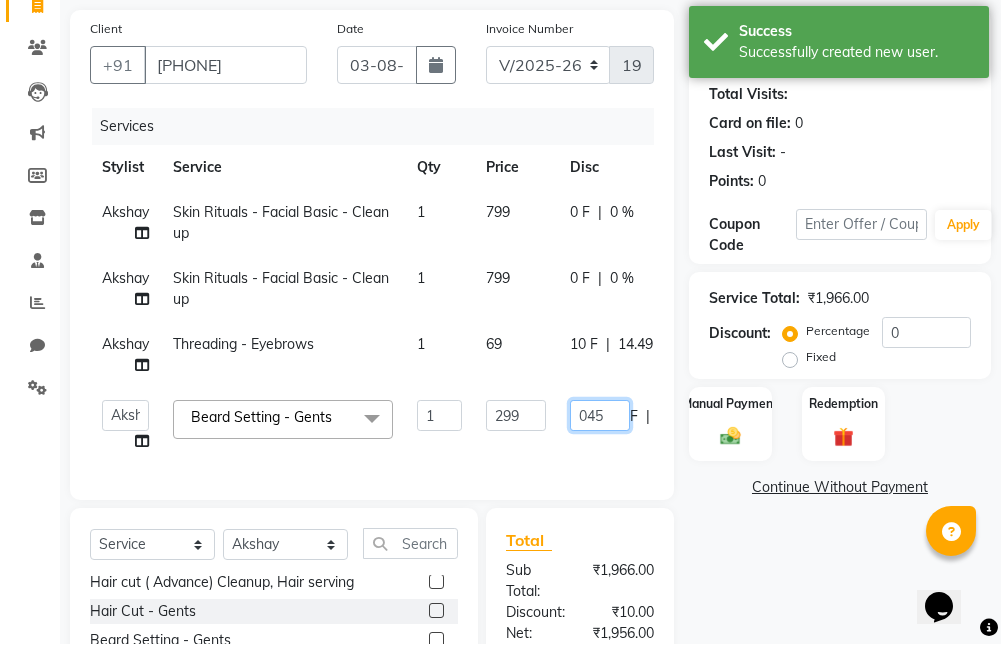scroll, scrollTop: 429, scrollLeft: 0, axis: vertical 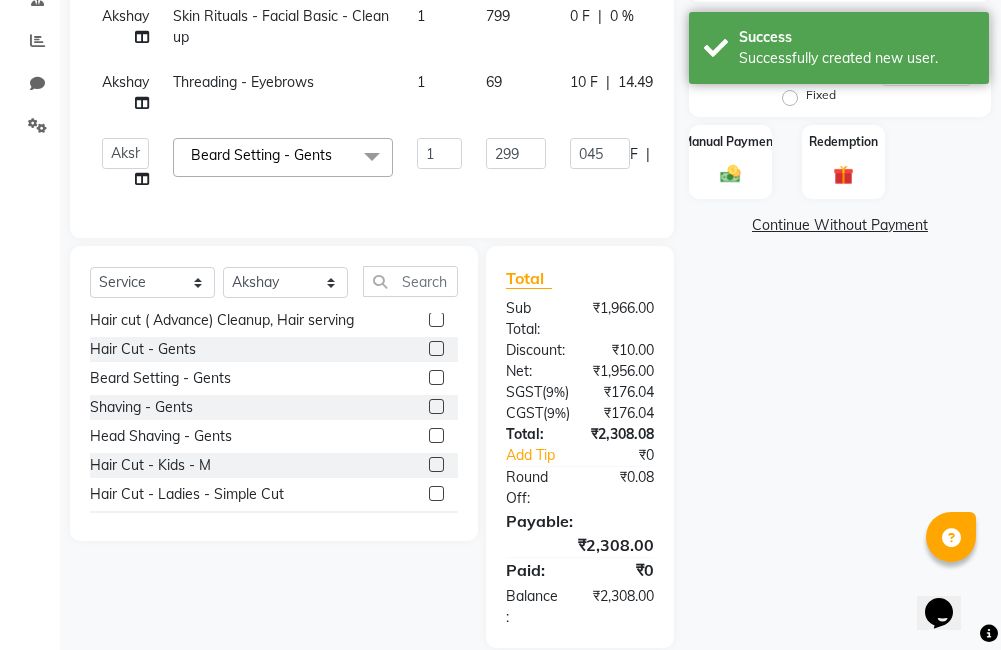 click on "Name: [FIRST] Membership:  No Active Membership  Total Visits:   Card on file:  0 Last Visit:   - Points:   0  Coupon Code Apply Service Total:  ₹1,966.00  Discount:  Percentage   Fixed  0 Manual Payment Redemption  Continue Without Payment" 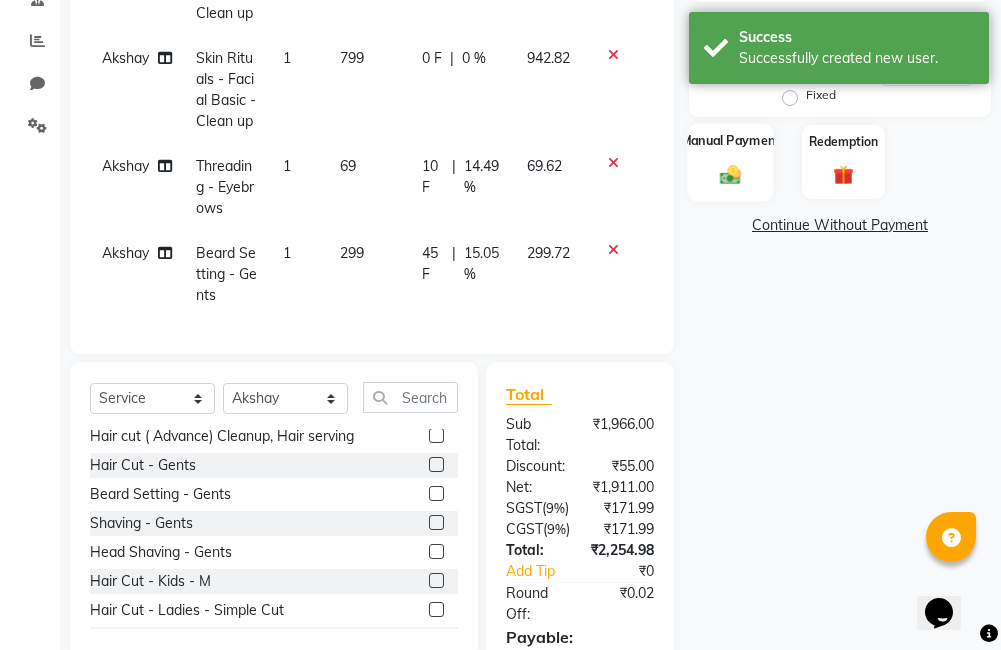 click on "Manual Payment" 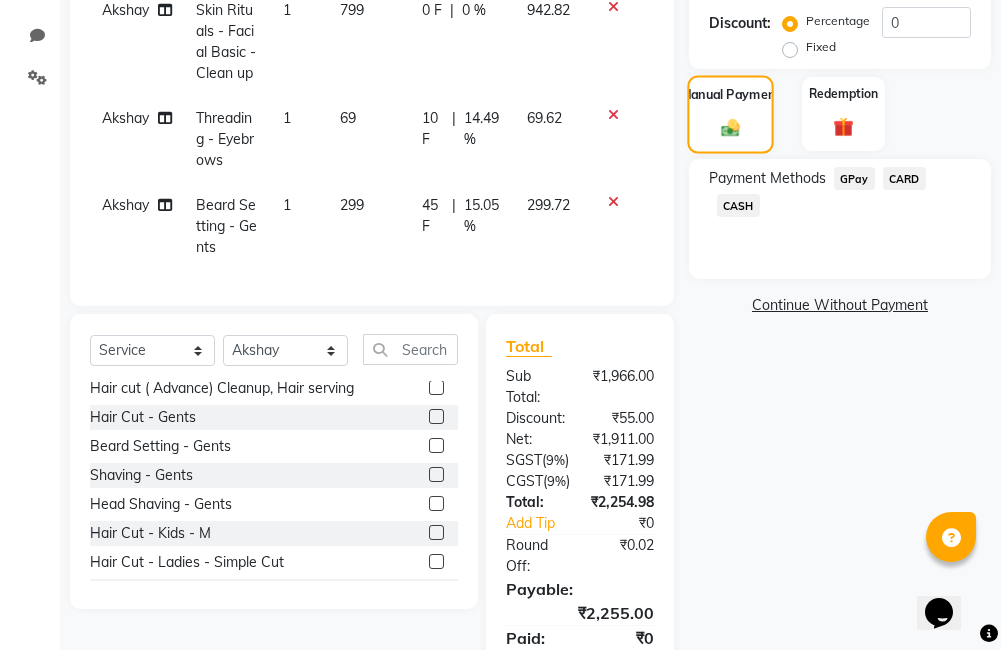 scroll, scrollTop: 481, scrollLeft: 0, axis: vertical 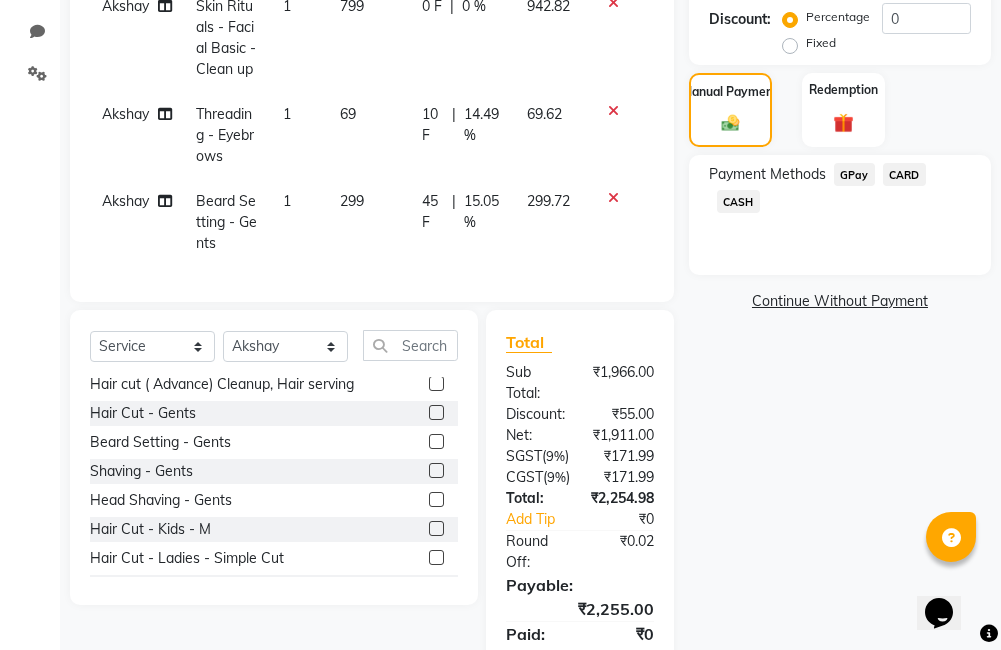 click on "CARD" 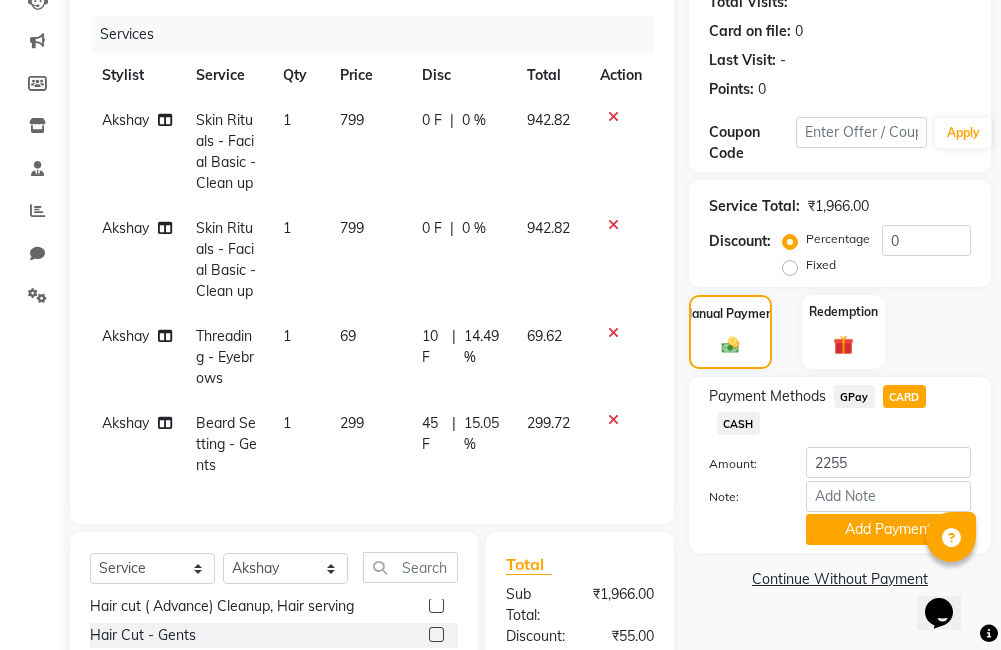 scroll, scrollTop: 260, scrollLeft: 0, axis: vertical 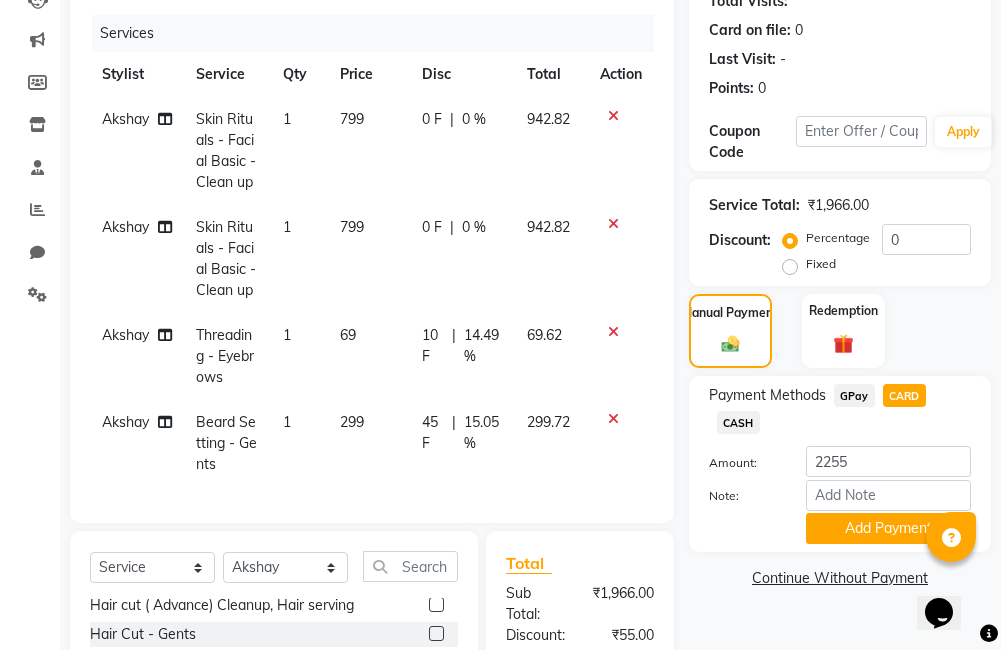 click on "Akshay" 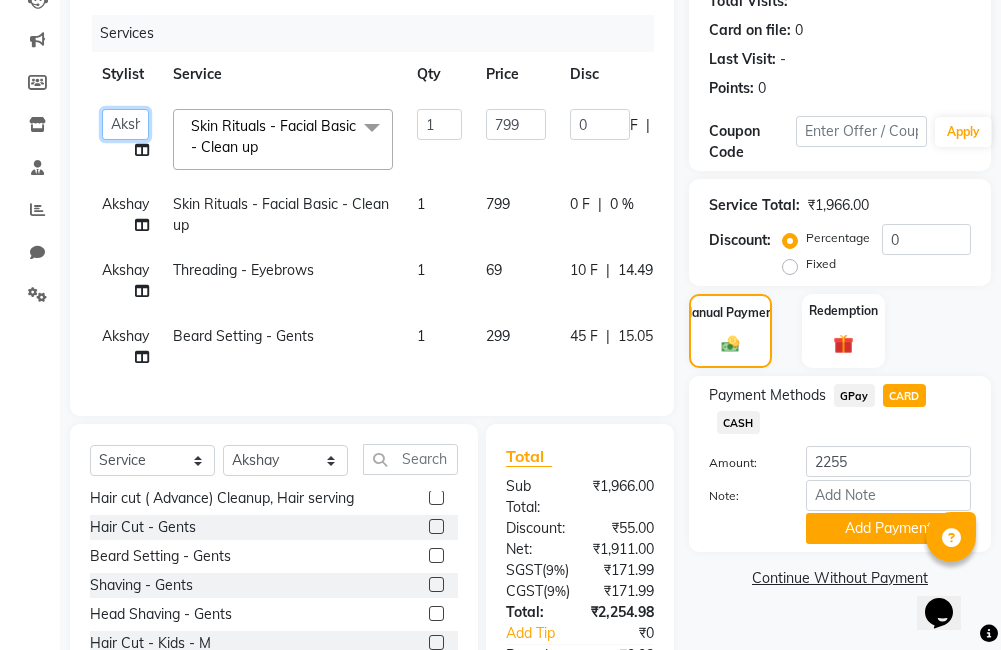 click on "[FIRST]   [FIRST]   [FIRST]   [FIRST]   [FIRST]   [FIRST]   [FIRST]   [FIRST]   [FIRST]   [FIRST]" 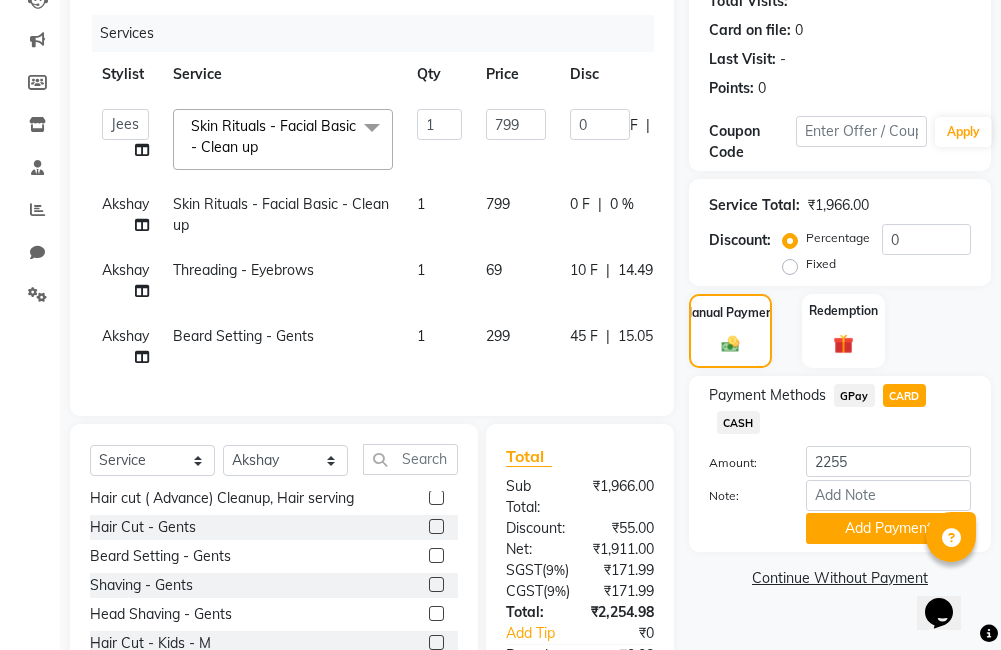 select on "67451" 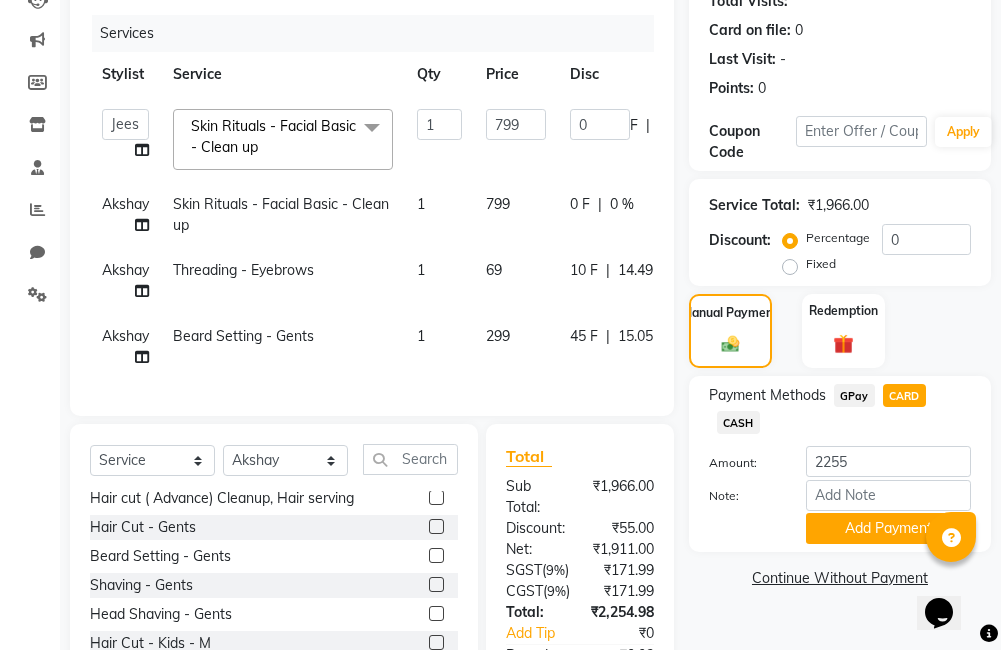 click on "Akshay" 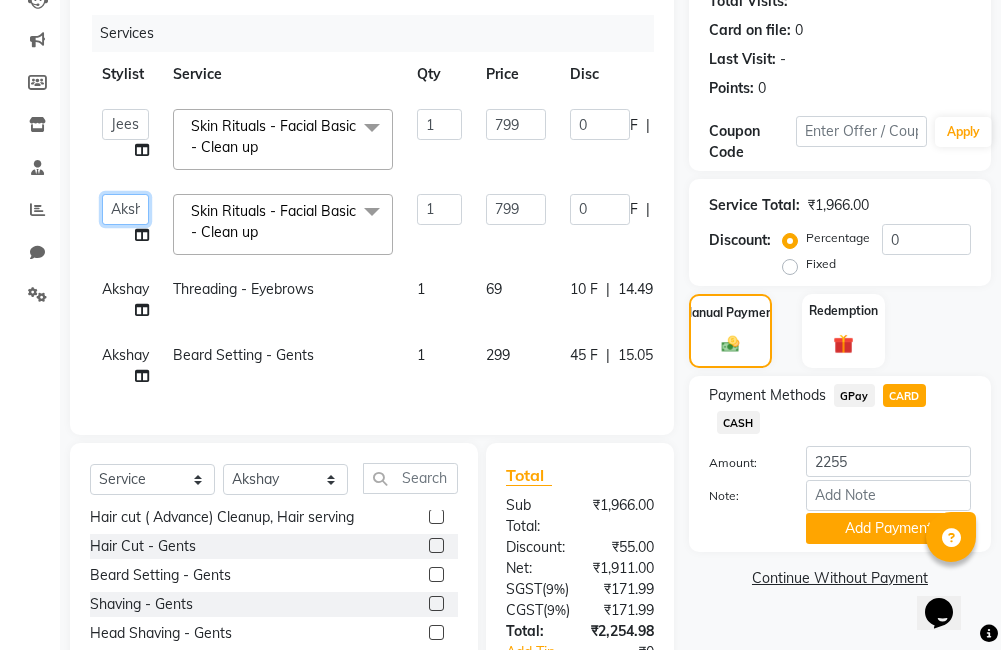 click on "[FIRST]   [FIRST]   [FIRST]   [FIRST]   [FIRST]   [FIRST]   [FIRST]   [FIRST]   [FIRST]   [FIRST]" 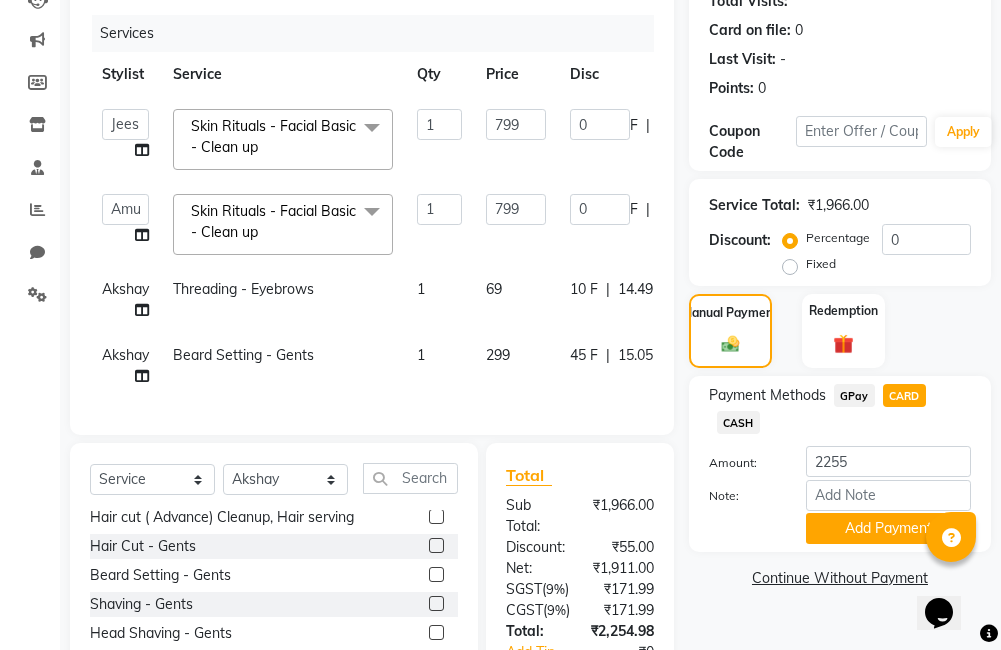 select on "67450" 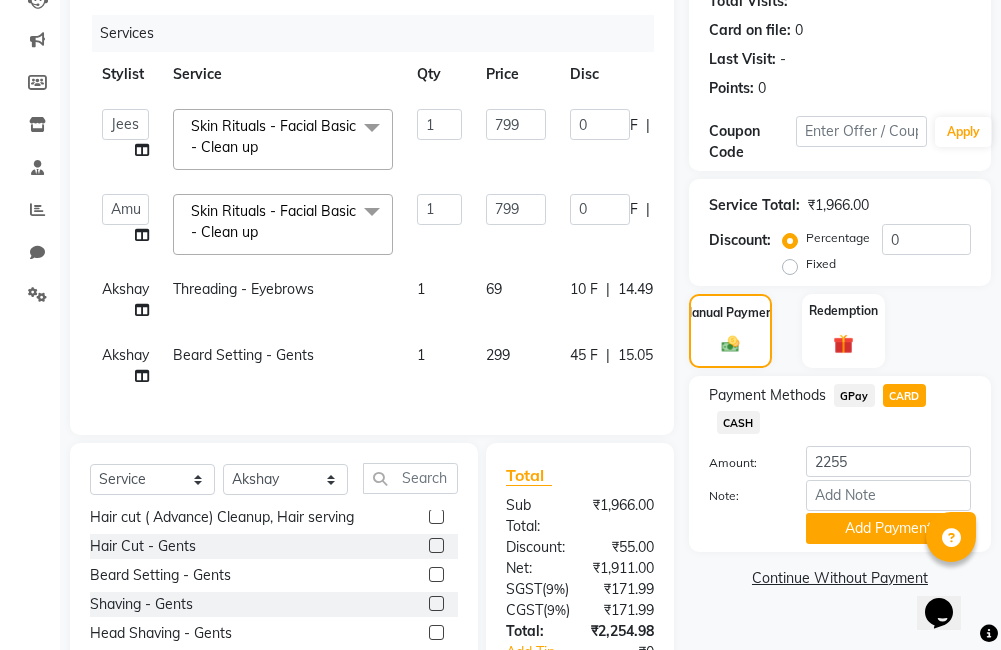 click on "Akshay" 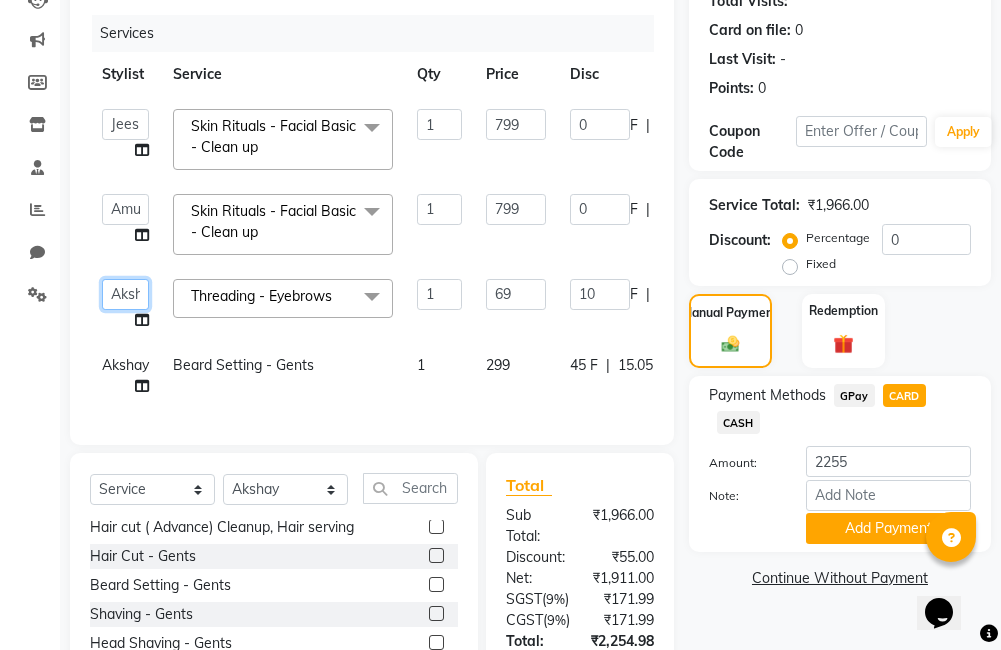 click on "[FIRST]   [FIRST]   [FIRST]   [FIRST]   [FIRST]   [FIRST]   [FIRST]   [FIRST]   [FIRST]   [FIRST]" 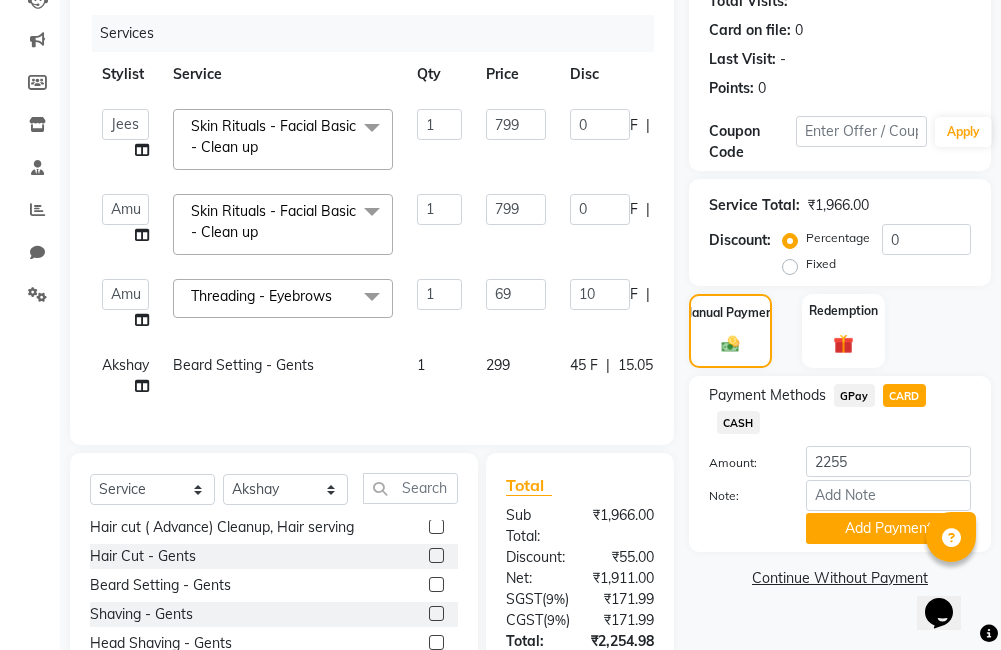select on "67450" 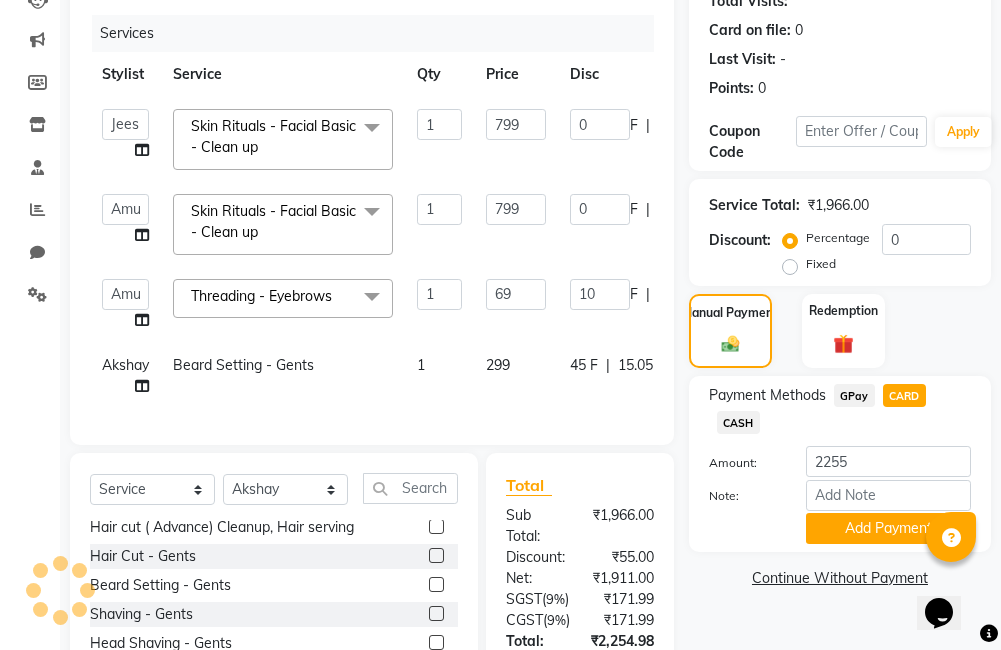 click on "Akshay" 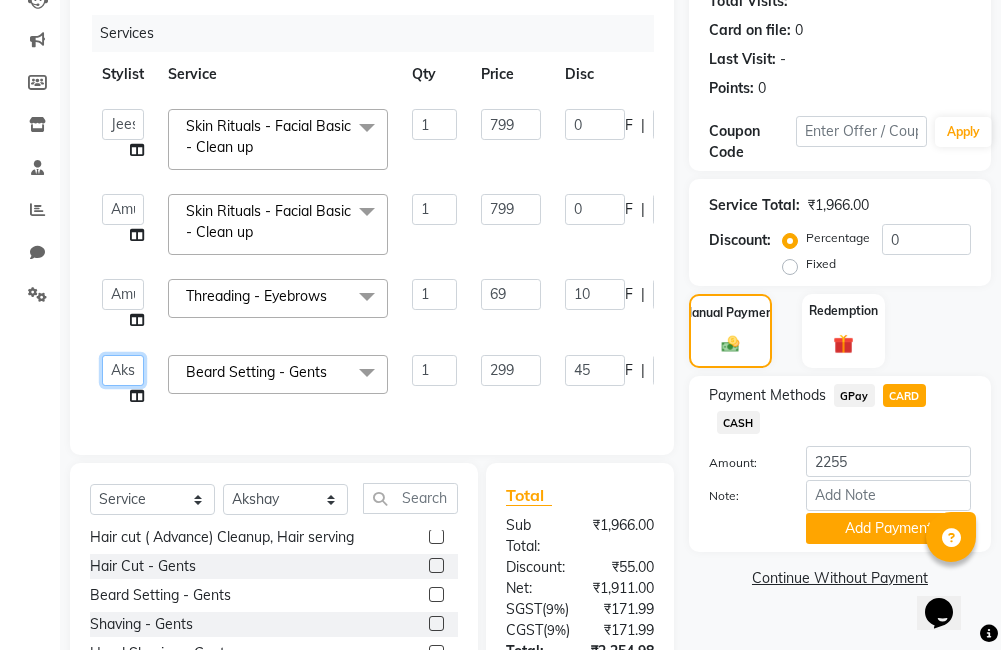 click on "[FIRST]   [FIRST]   [FIRST]   [FIRST]   [FIRST]   [FIRST]   [FIRST]   [FIRST]   [FIRST]   [FIRST]" 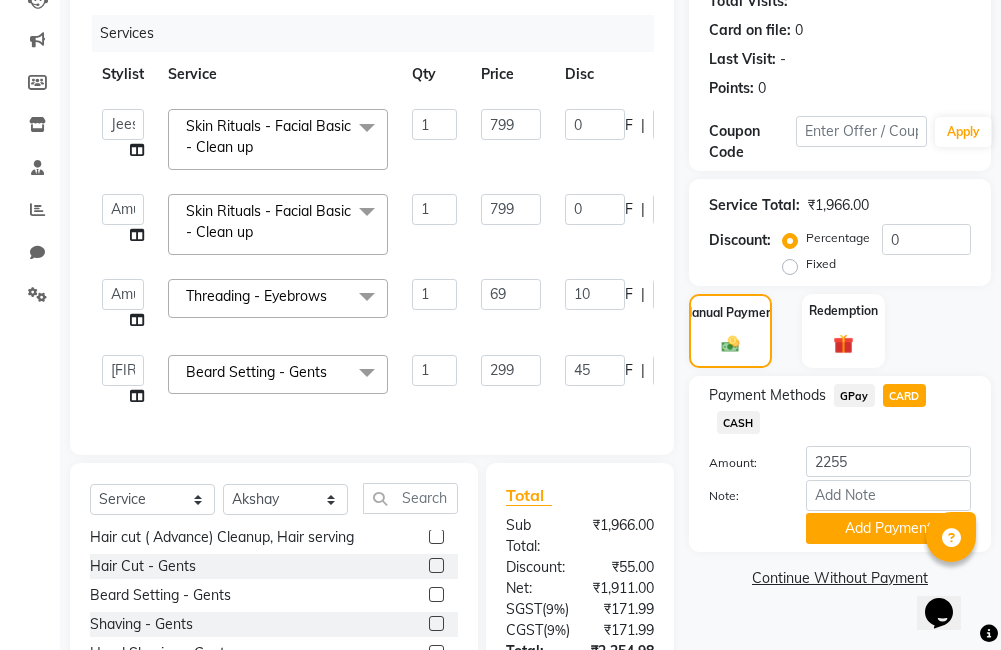 select on "88011" 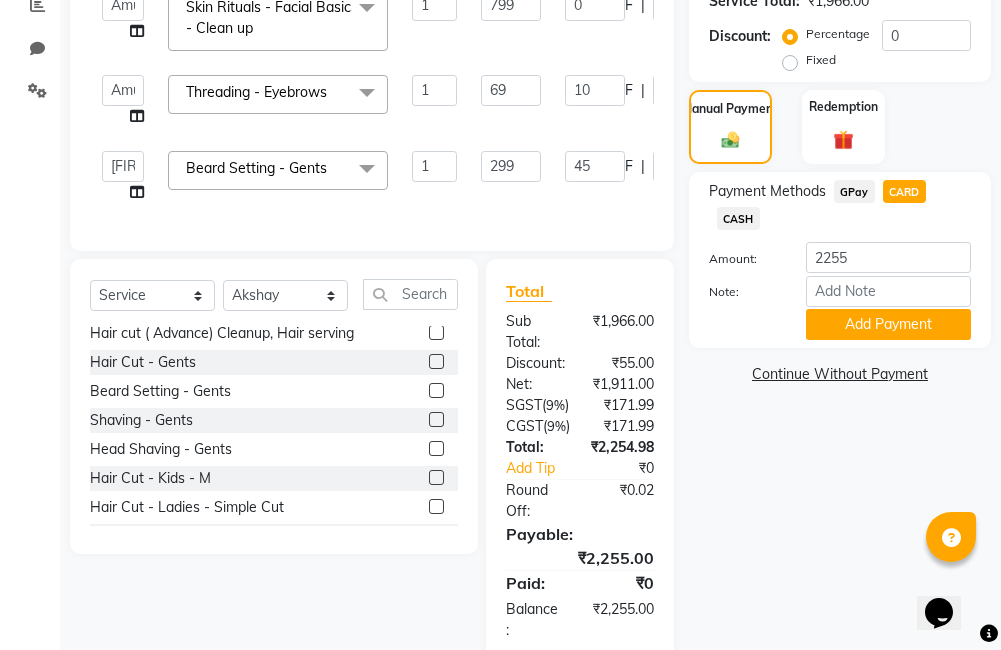 scroll, scrollTop: 493, scrollLeft: 0, axis: vertical 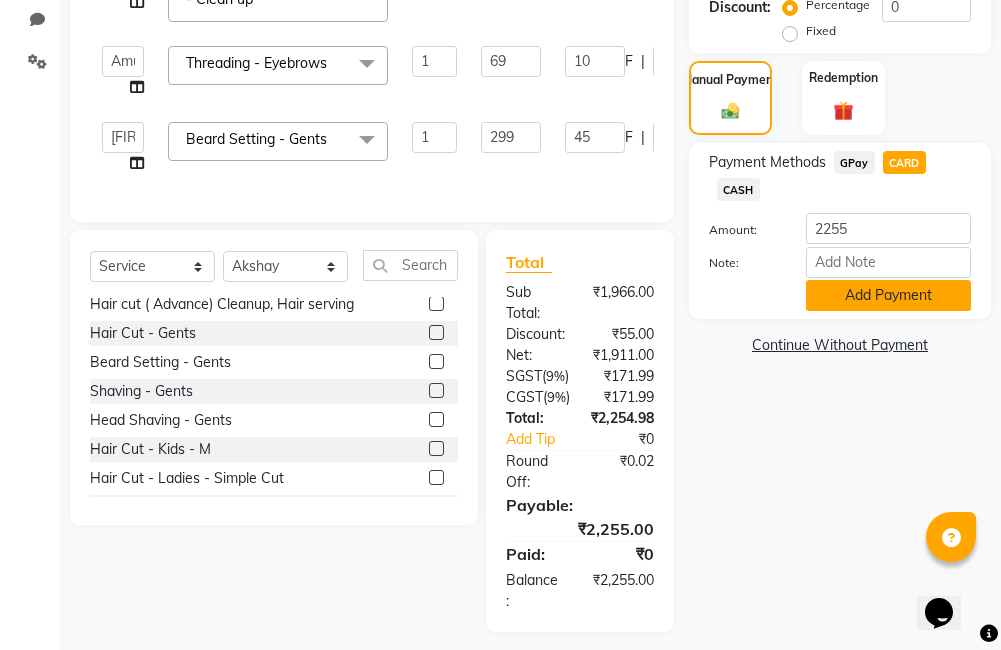 click on "Add Payment" 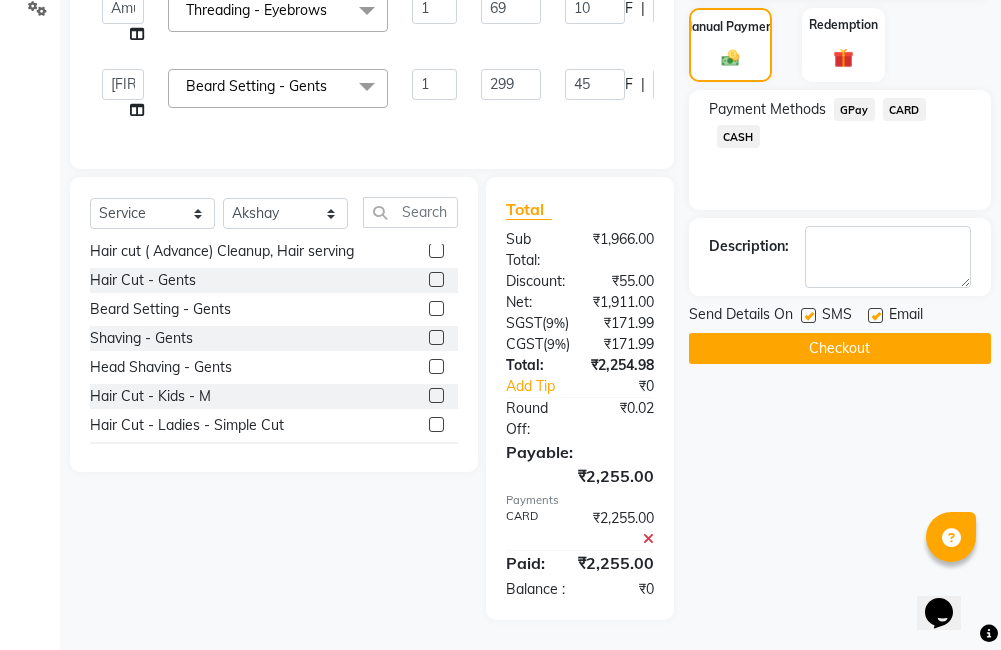 scroll, scrollTop: 624, scrollLeft: 0, axis: vertical 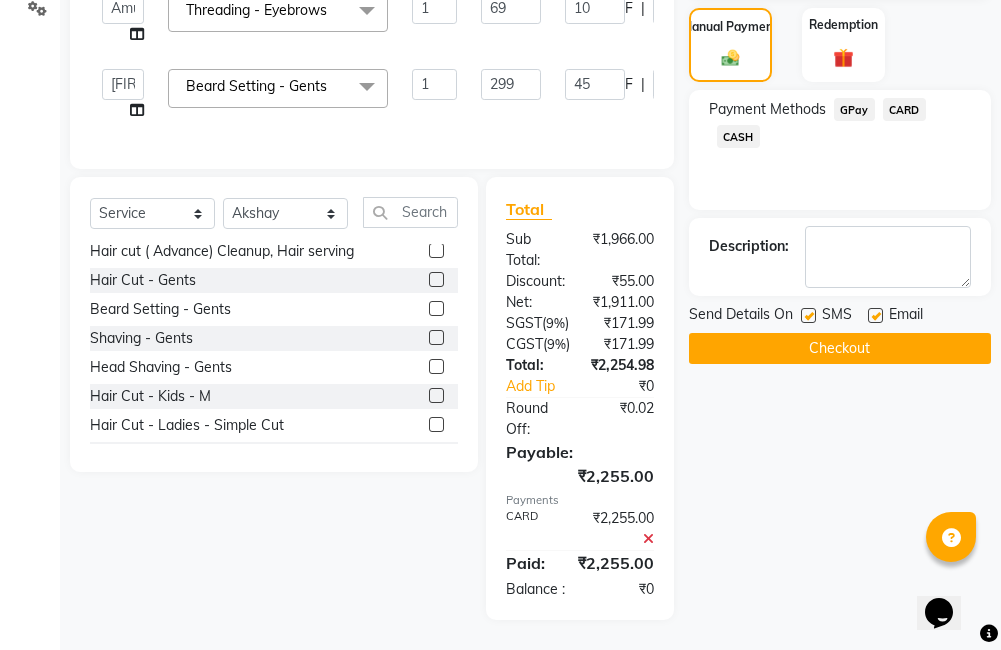 click on "Checkout" 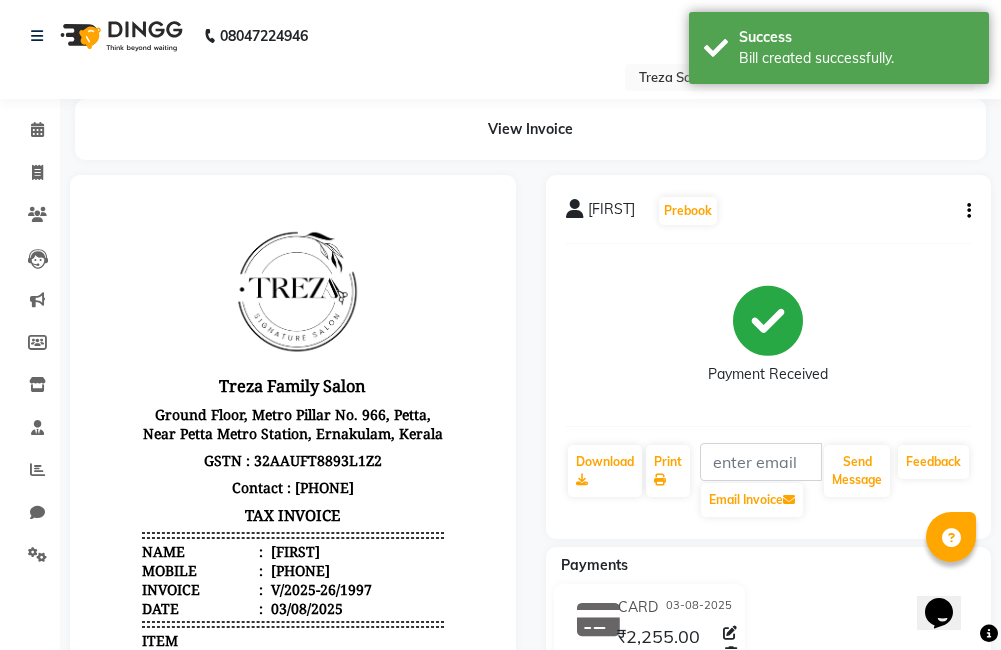 scroll, scrollTop: 0, scrollLeft: 0, axis: both 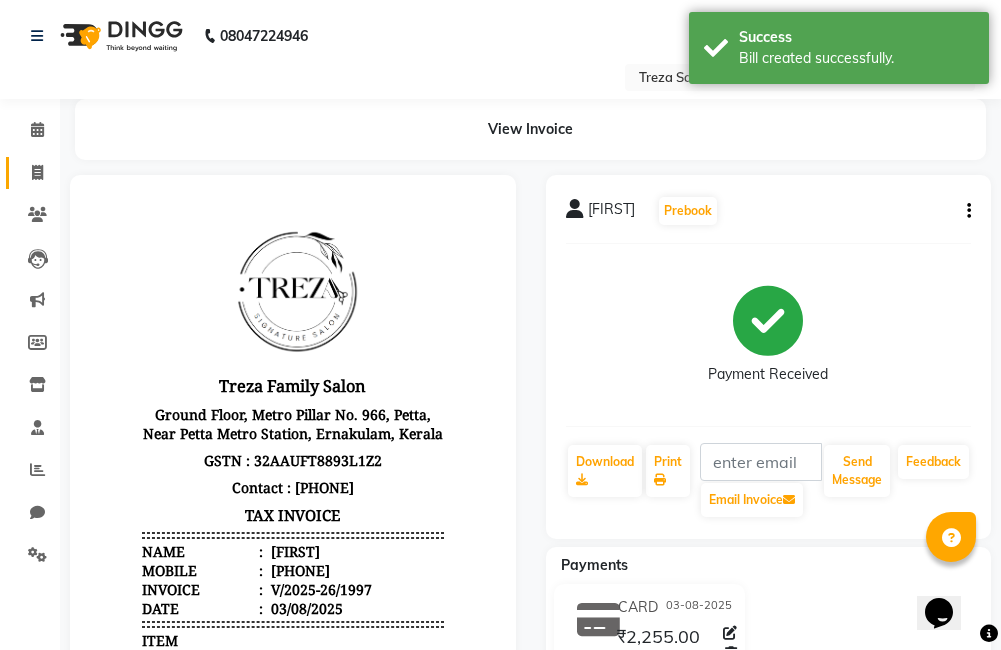 click 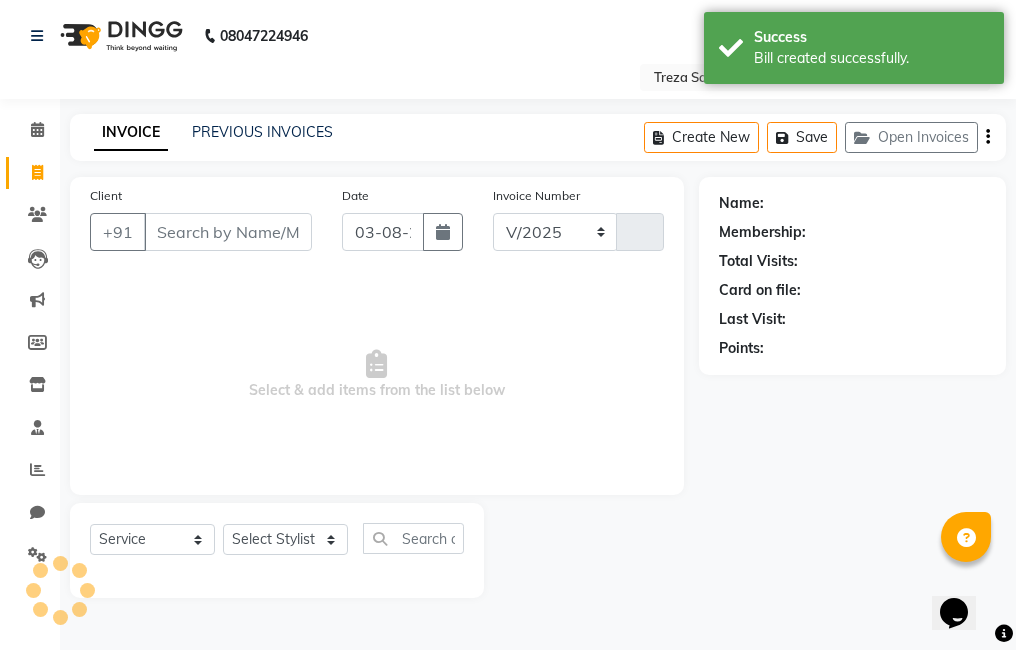 select on "7633" 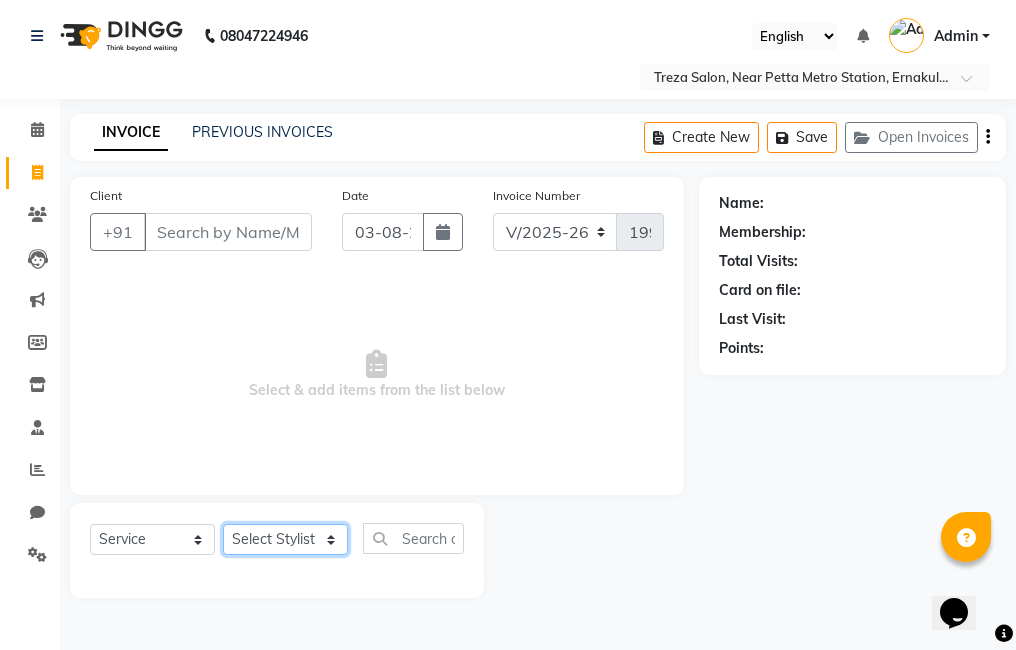 click on "Select Stylist [FIRST] [FIRST] [FIRST] [FIRST] [FIRST] [FIRST] [FIRST] [FIRST] [FIRST] [FIRST]" 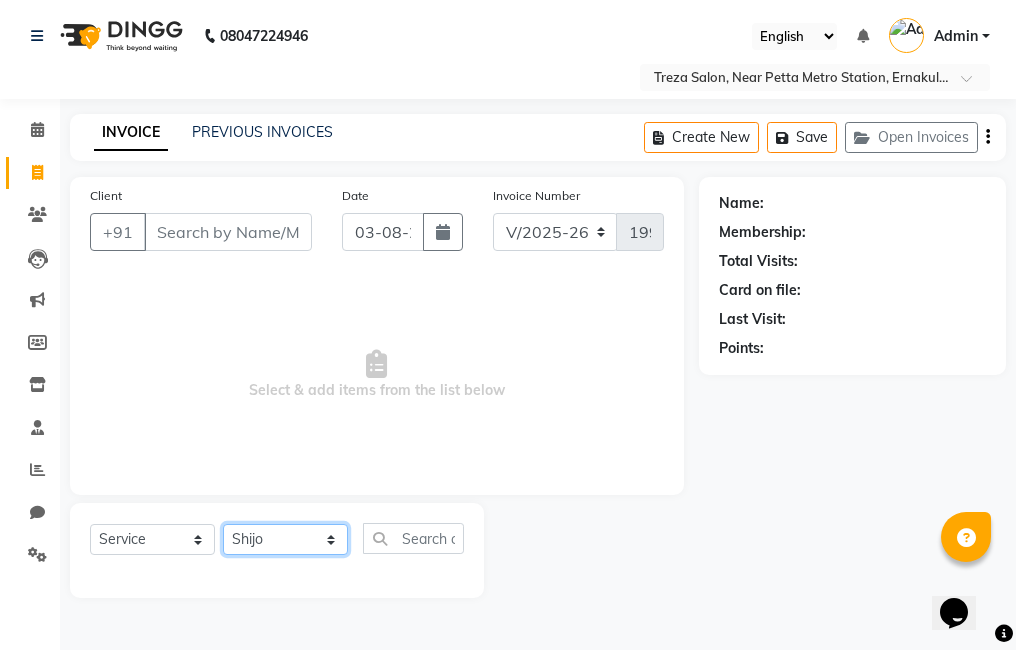 click on "Select Stylist [FIRST] [FIRST] [FIRST] [FIRST] [FIRST] [FIRST] [FIRST] [FIRST] [FIRST] [FIRST]" 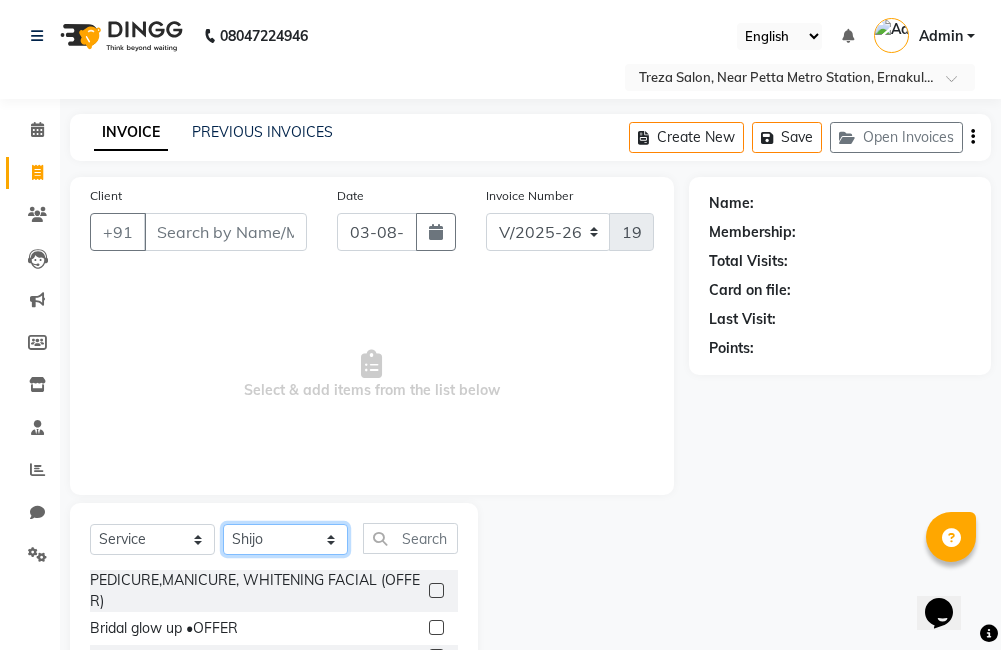 scroll, scrollTop: 178, scrollLeft: 0, axis: vertical 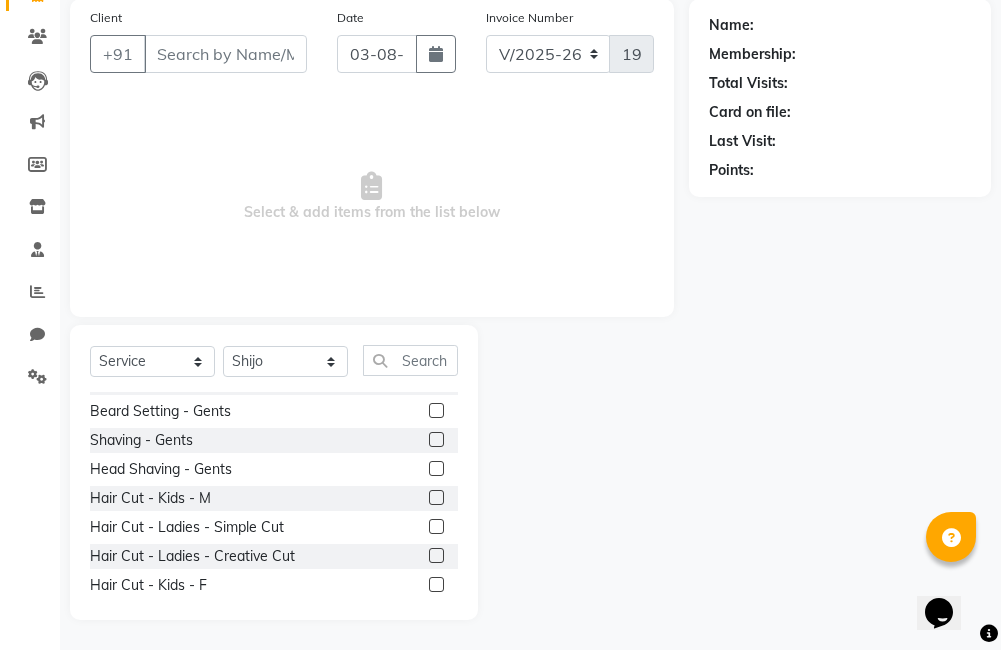 click 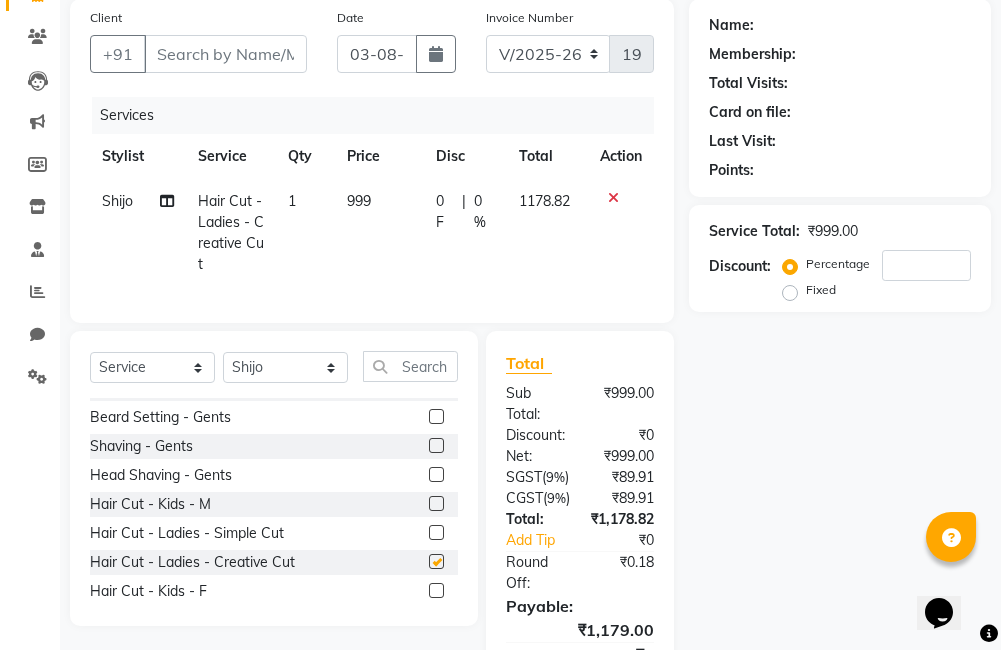 checkbox on "false" 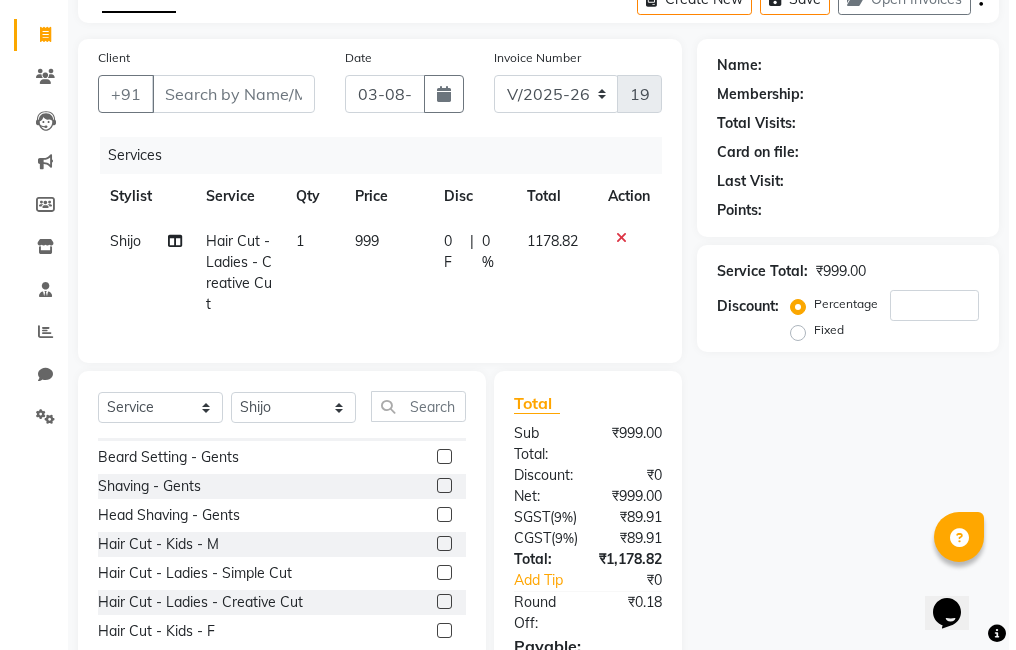 scroll, scrollTop: 0, scrollLeft: 0, axis: both 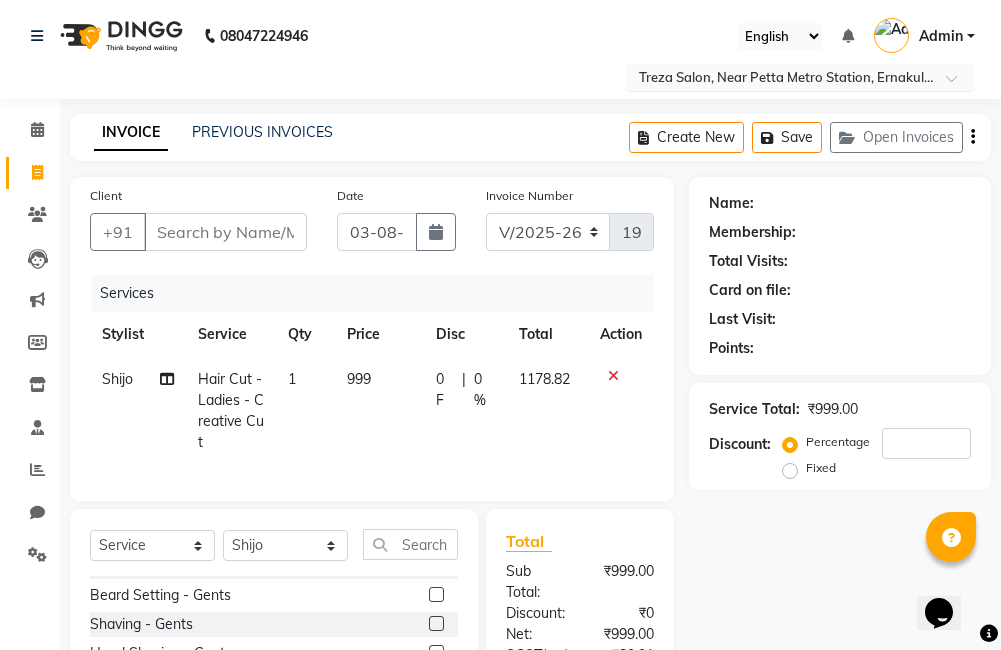 click at bounding box center (958, 84) 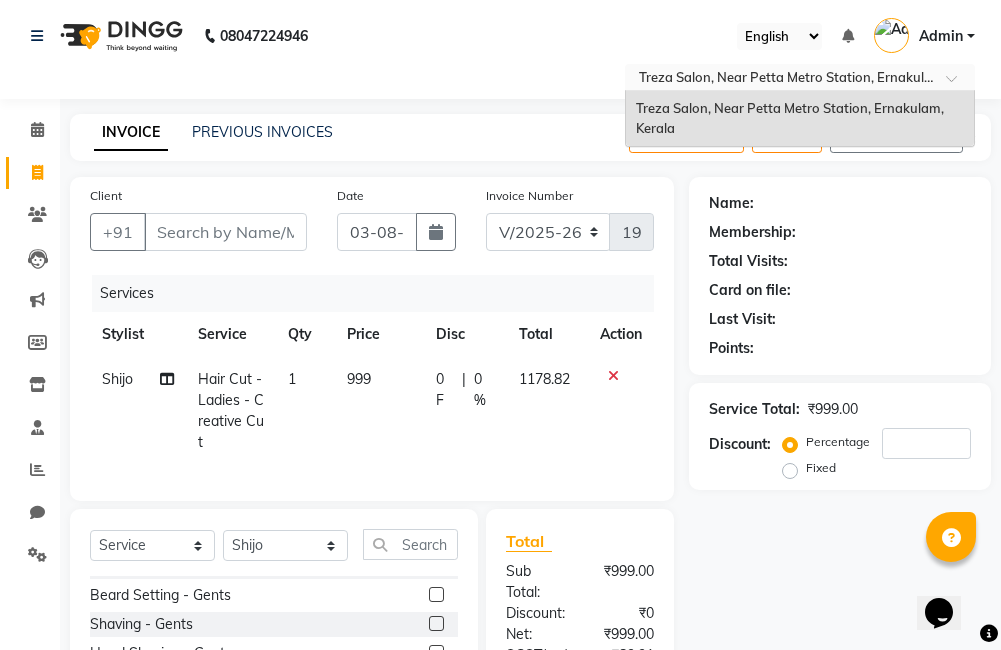 click 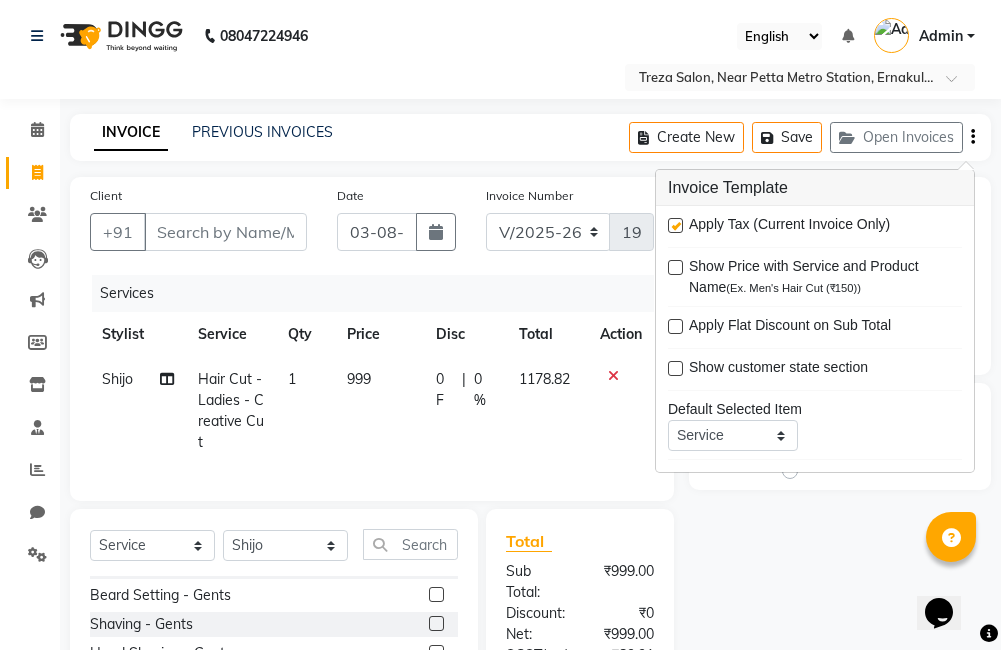 click 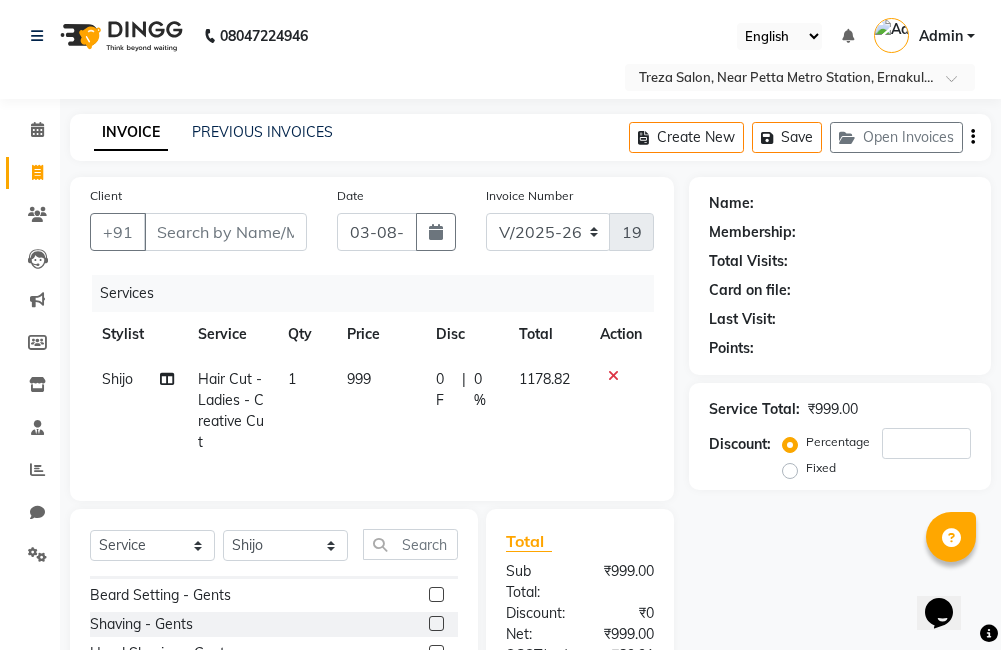 click 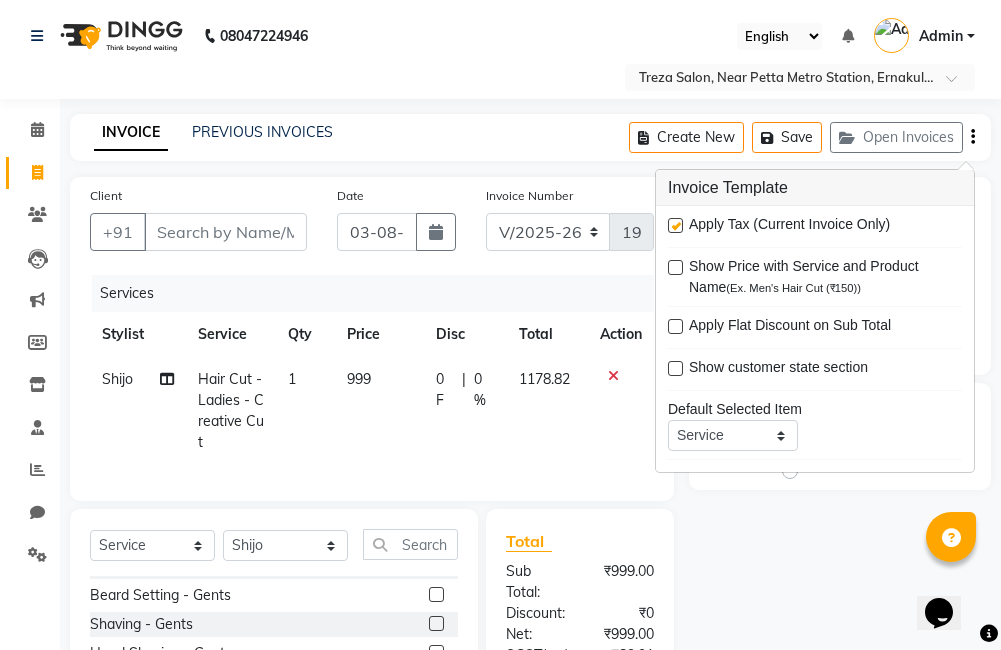 click at bounding box center (675, 225) 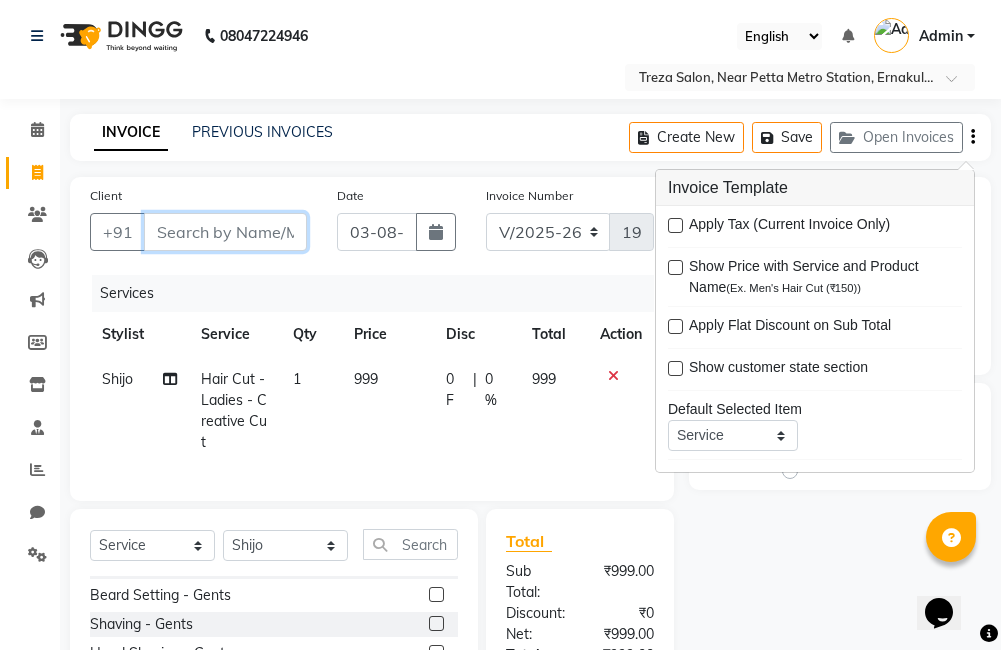 click on "Client" at bounding box center (225, 232) 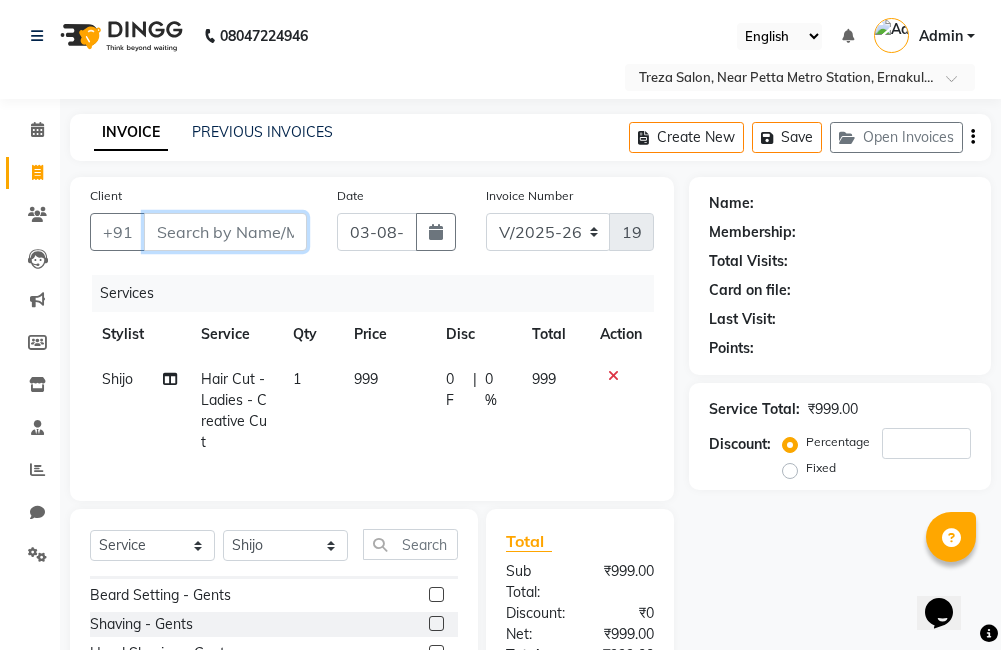 type on "9" 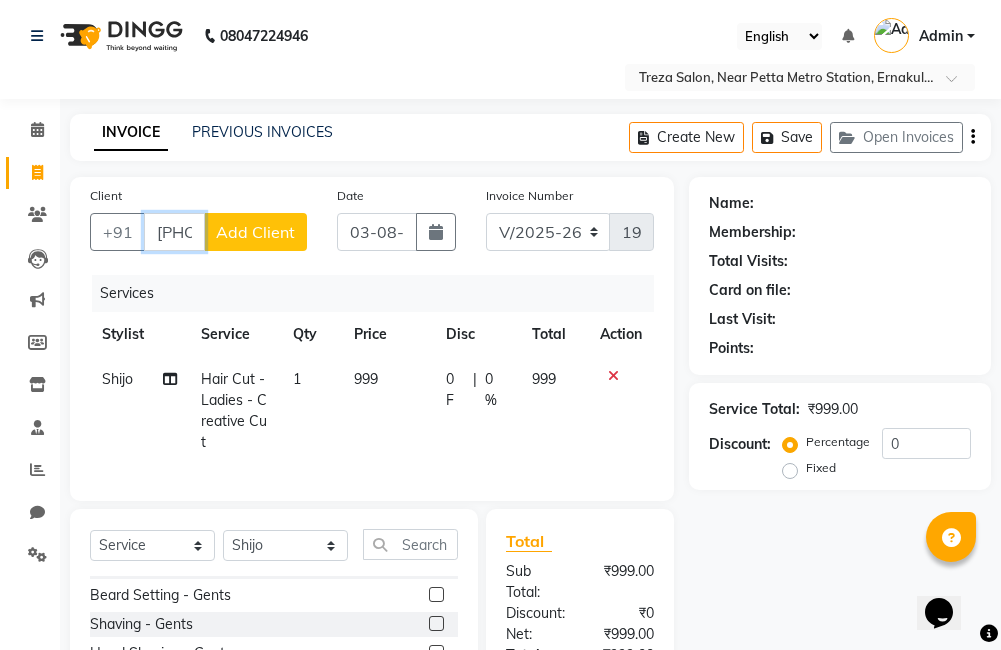type on "[PHONE]" 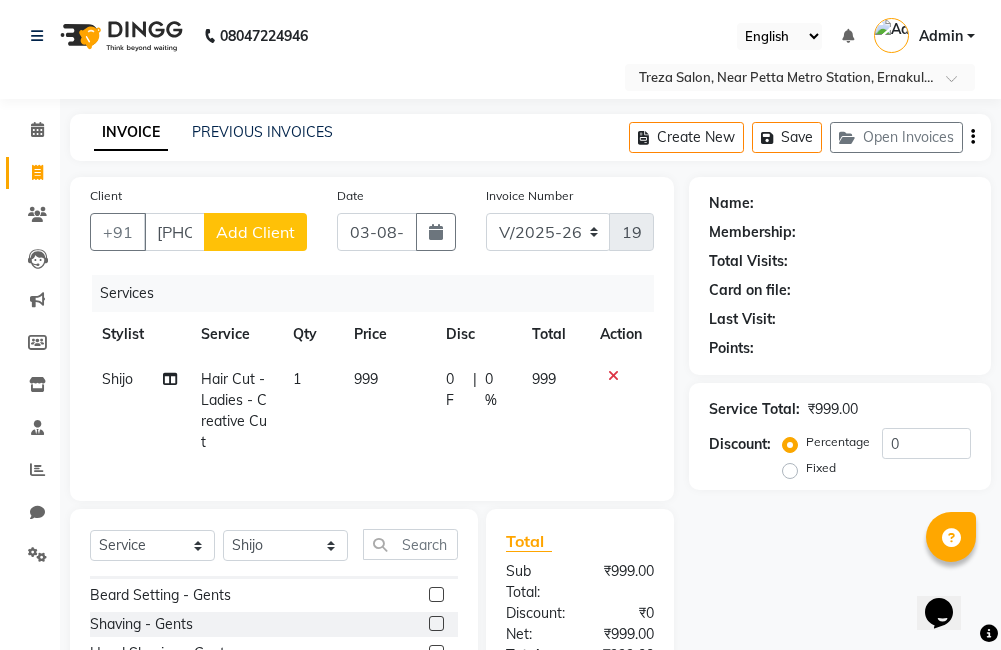 click on "Add Client" 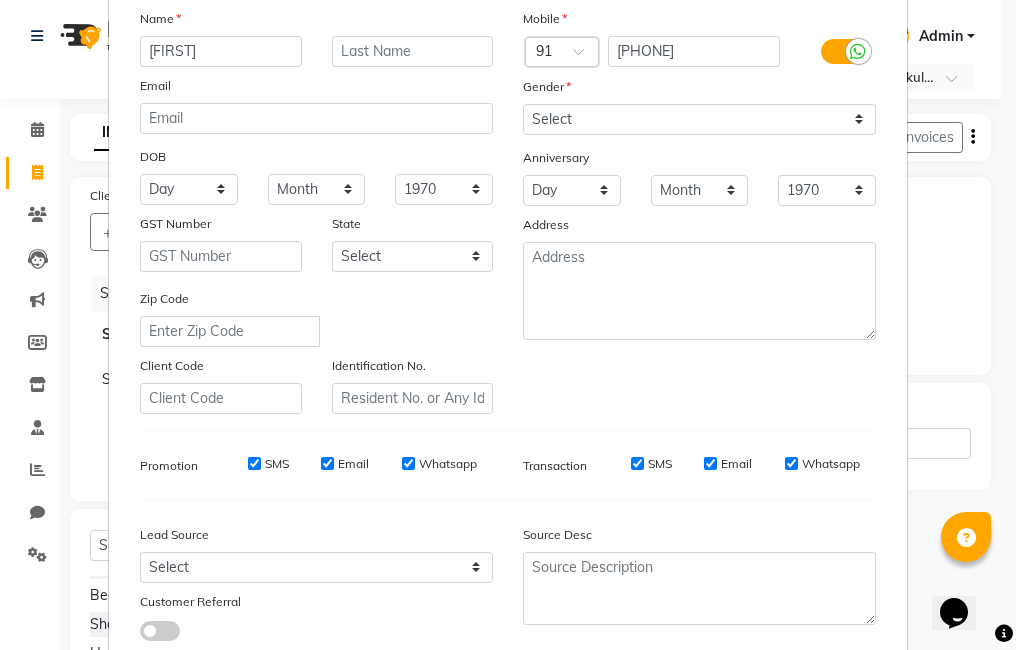 scroll, scrollTop: 143, scrollLeft: 0, axis: vertical 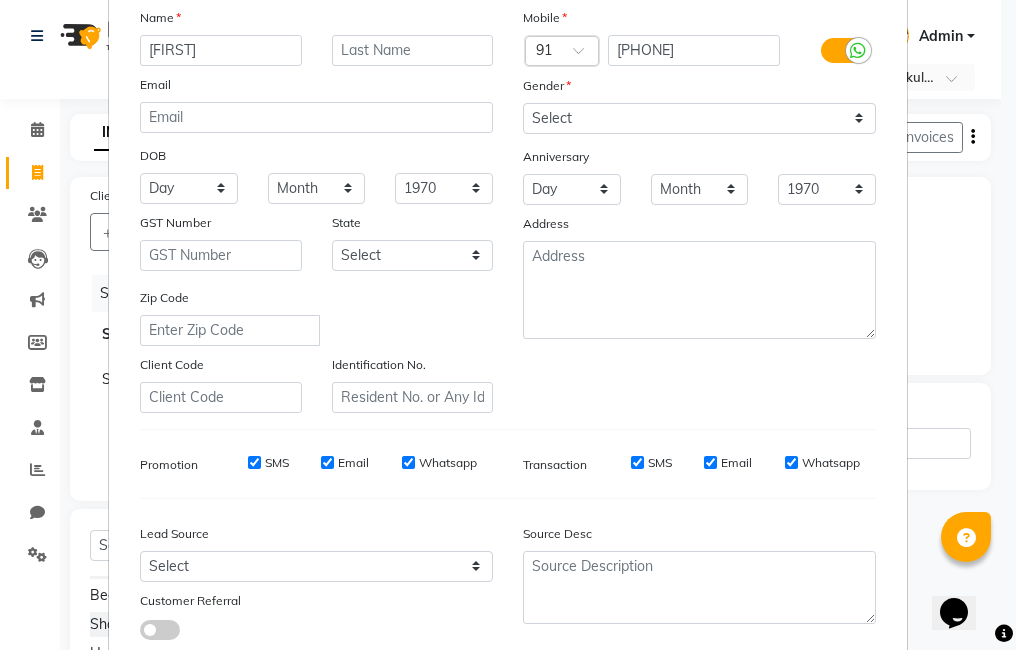 type on "[FIRST]" 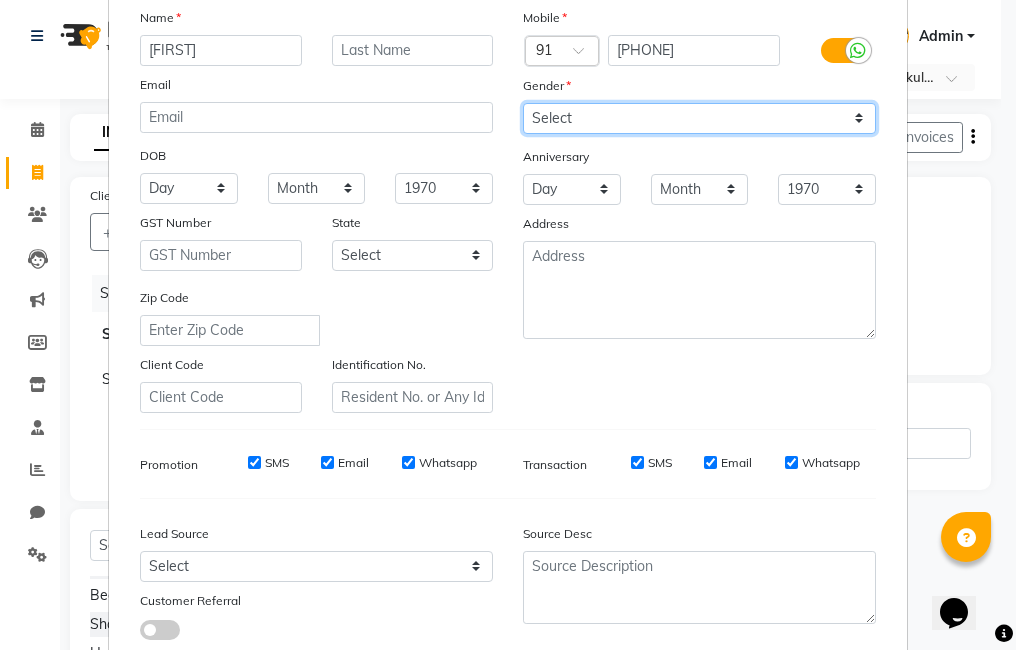 click on "Select Male Female Other Prefer Not To Say" at bounding box center (699, 118) 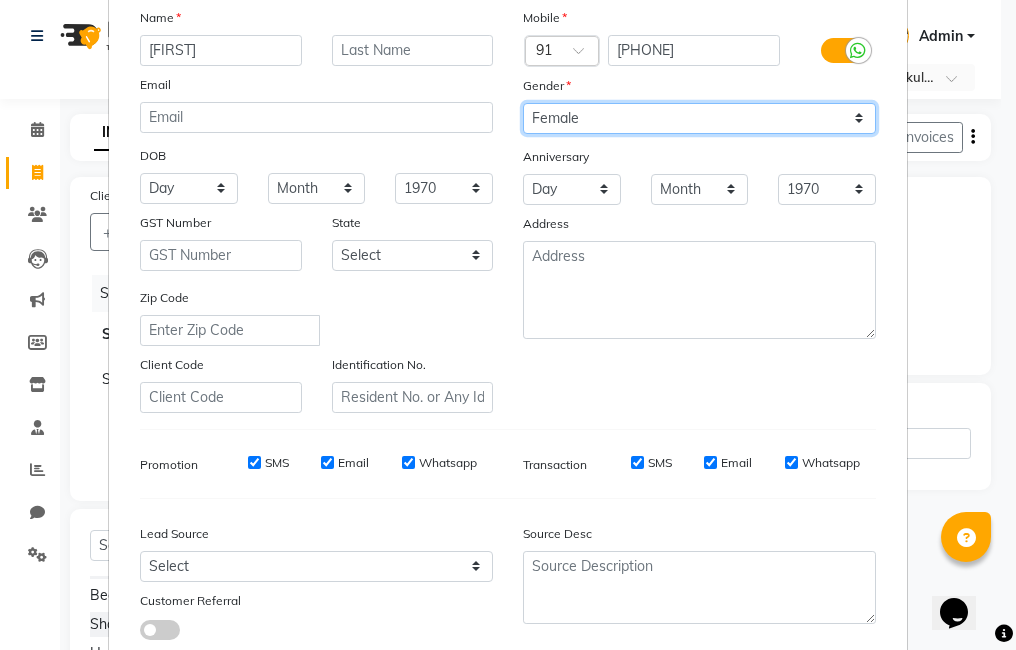 click on "Select Male Female Other Prefer Not To Say" at bounding box center (699, 118) 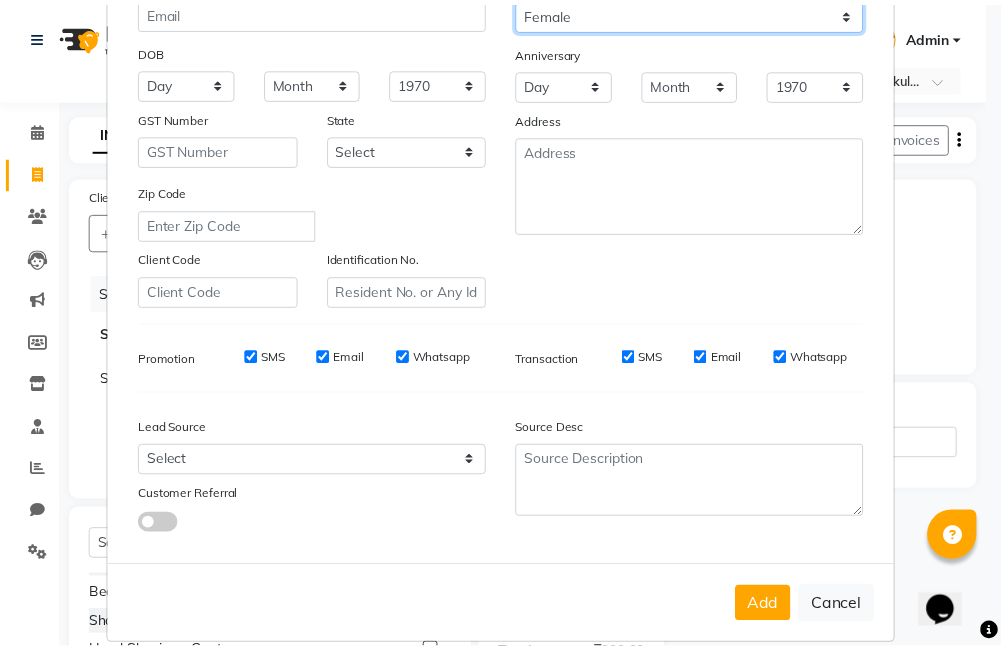 scroll, scrollTop: 273, scrollLeft: 0, axis: vertical 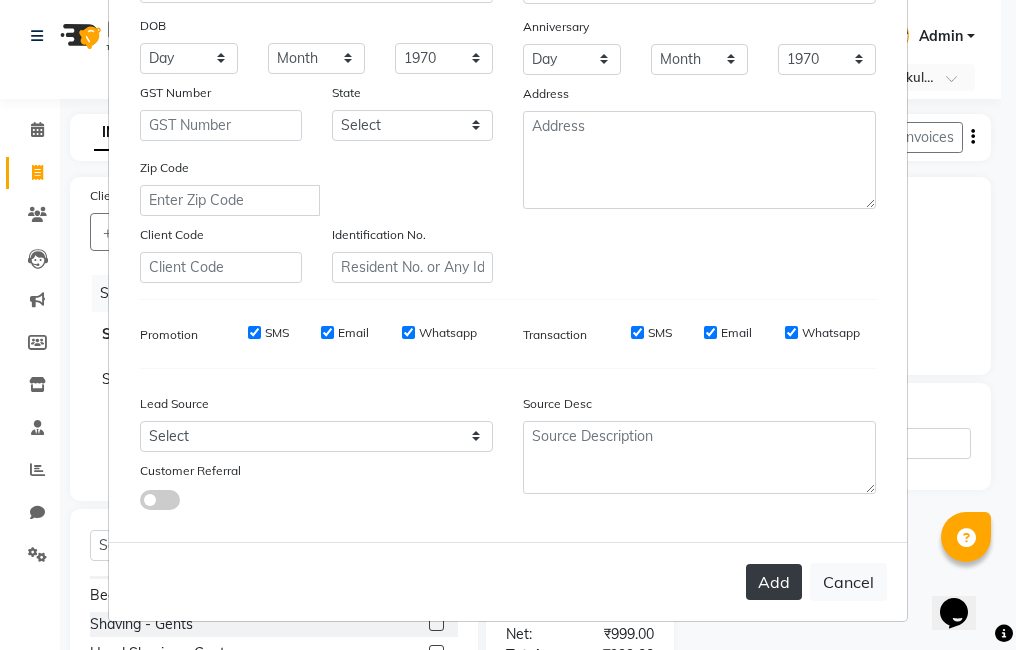 click on "Add" at bounding box center (774, 582) 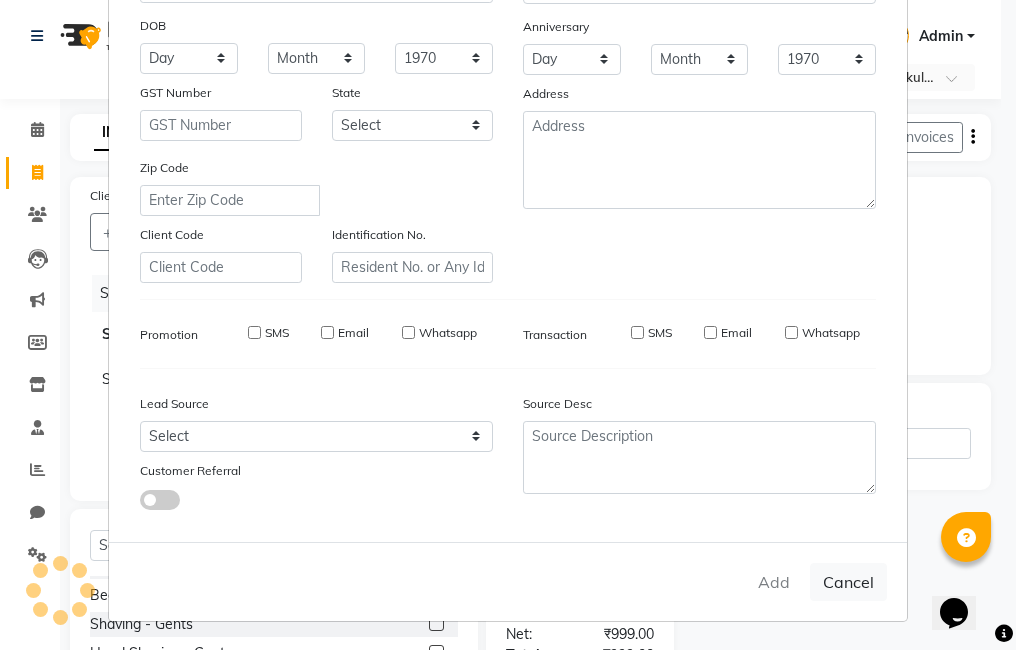 type 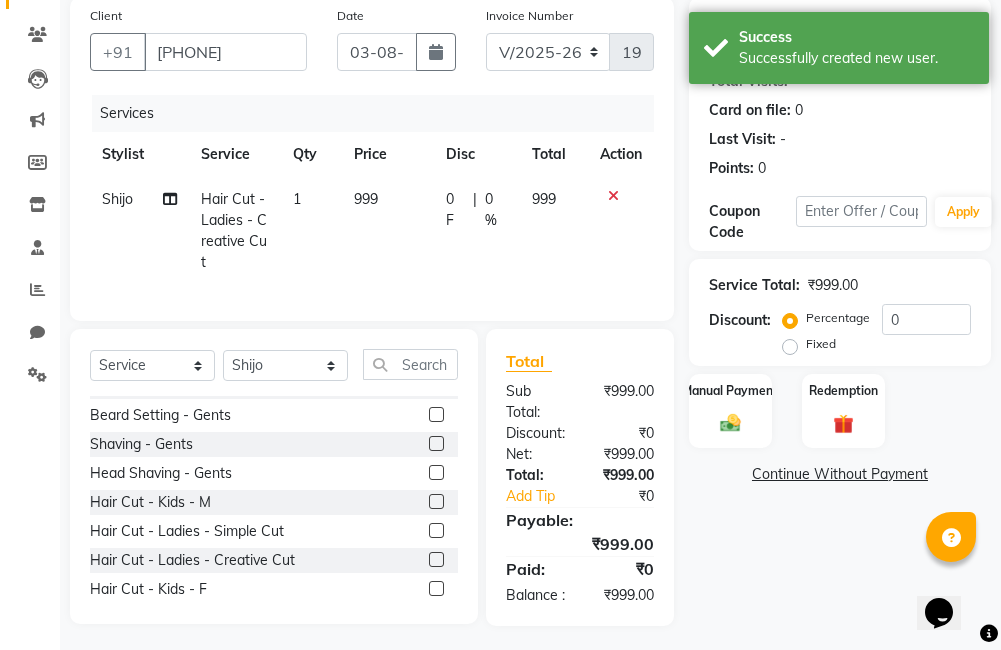scroll, scrollTop: 215, scrollLeft: 0, axis: vertical 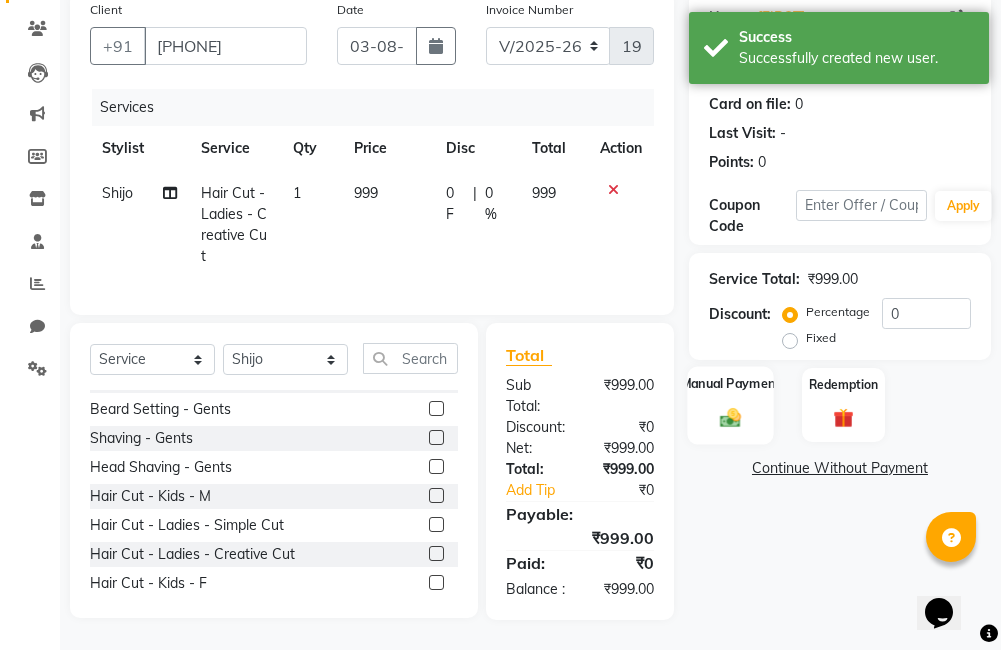 click 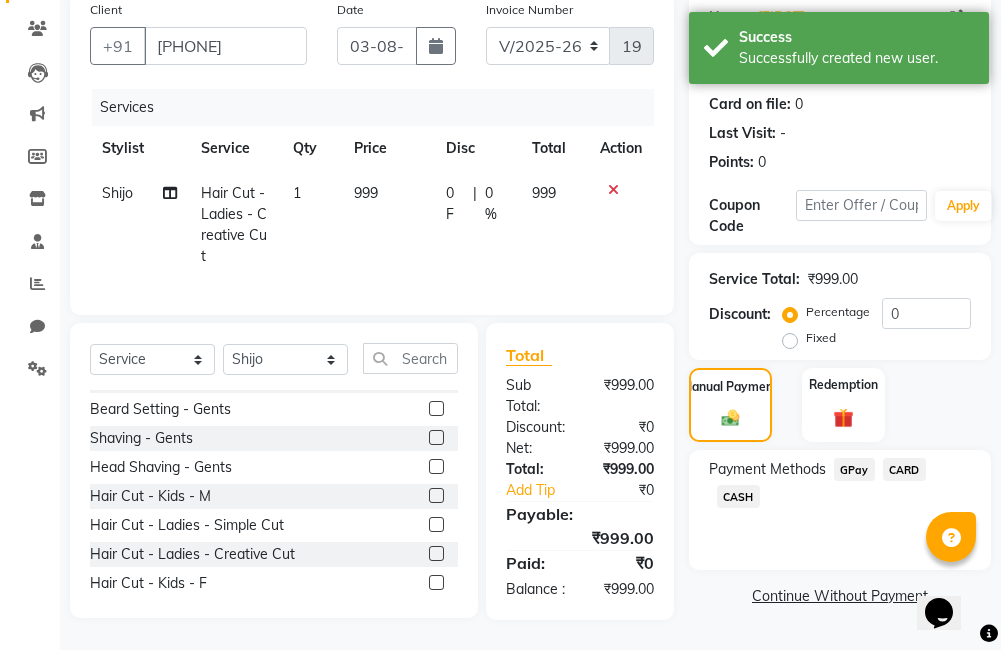 click on "CARD" 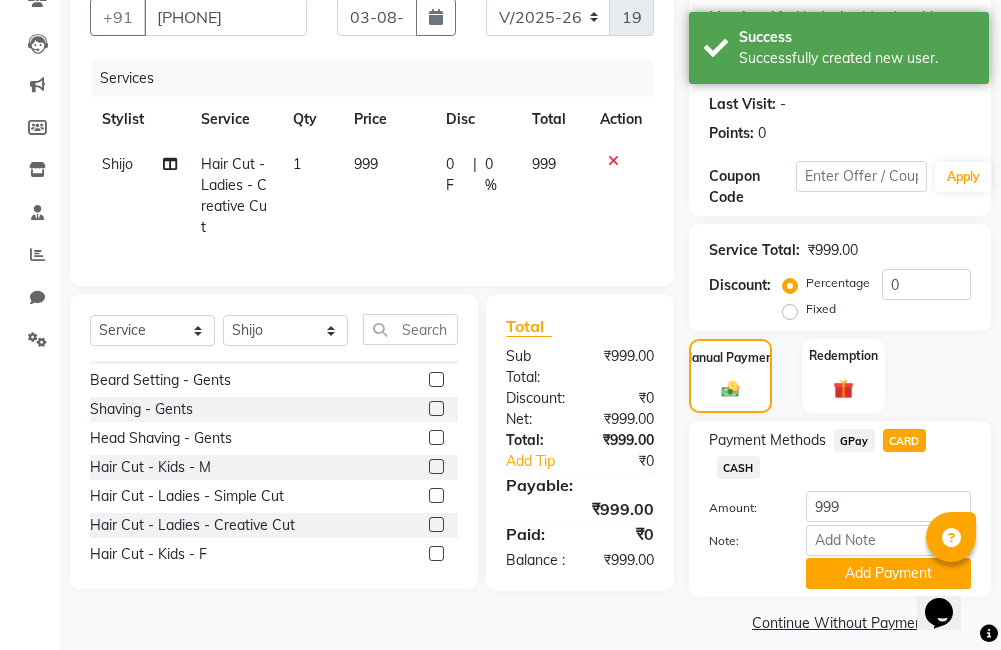 scroll, scrollTop: 233, scrollLeft: 0, axis: vertical 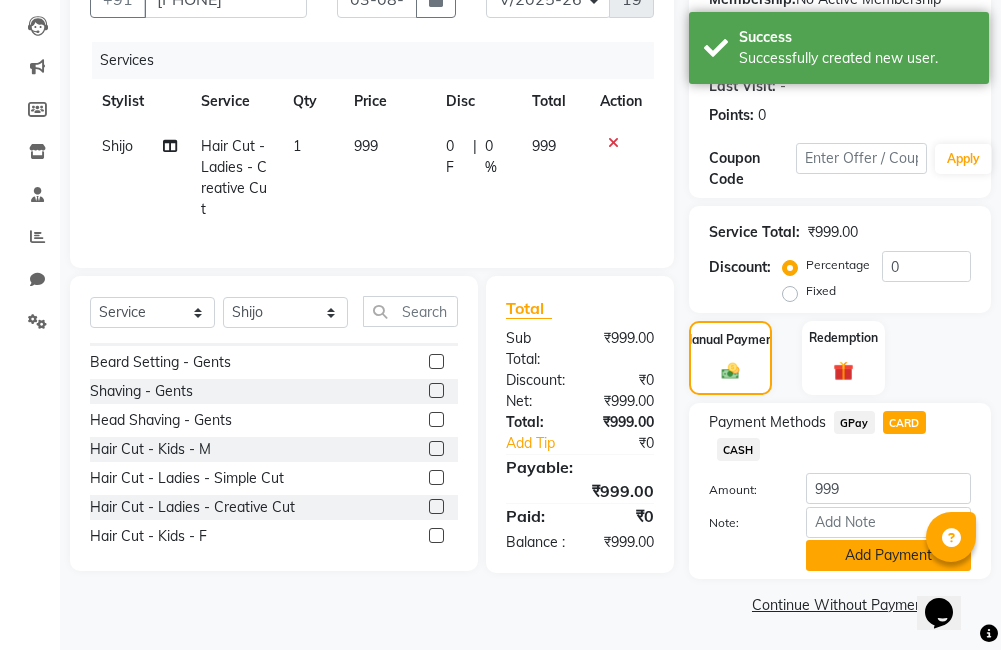 click on "Add Payment" 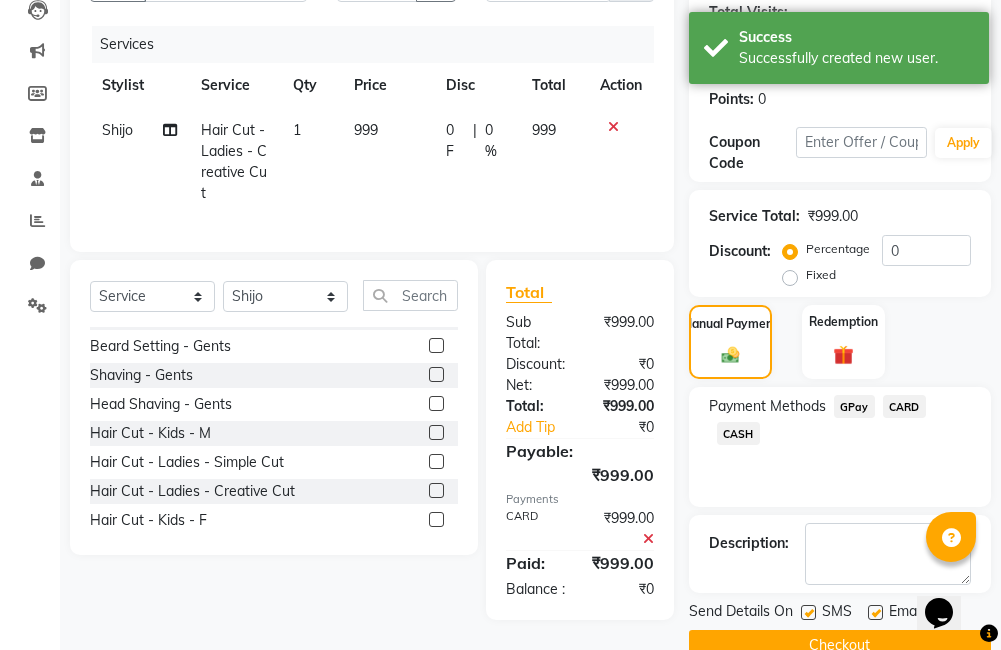 scroll, scrollTop: 290, scrollLeft: 0, axis: vertical 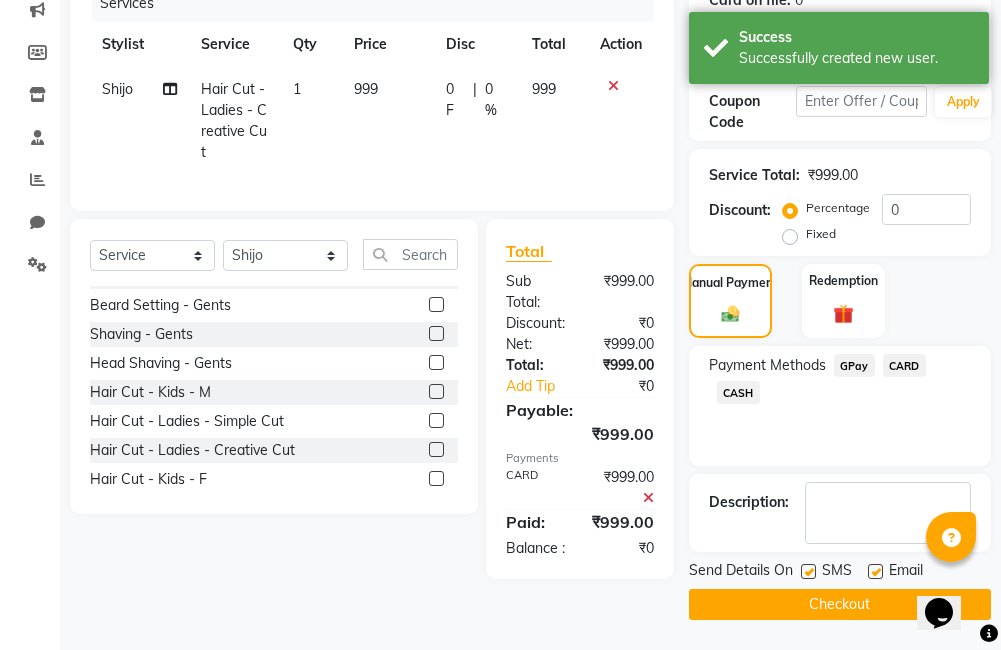 click on "Checkout" 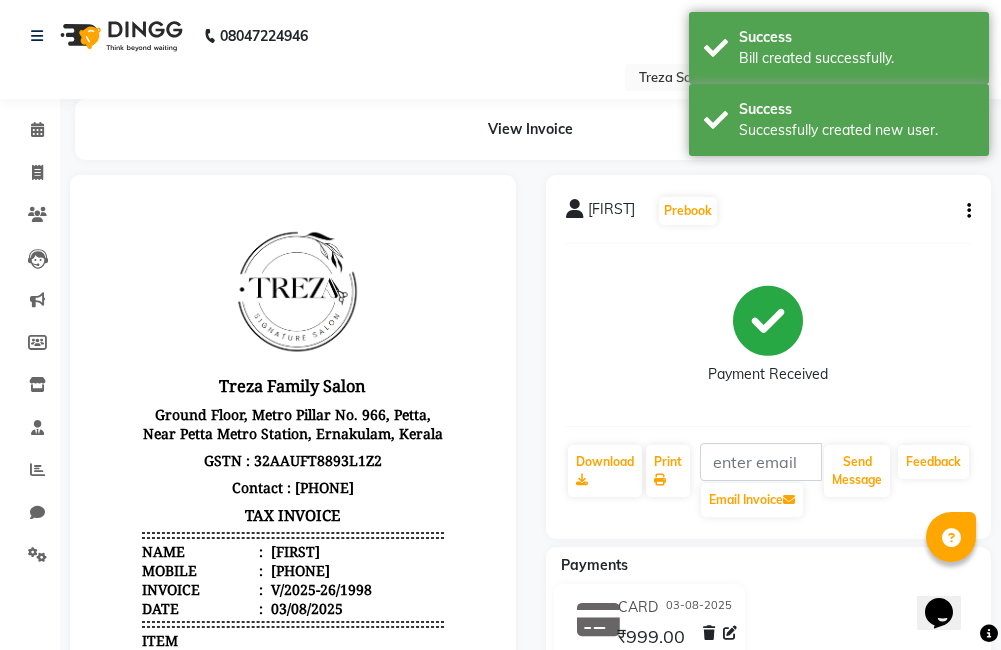 scroll, scrollTop: 0, scrollLeft: 0, axis: both 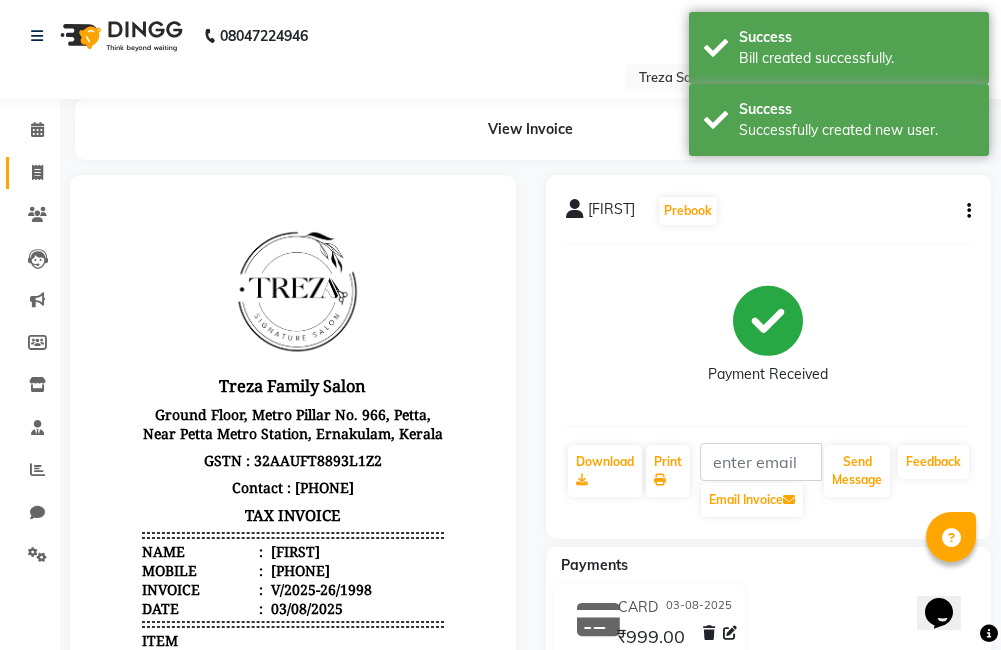 click 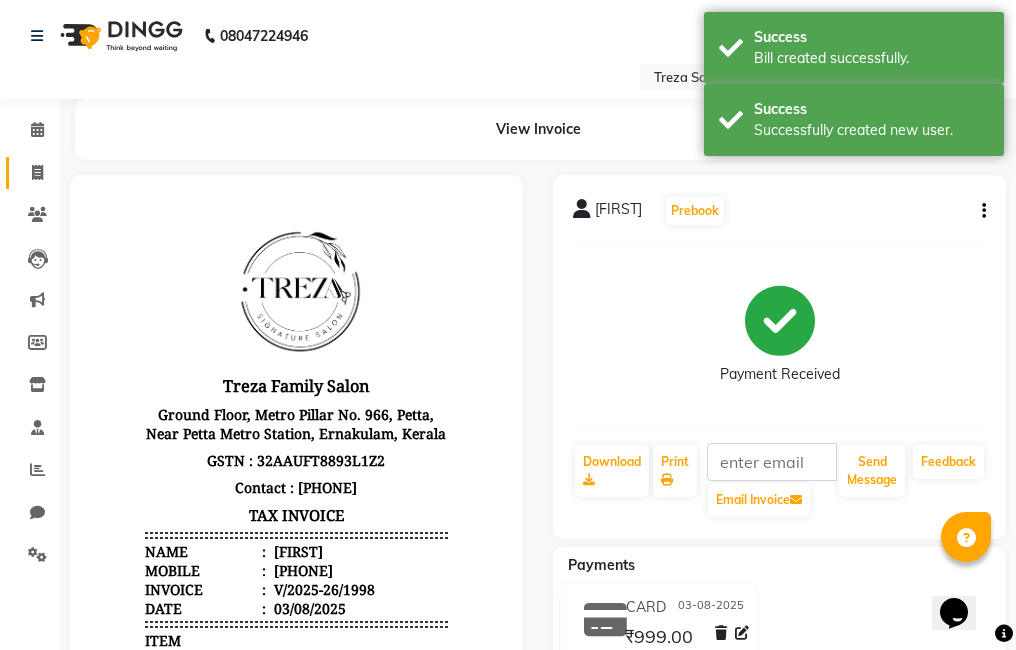select on "service" 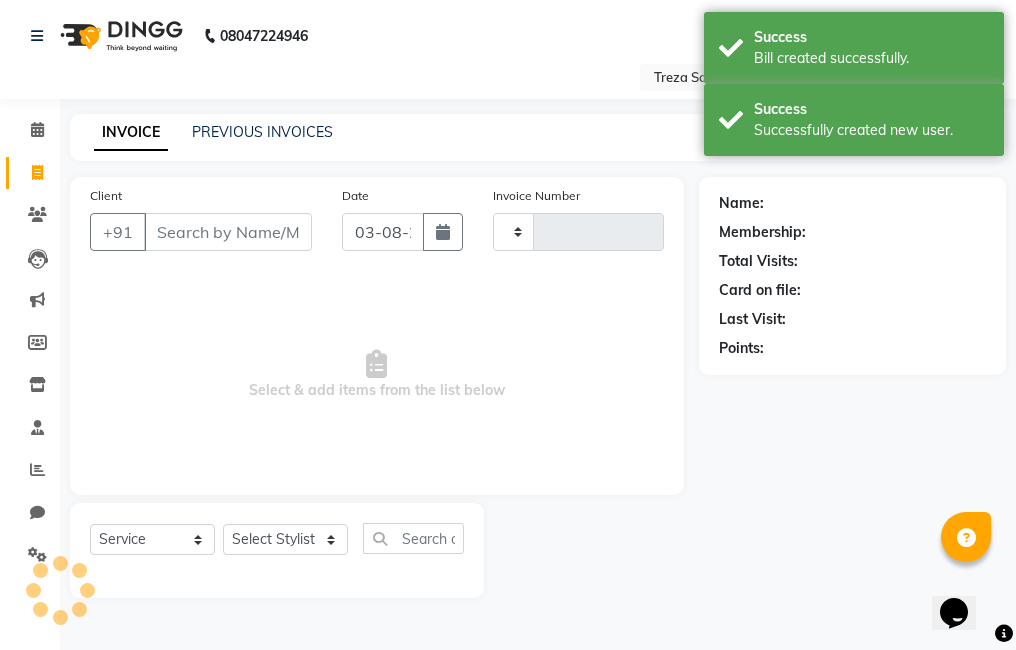 type on "1999" 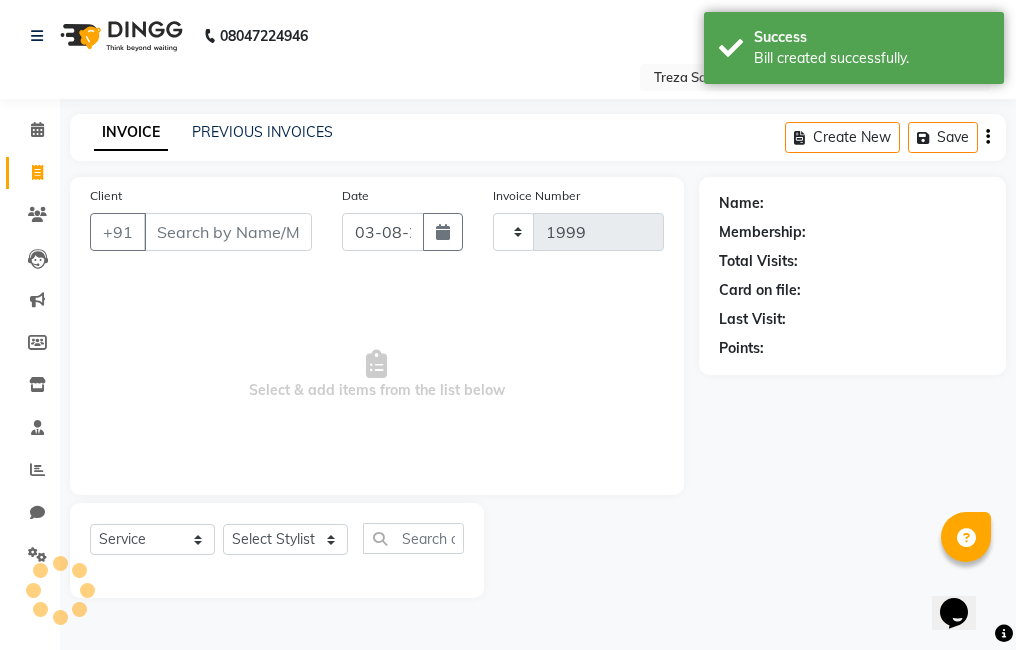 select on "7633" 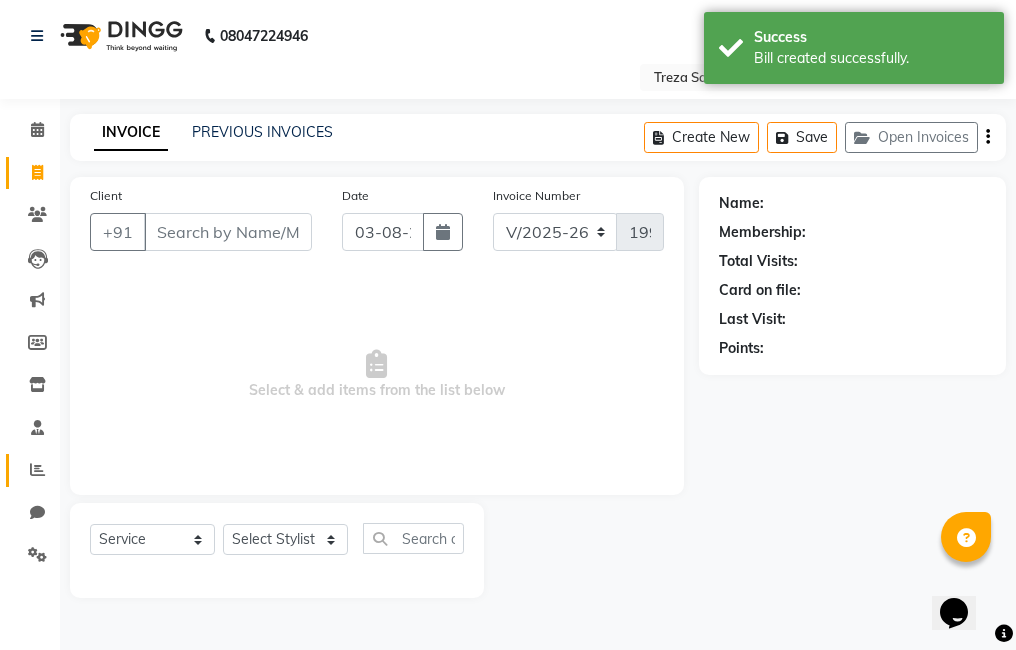 click 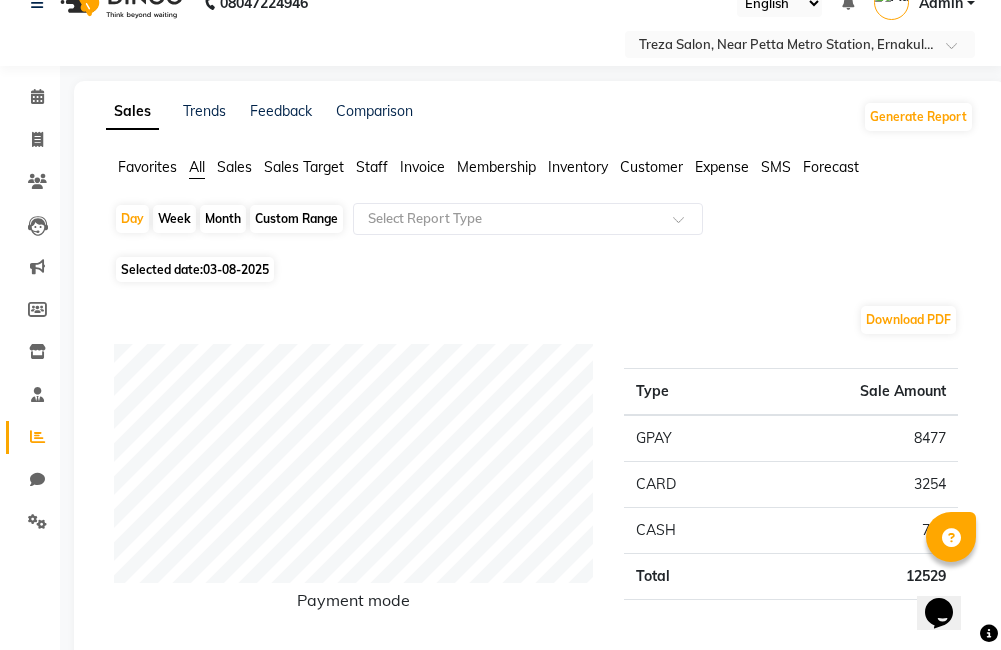 scroll, scrollTop: 24, scrollLeft: 0, axis: vertical 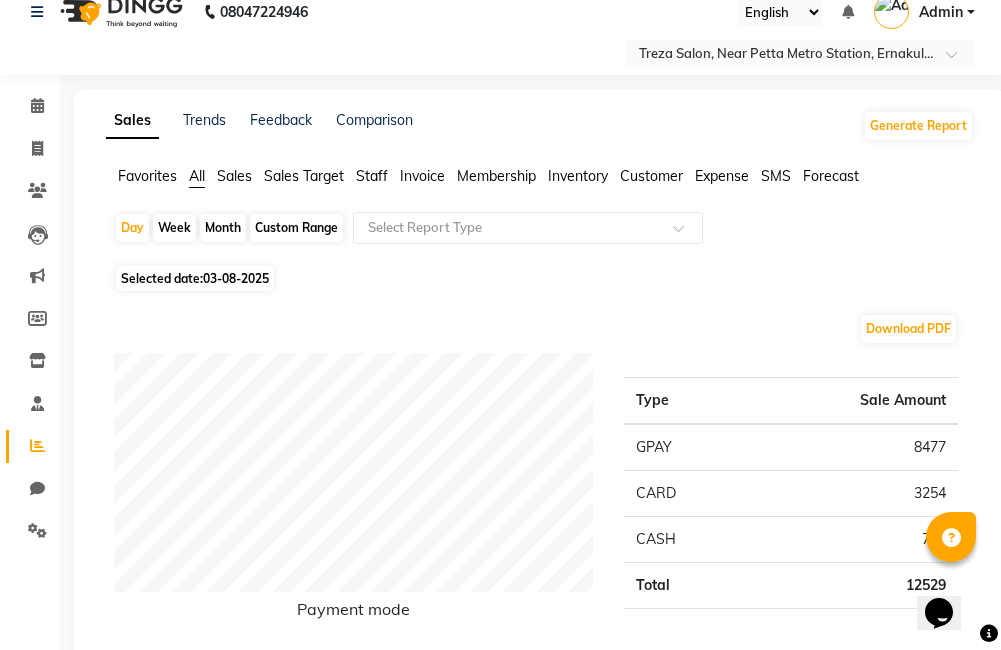 click on "Clients" 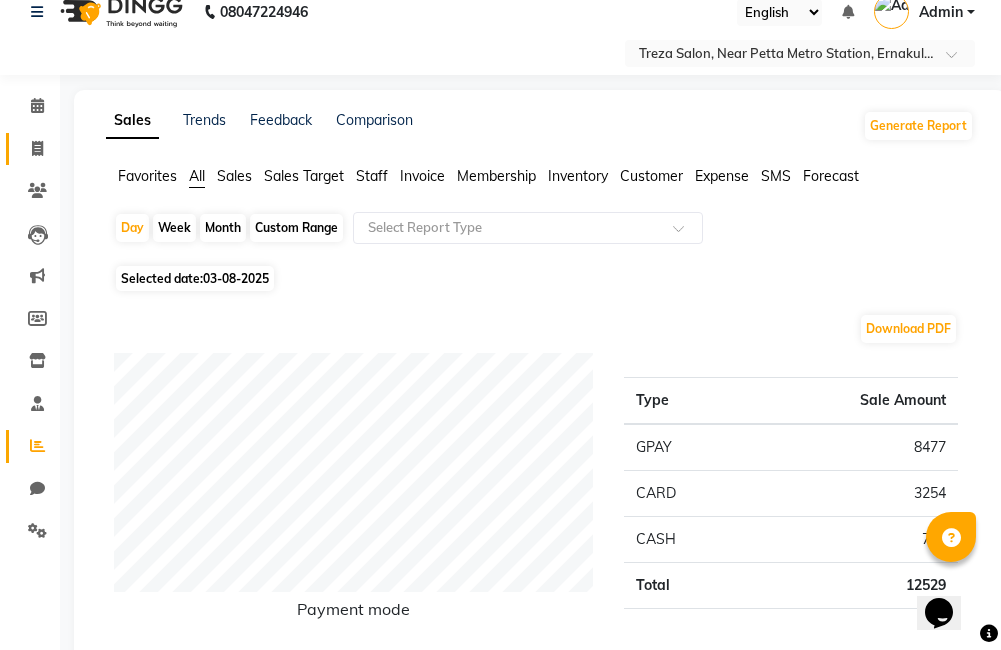 click 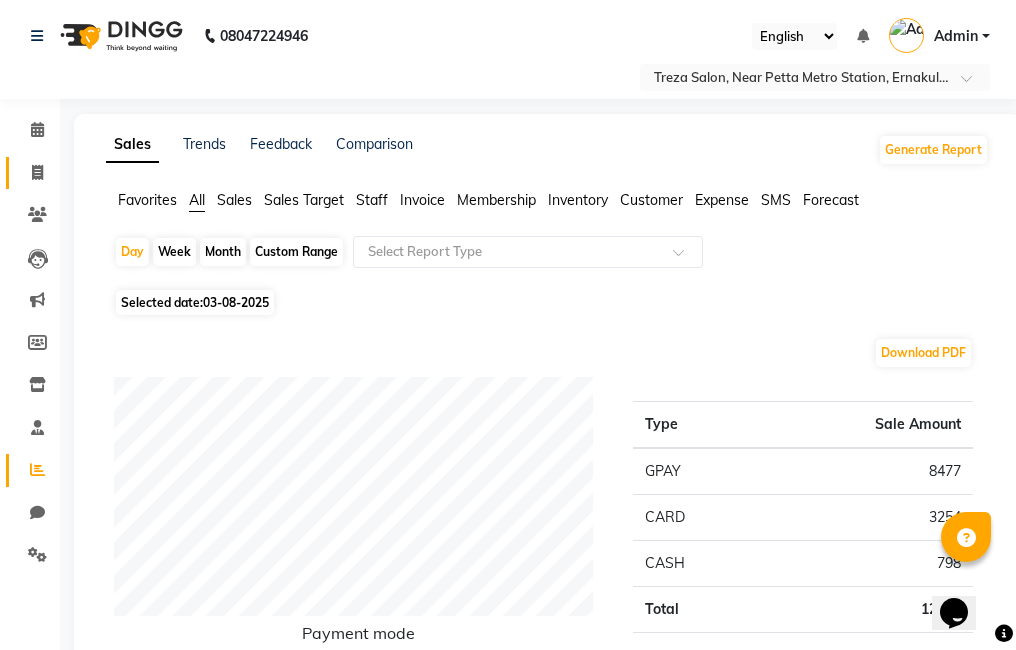 select on "service" 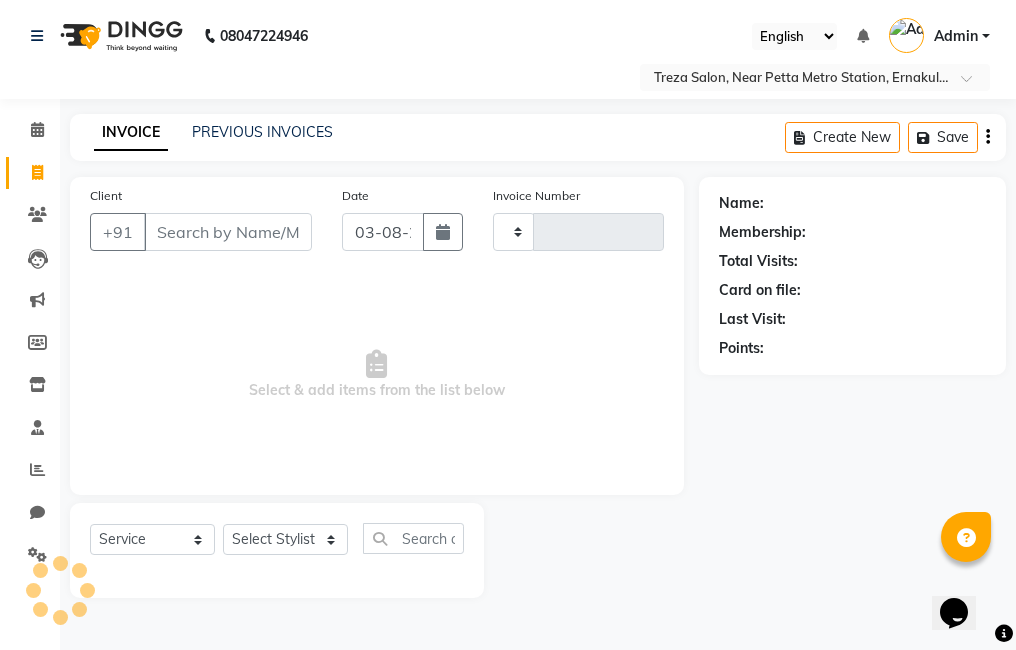 type on "1999" 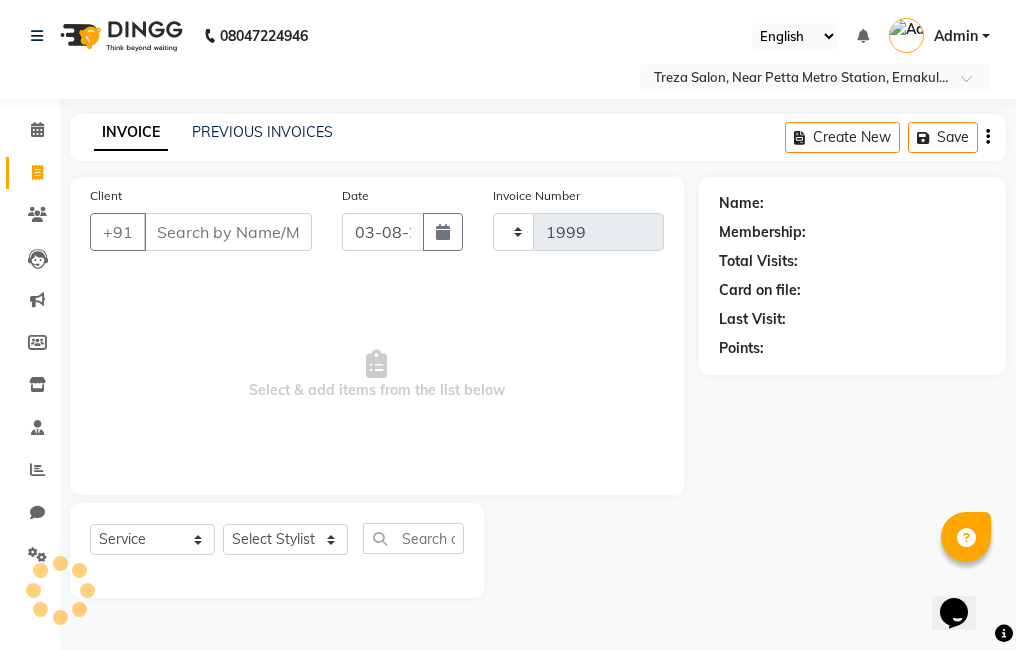 select on "7633" 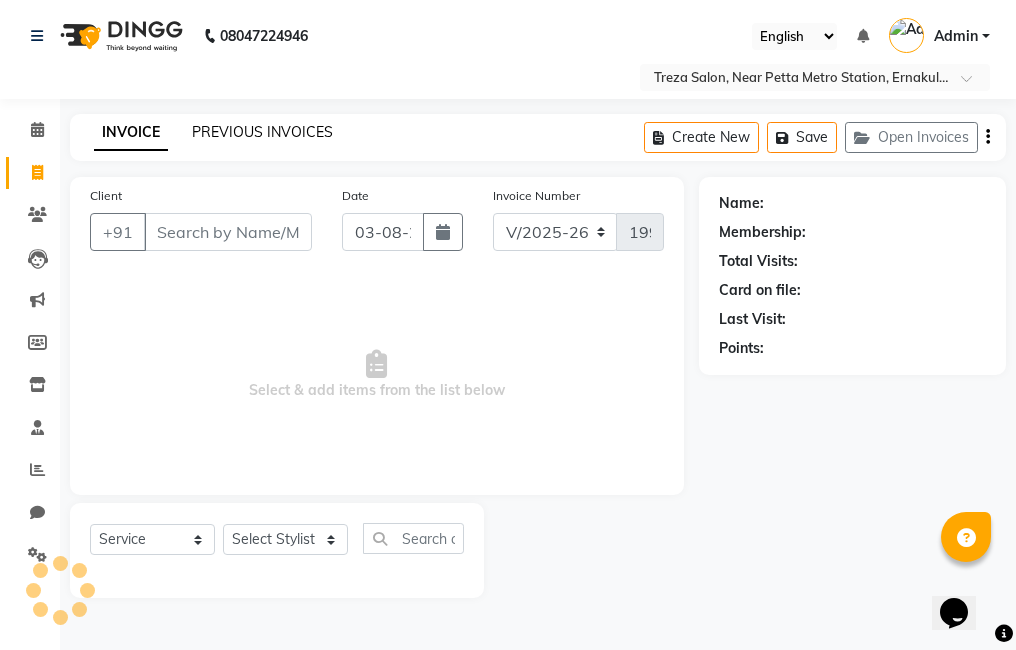 click on "PREVIOUS INVOICES" 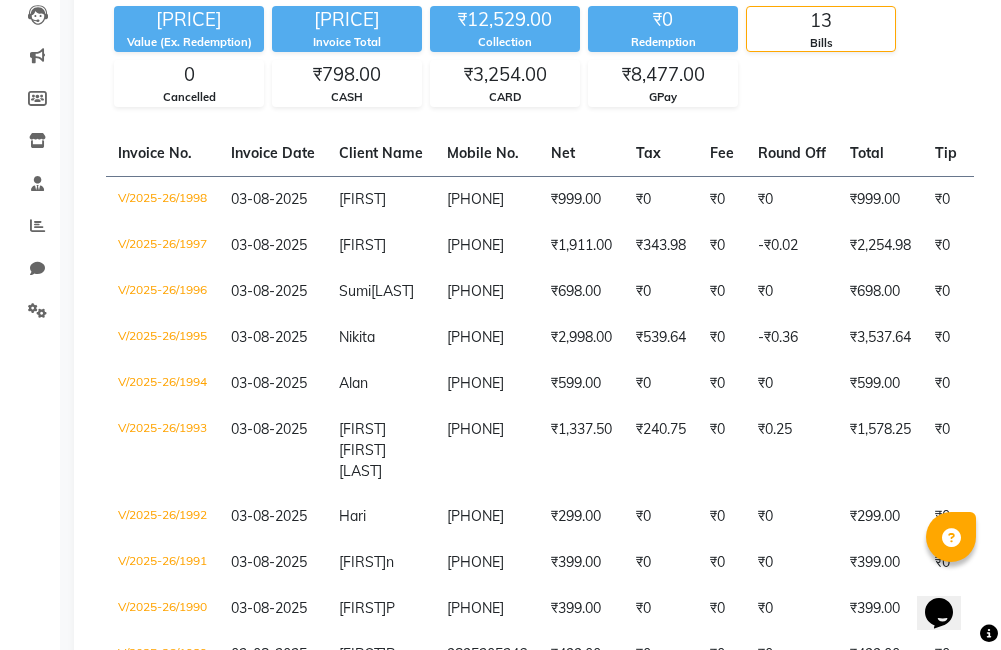 scroll, scrollTop: 255, scrollLeft: 0, axis: vertical 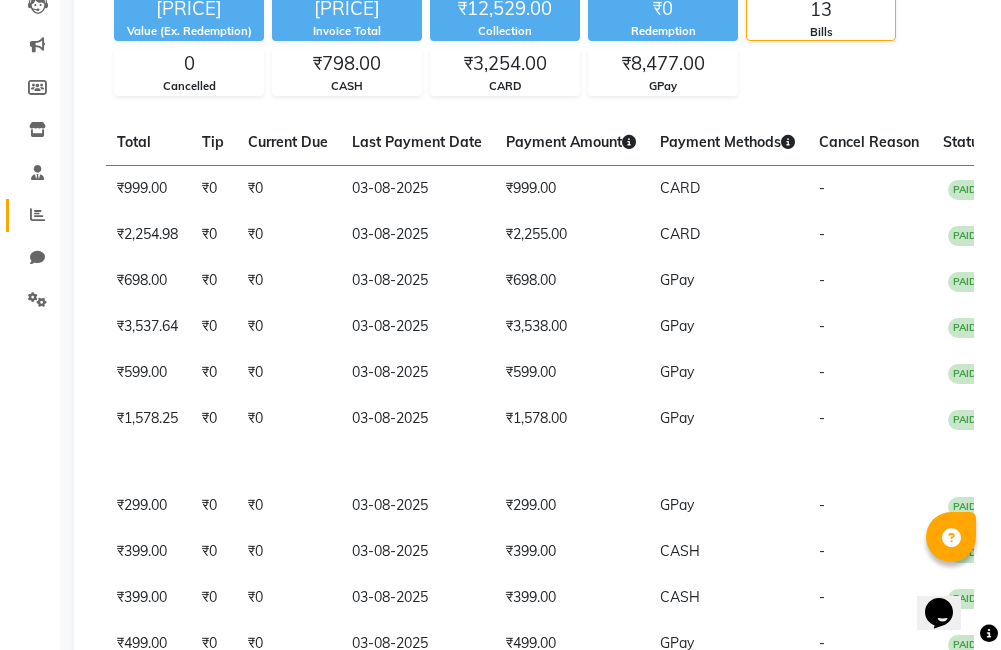click 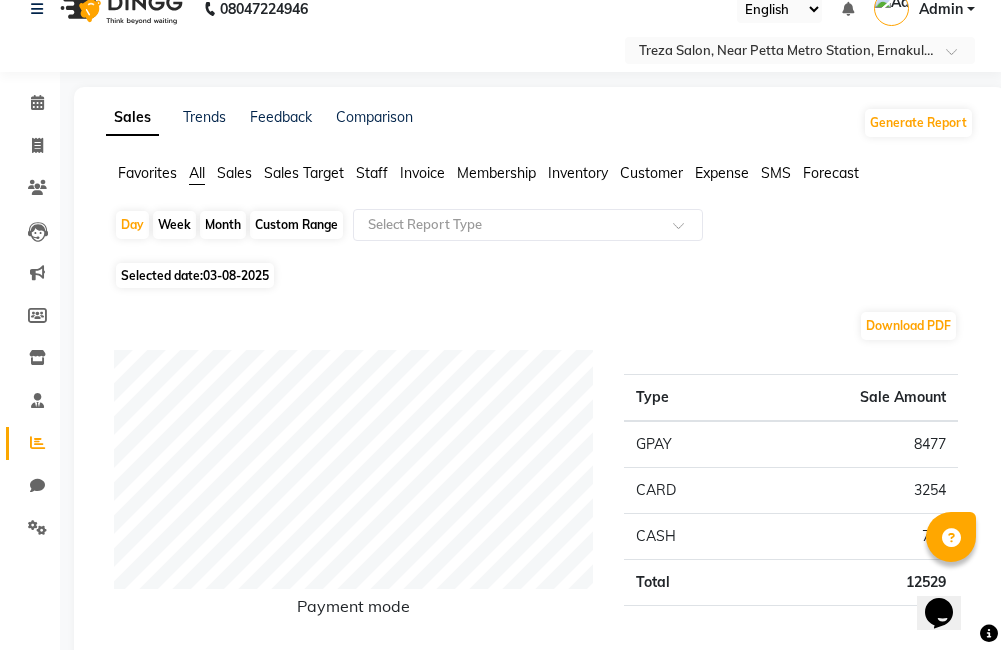 scroll, scrollTop: 0, scrollLeft: 0, axis: both 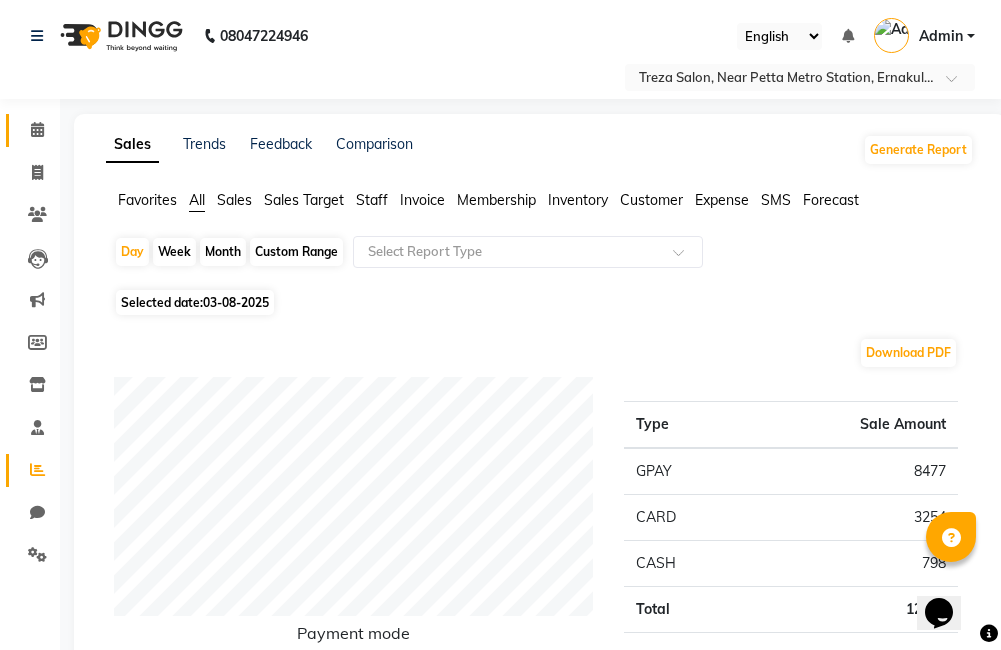 click on "Calendar" 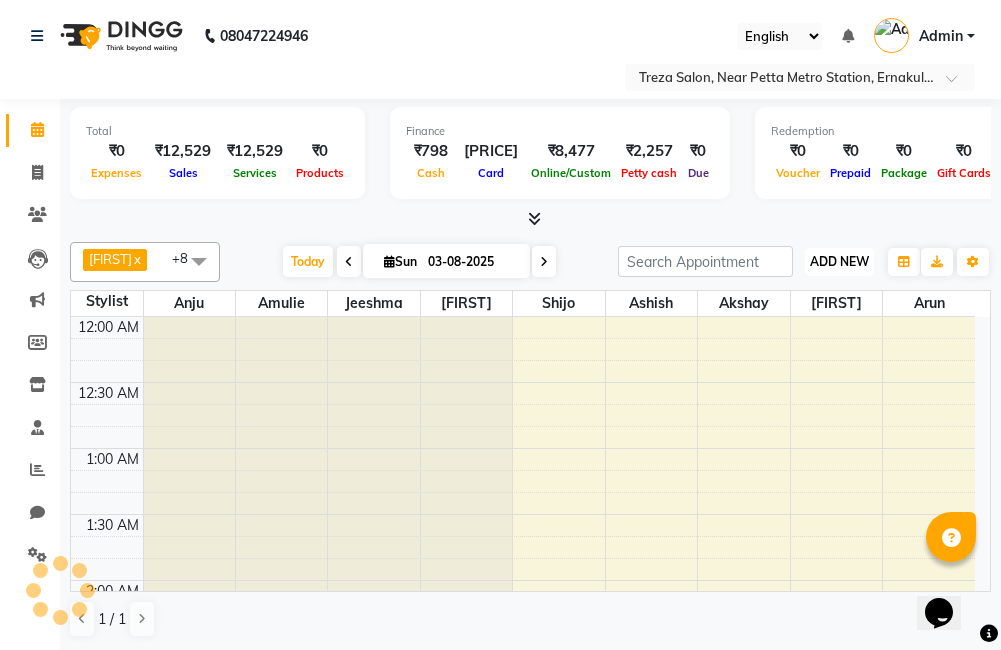 click on "ADD NEW" at bounding box center (839, 261) 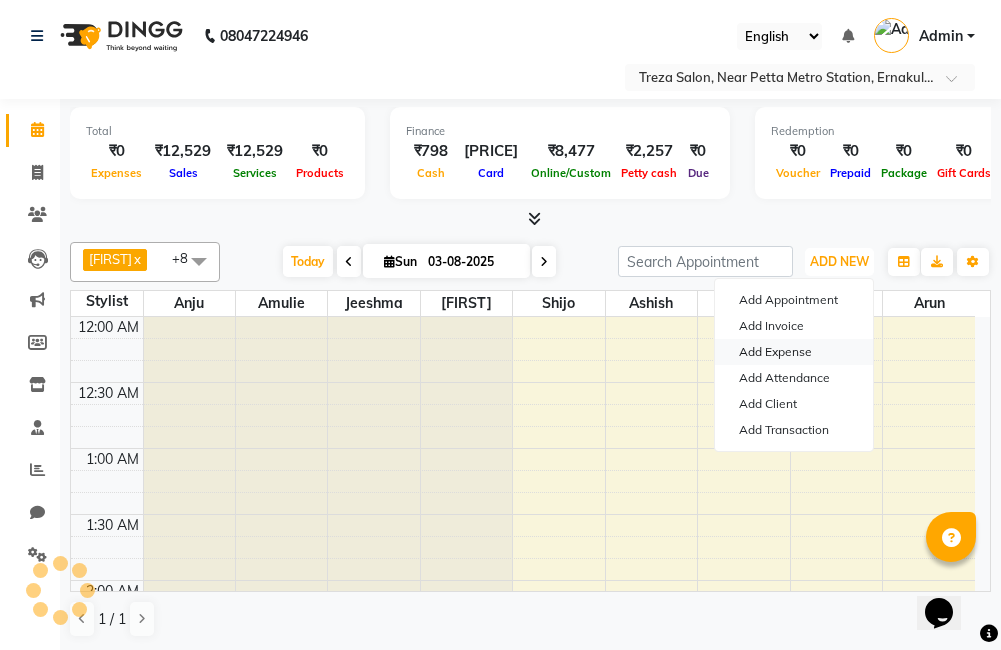 scroll, scrollTop: 793, scrollLeft: 0, axis: vertical 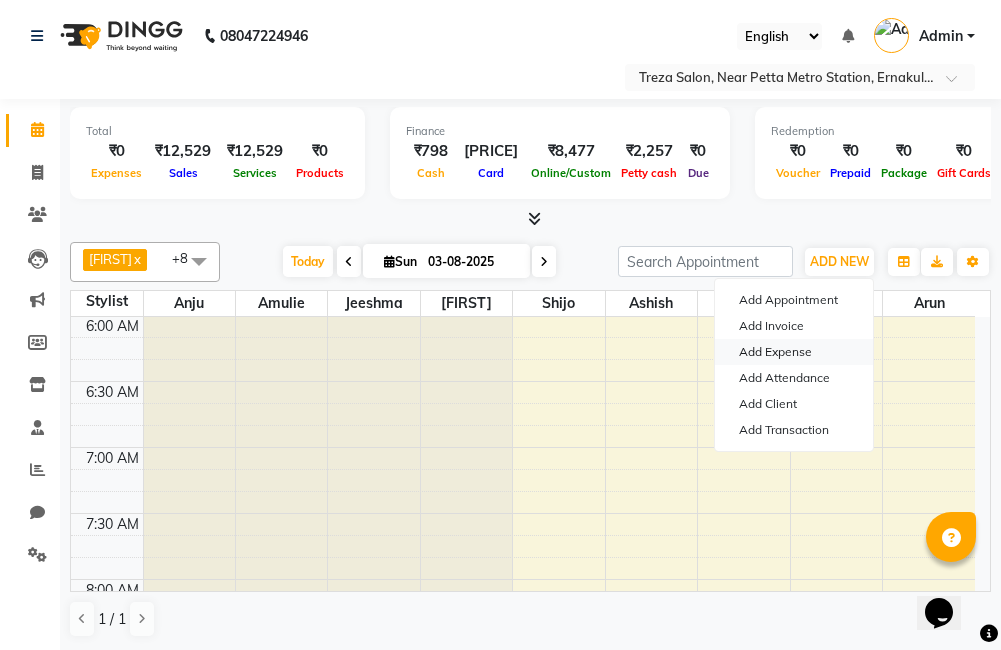 click on "Add Expense" at bounding box center (794, 352) 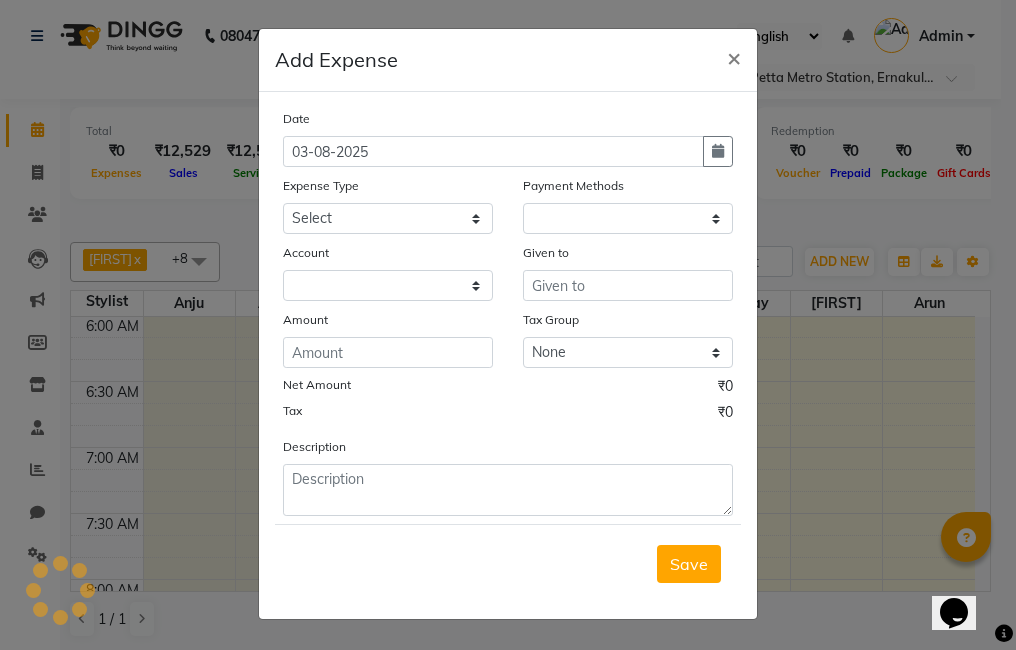 select on "1" 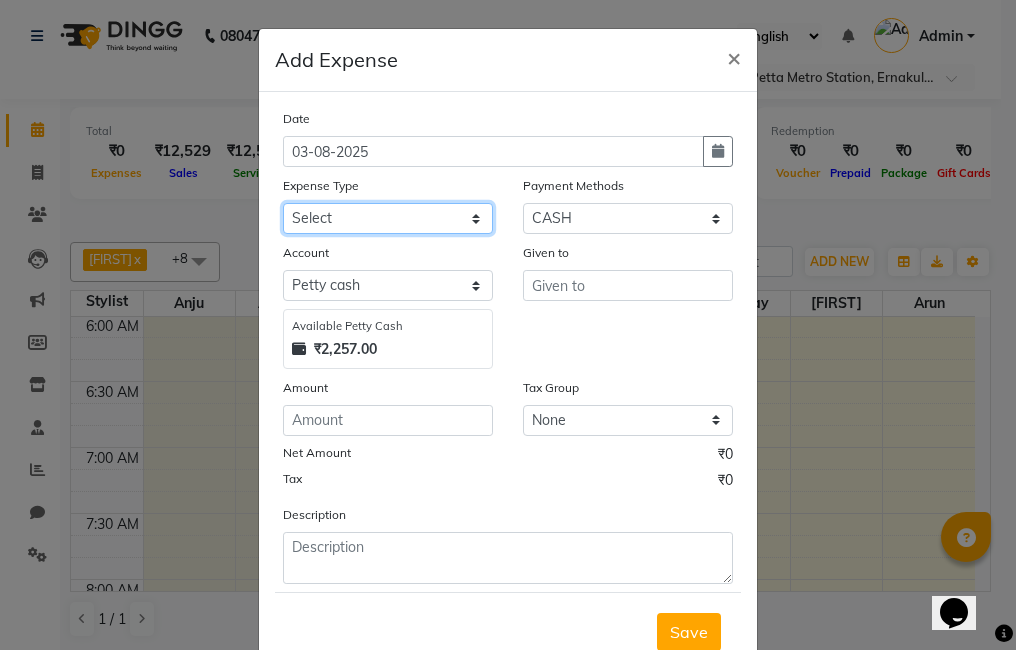 click on "Select Advance Salary Bank charges Car maintenance  Cash transfer to bank Cash transfer to hub Client Snacks Clinical charges Equipment foil paper Fuel Govt fee harpic Incentive Insurance International purchase Loan Repayment Maintenance Marketing milk Miscellaneous MRA Other over time cash over time cash Pantry Product Rent Salary Staff Snacks Tax Tea & Refreshment Utilities Utilities water can room water can salon" 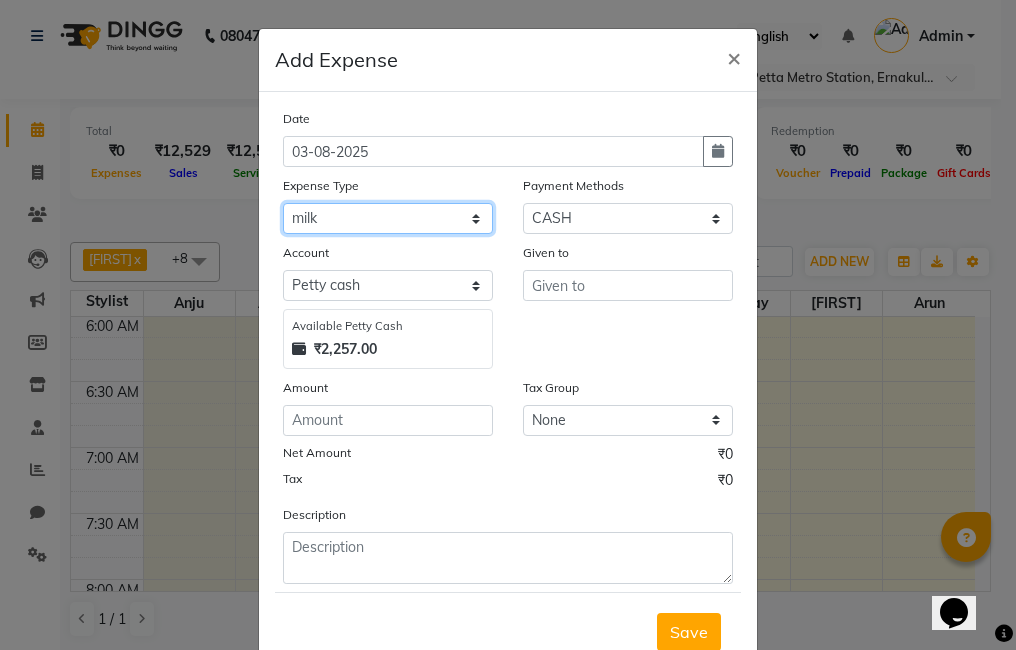 click on "Select Advance Salary Bank charges Car maintenance  Cash transfer to bank Cash transfer to hub Client Snacks Clinical charges Equipment foil paper Fuel Govt fee harpic Incentive Insurance International purchase Loan Repayment Maintenance Marketing milk Miscellaneous MRA Other over time cash over time cash Pantry Product Rent Salary Staff Snacks Tax Tea & Refreshment Utilities Utilities water can room water can salon" 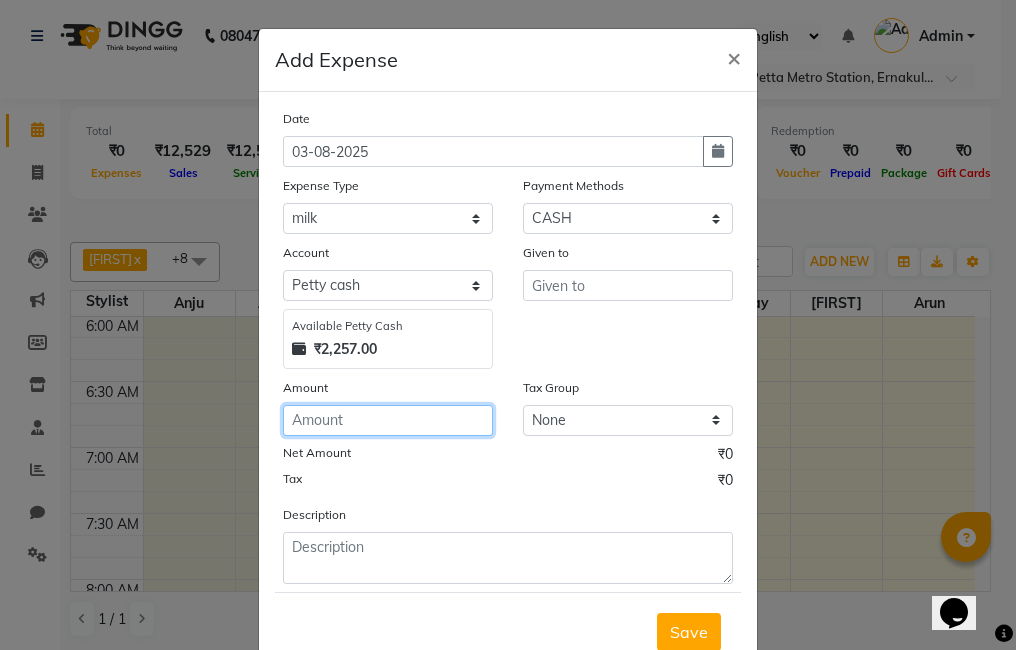 click 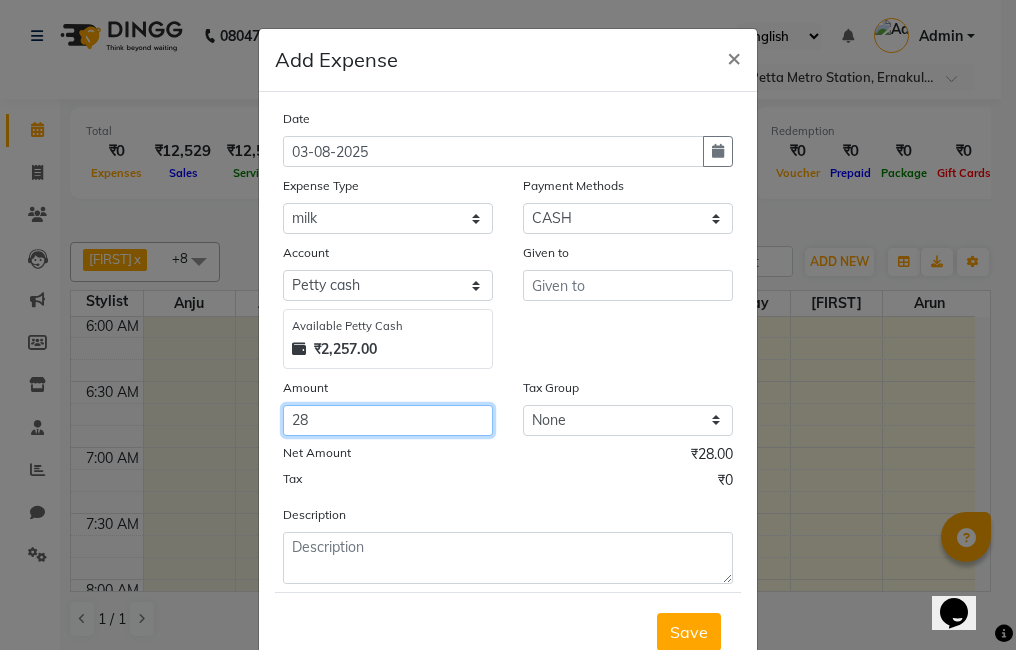 type on "28" 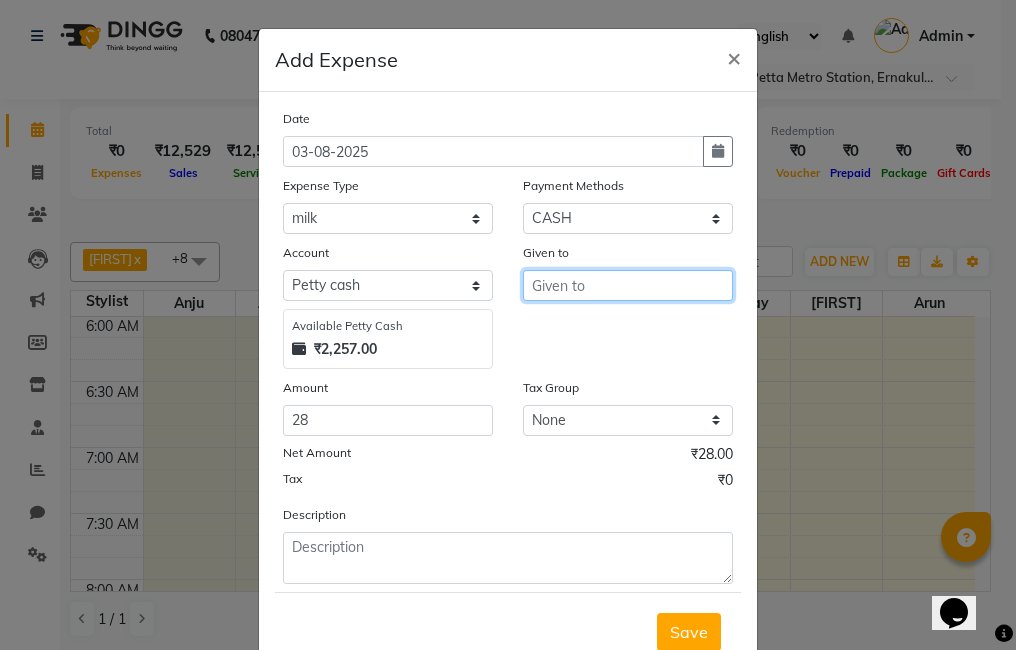 click at bounding box center [628, 285] 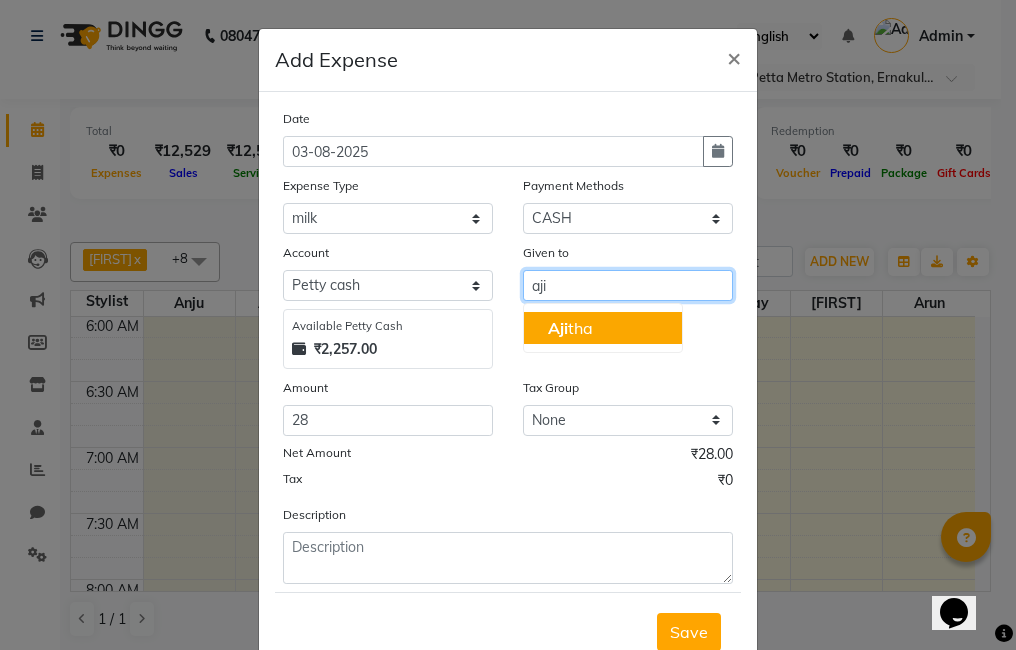 drag, startPoint x: 623, startPoint y: 324, endPoint x: 603, endPoint y: 413, distance: 91.21951 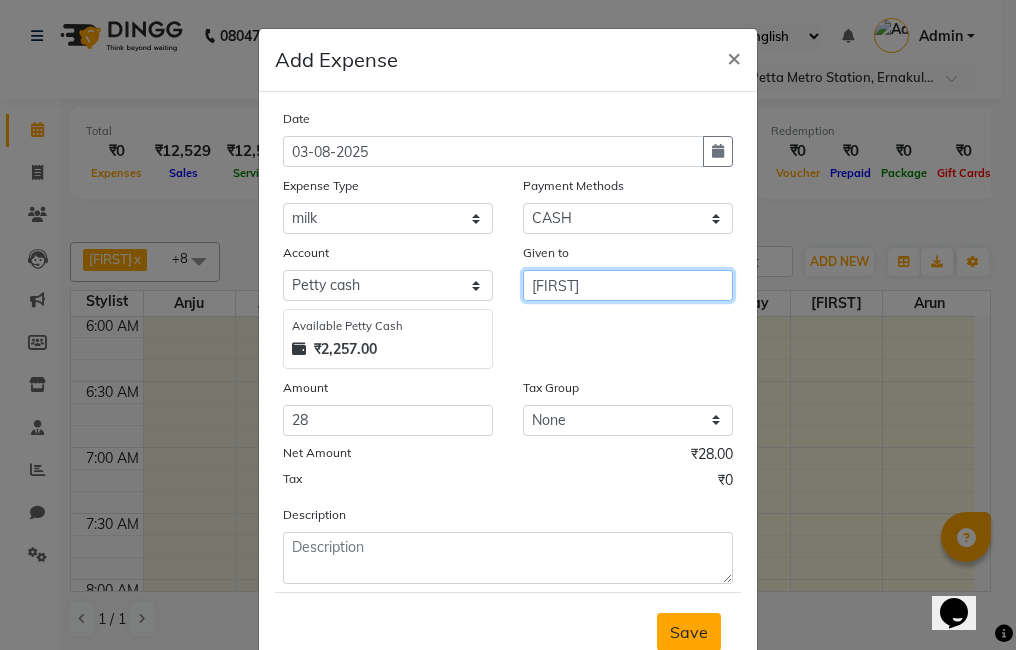 type on "[FIRST]" 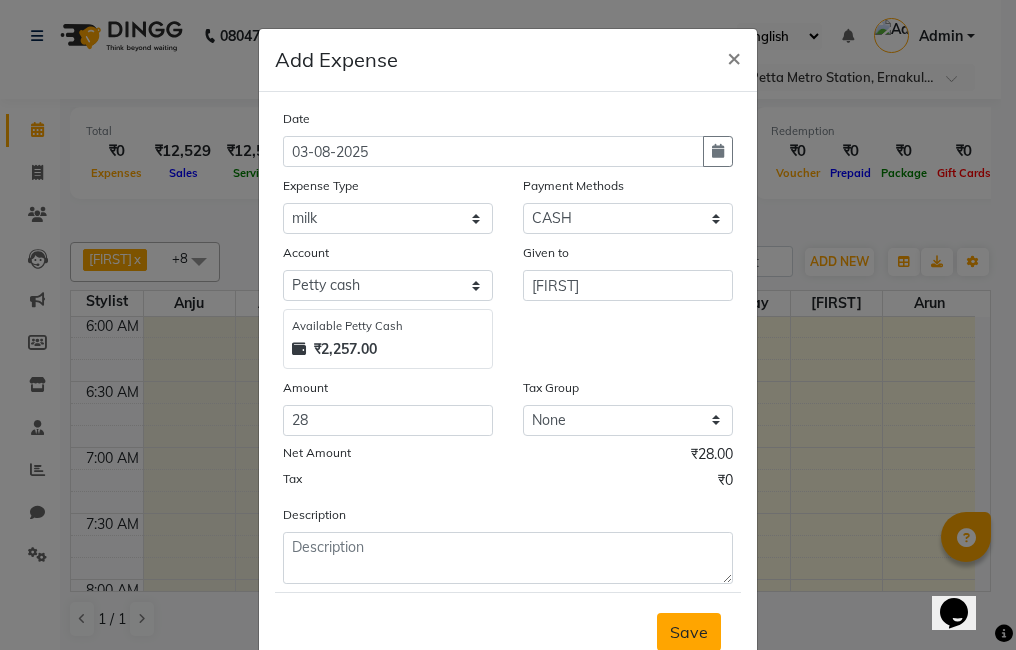 click on "Save" at bounding box center (689, 632) 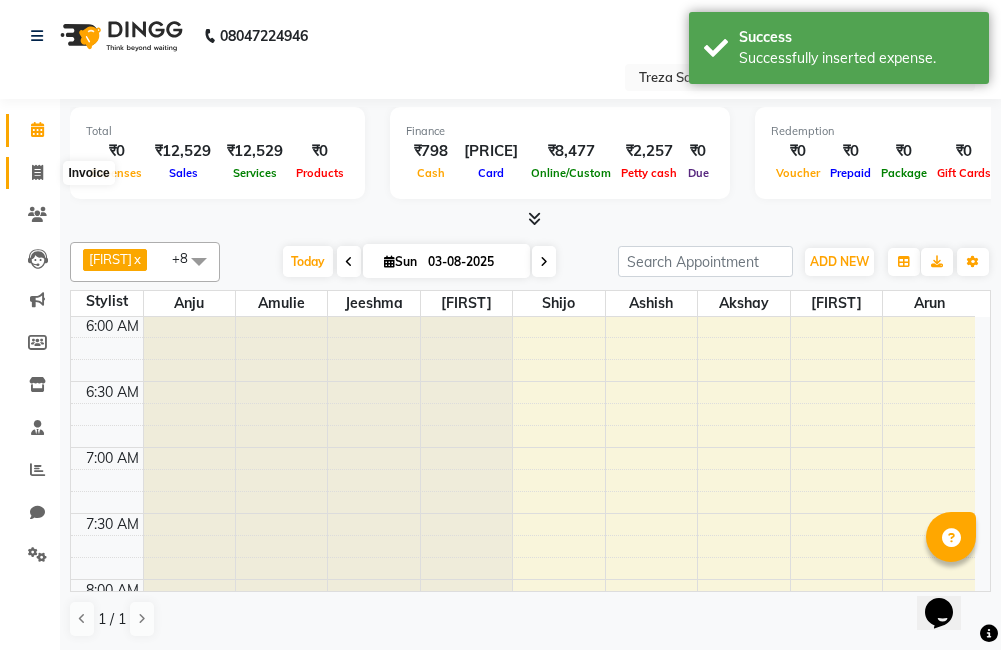 click 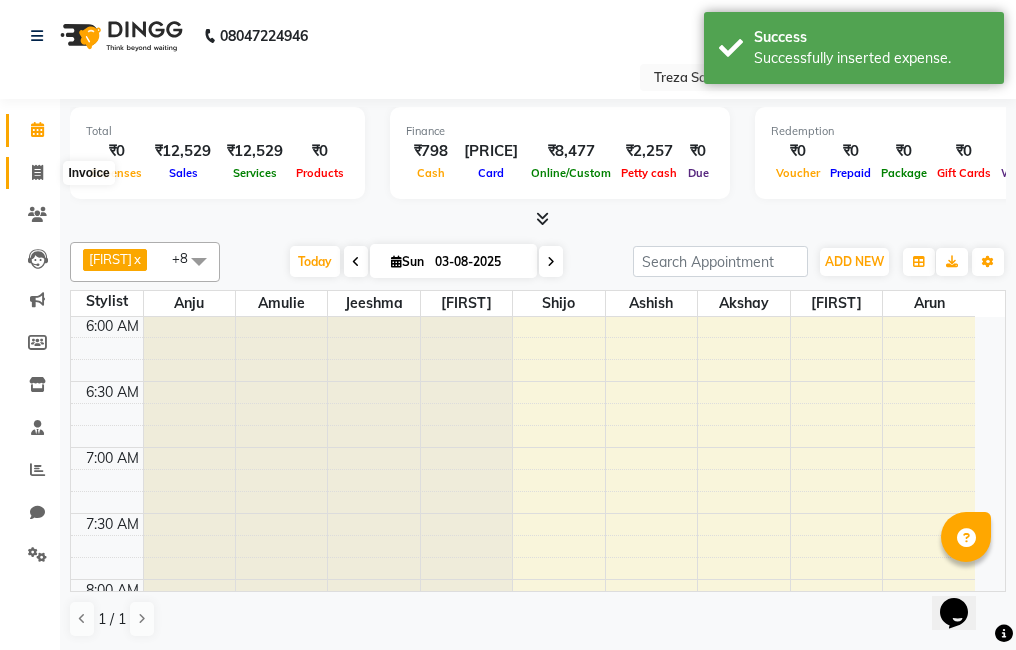 select on "service" 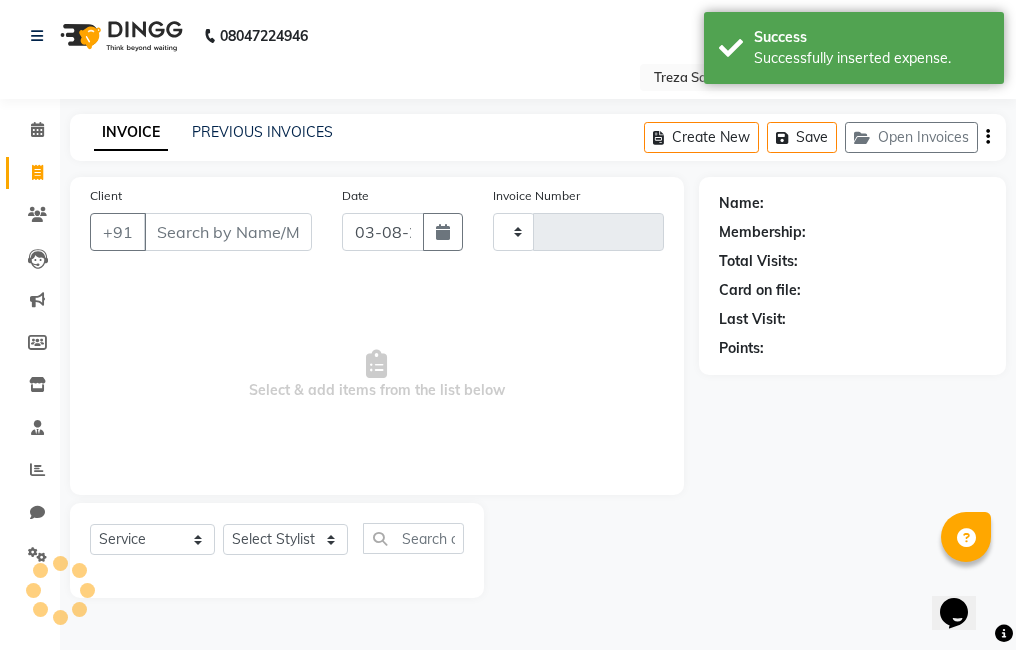 type on "1999" 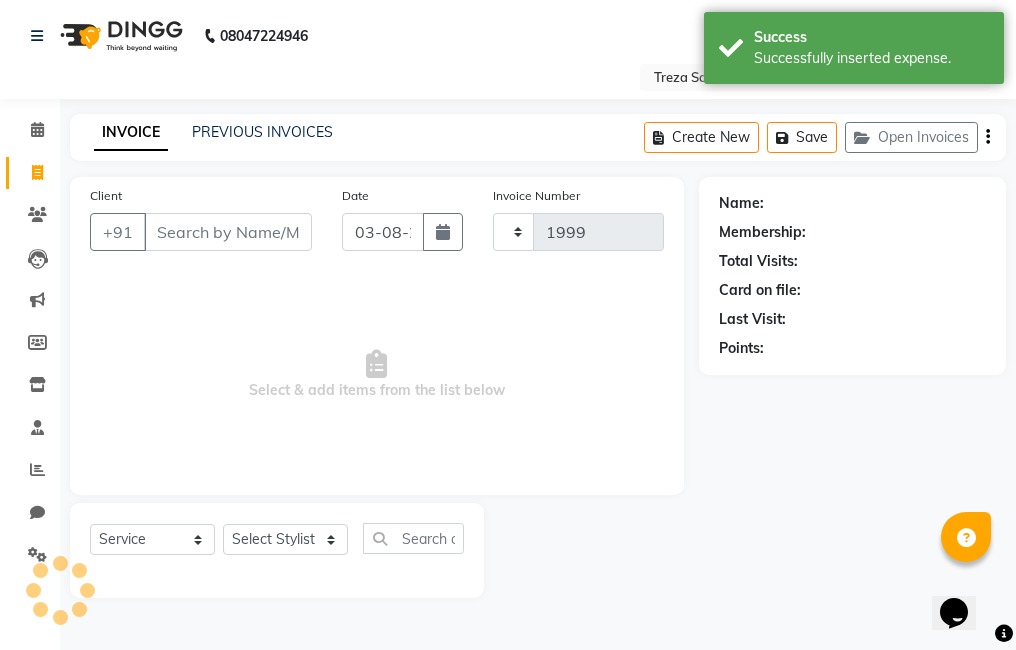 select on "7633" 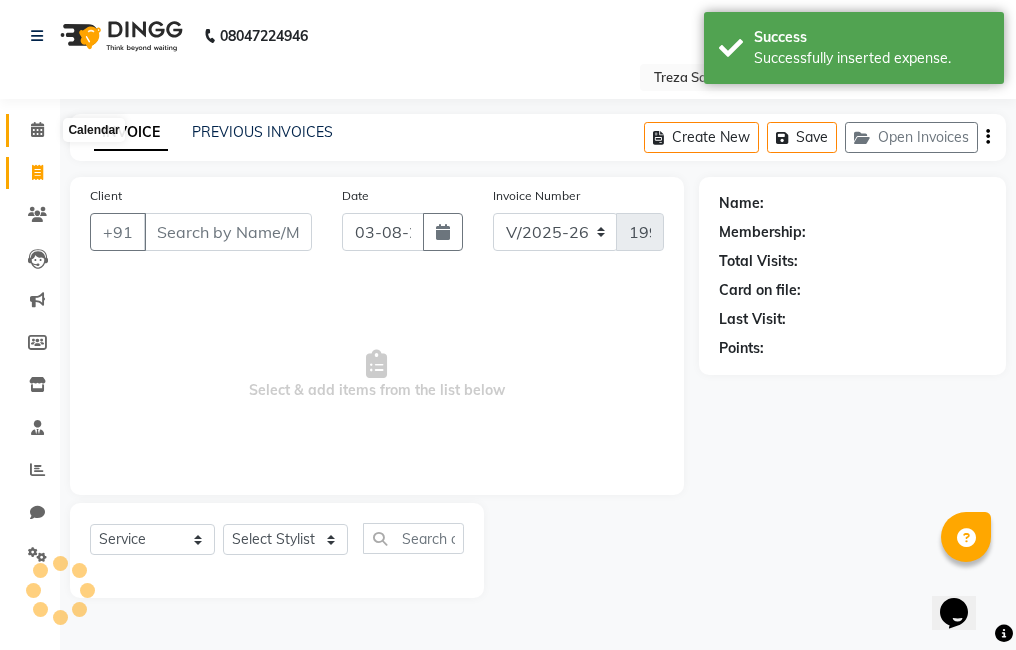 drag, startPoint x: 33, startPoint y: 126, endPoint x: 1, endPoint y: 136, distance: 33.526108 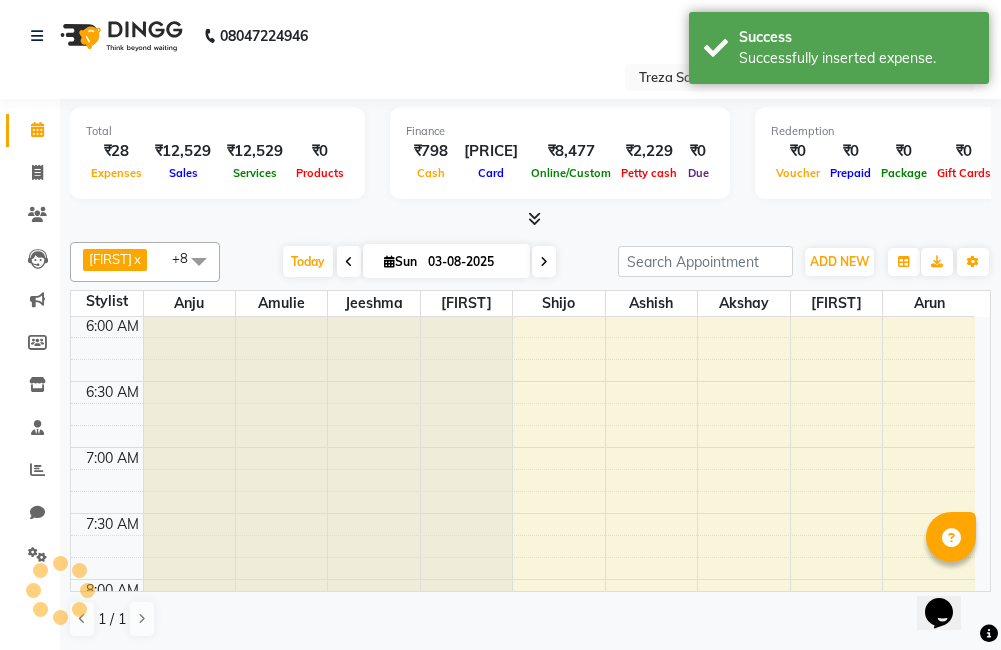 scroll, scrollTop: 793, scrollLeft: 0, axis: vertical 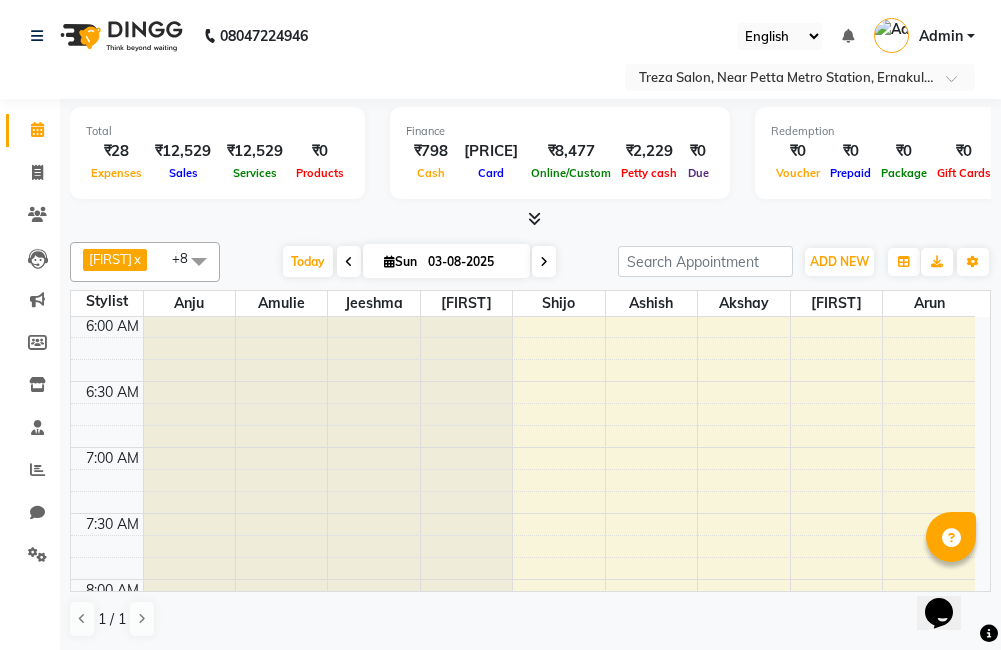 click at bounding box center (60, 590) 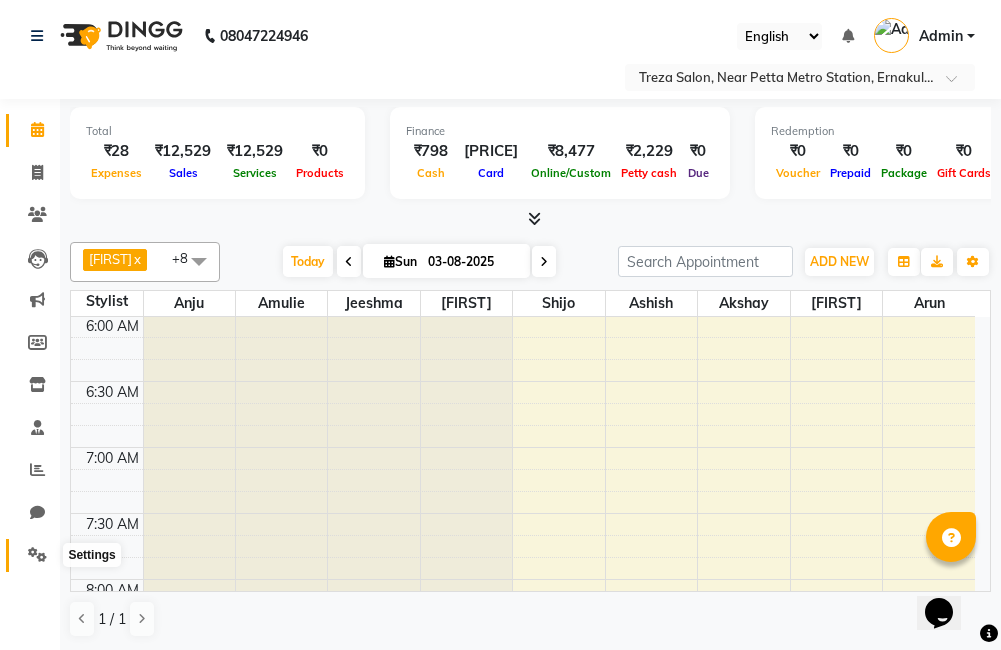 click 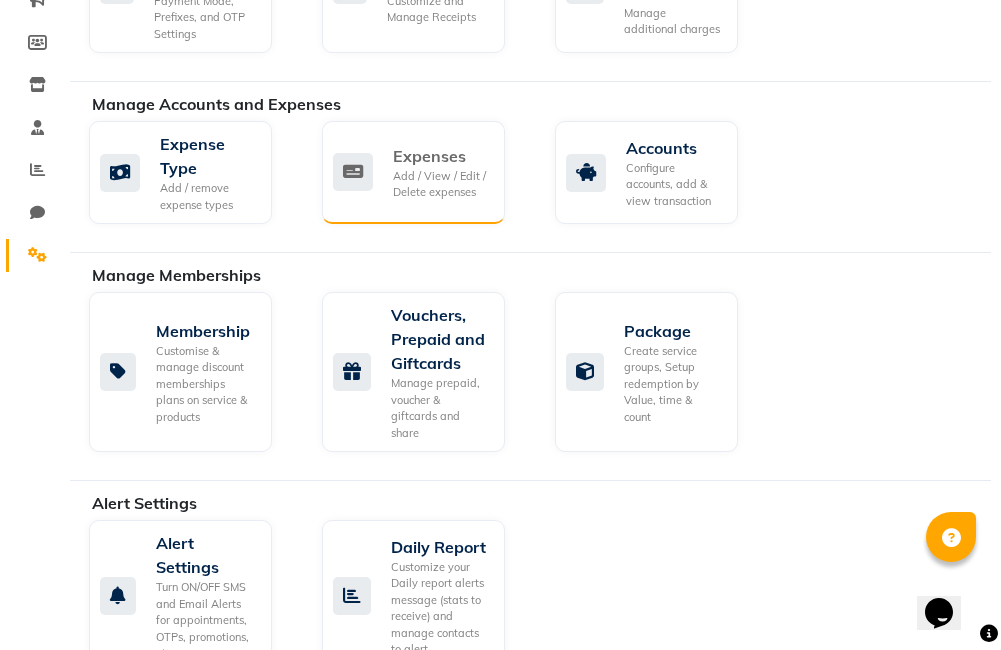 scroll, scrollTop: 0, scrollLeft: 0, axis: both 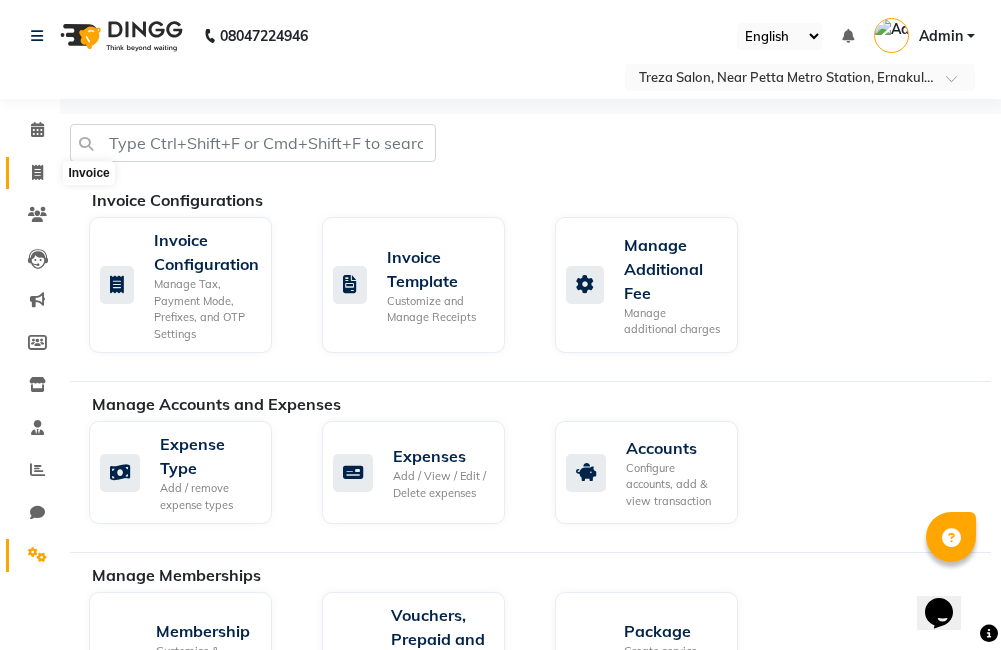 click 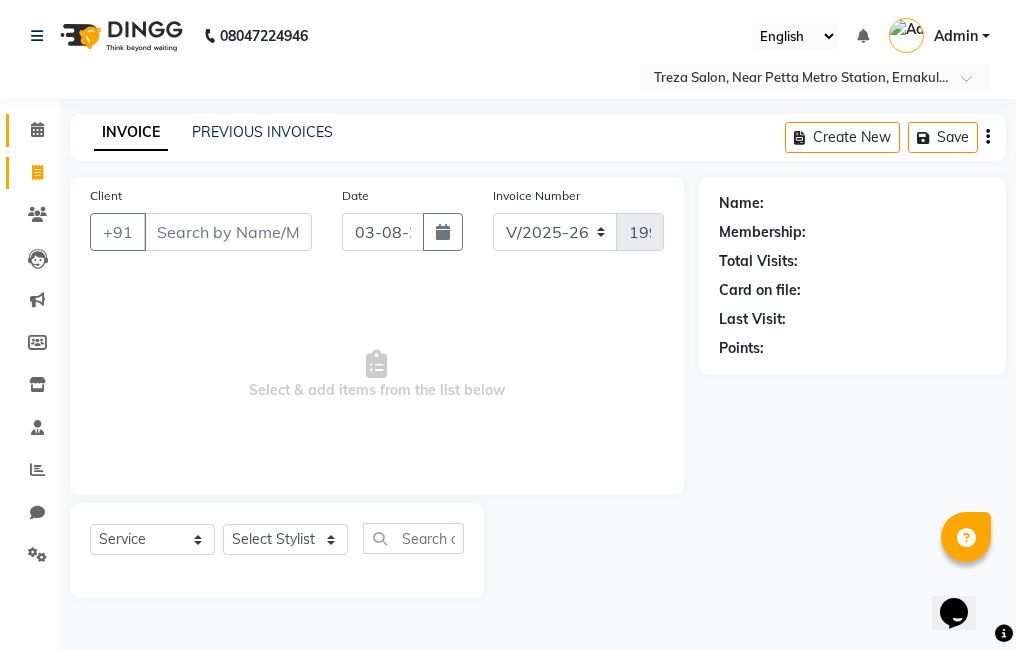 click on "Calendar" 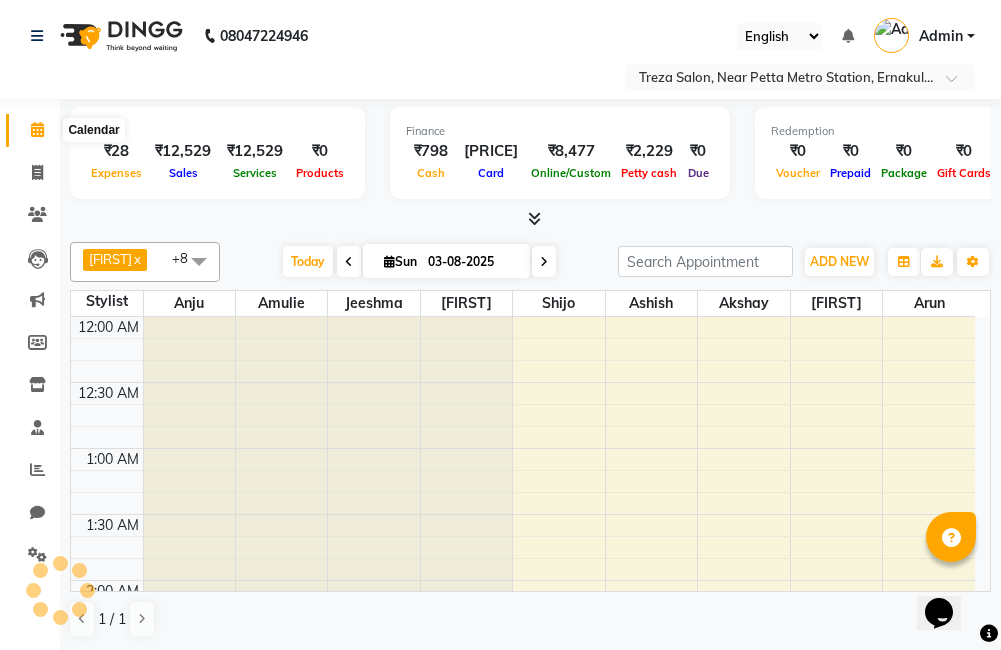 scroll, scrollTop: 793, scrollLeft: 0, axis: vertical 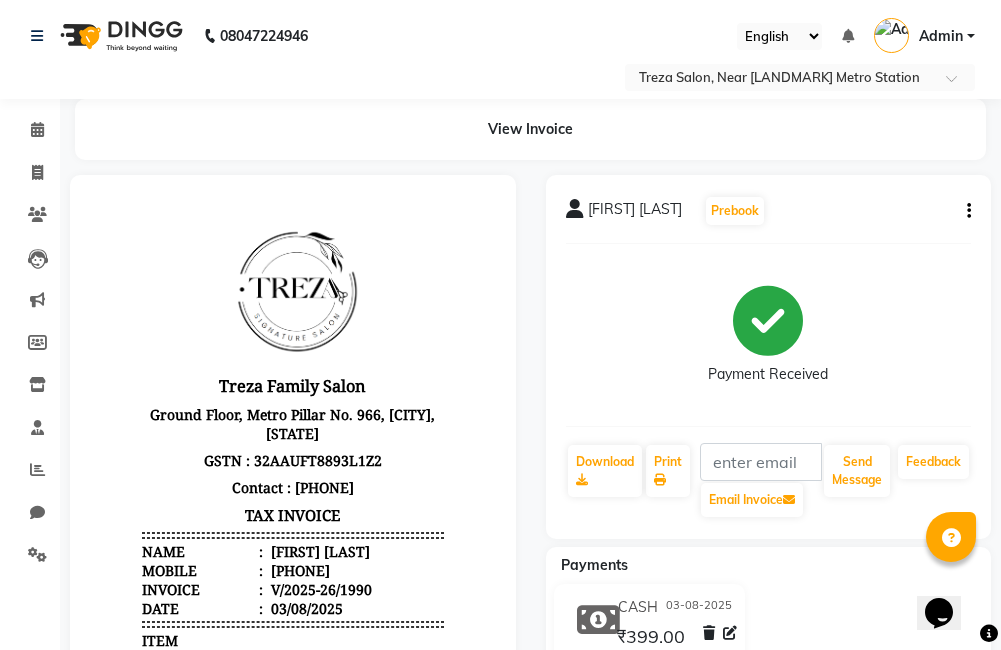 click 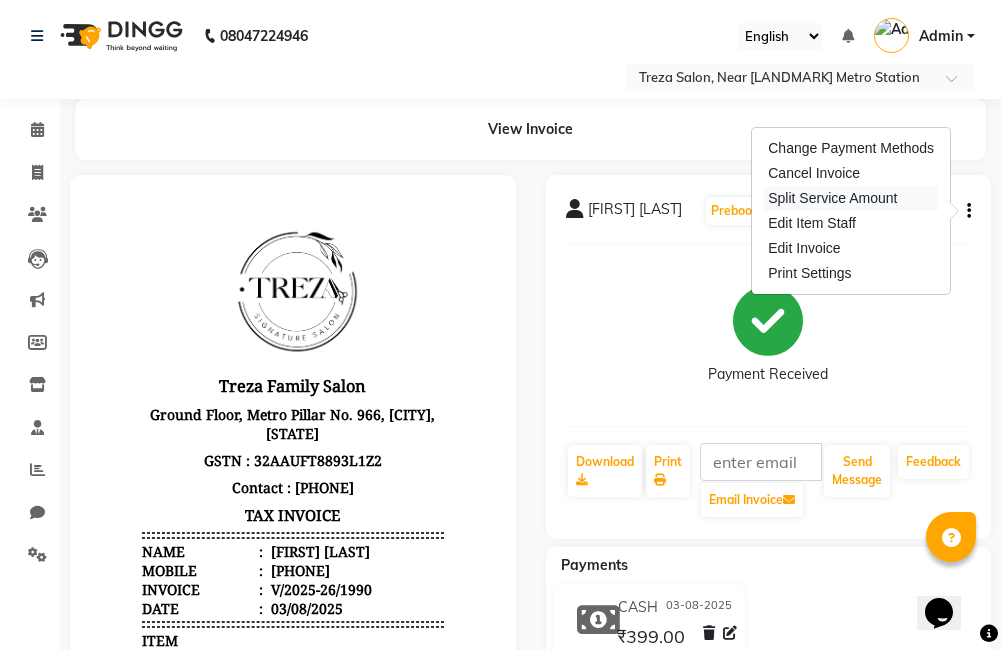 click on "Split Service Amount" at bounding box center (851, 198) 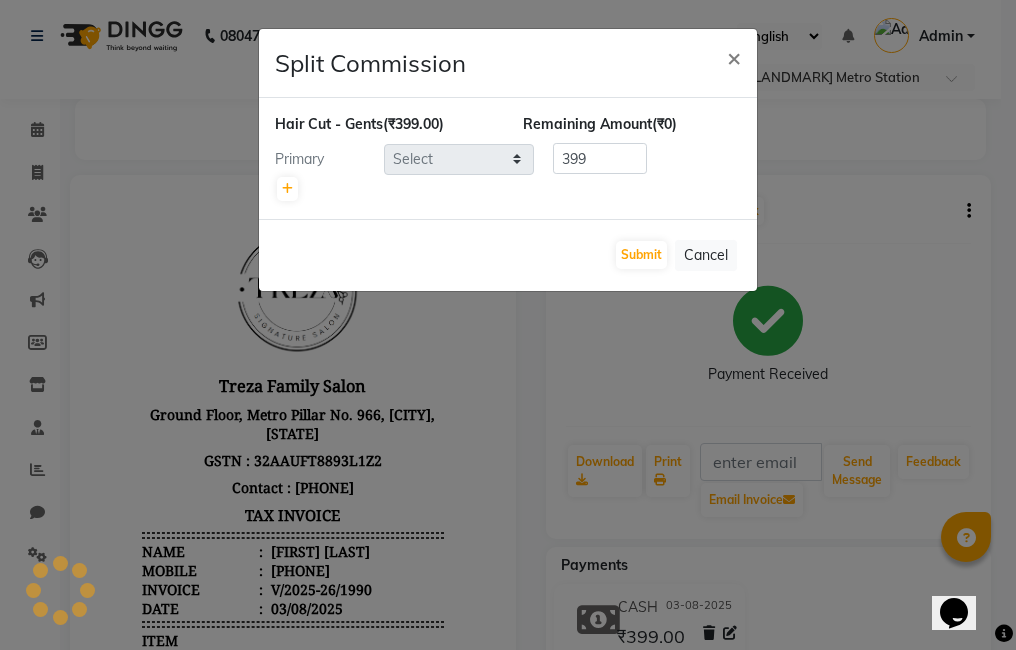 select on "85195" 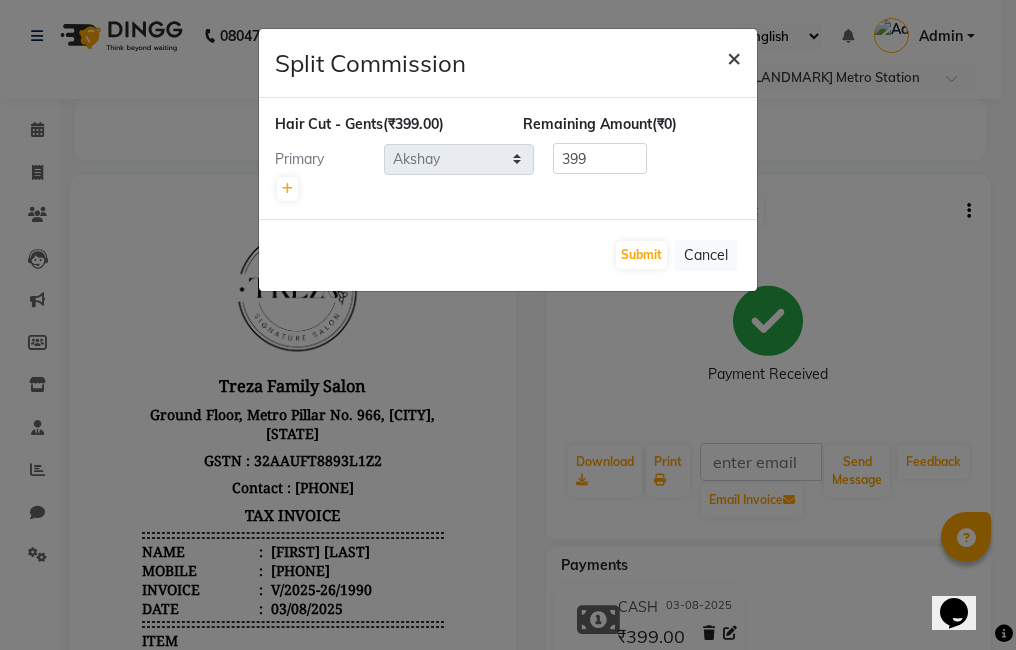 click on "×" 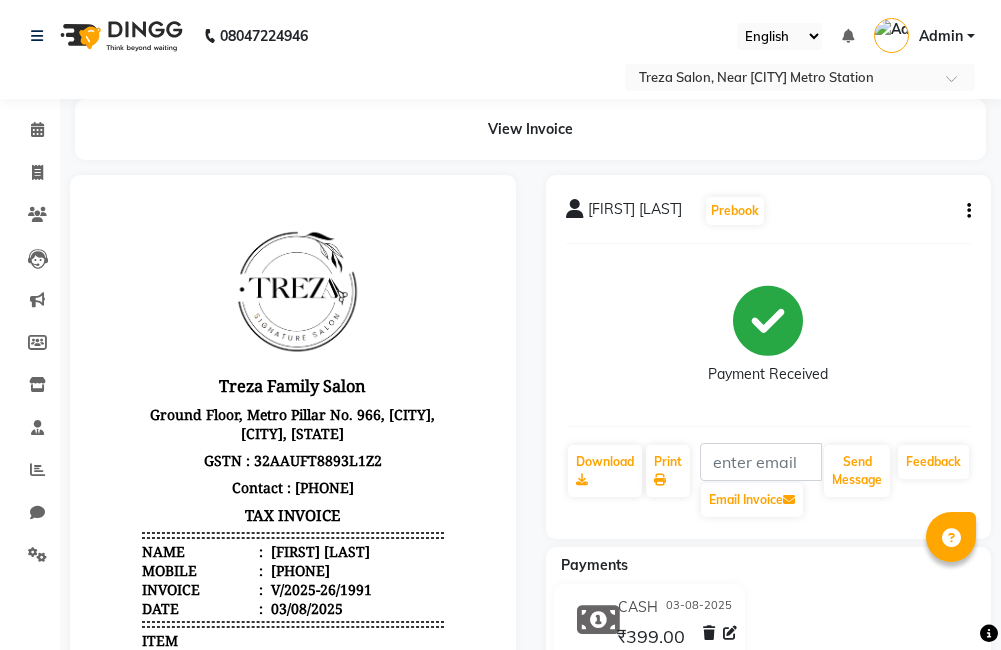 scroll, scrollTop: 0, scrollLeft: 0, axis: both 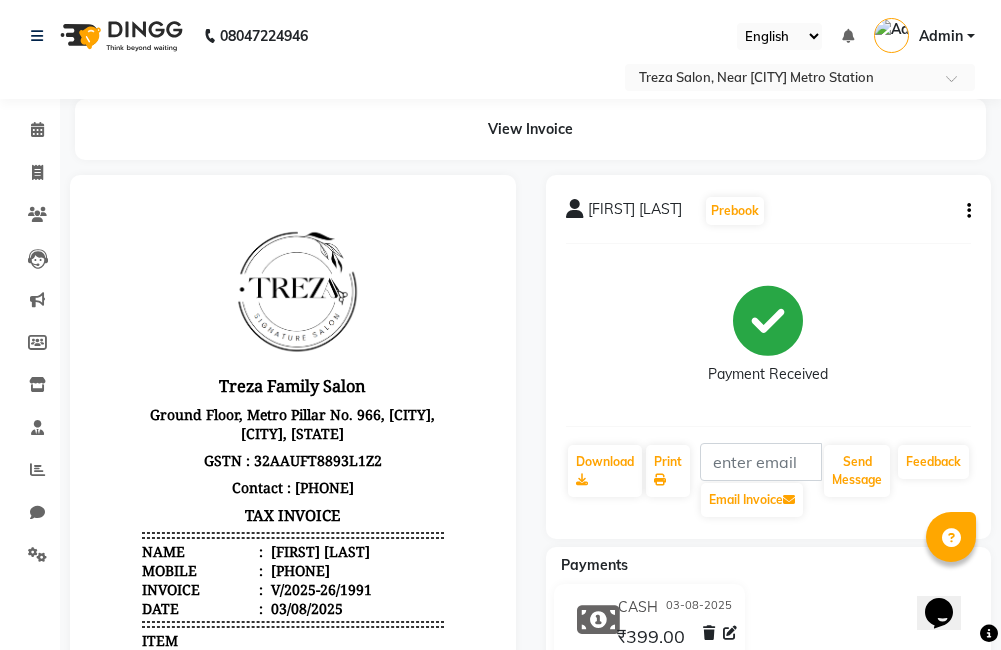 click 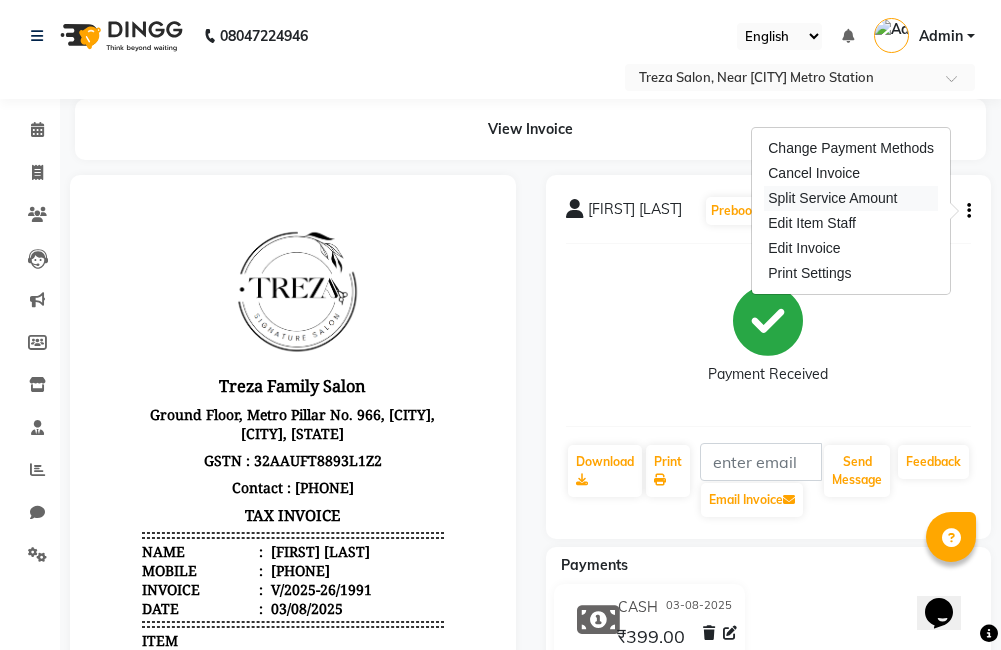 click on "Split Service Amount" at bounding box center (851, 198) 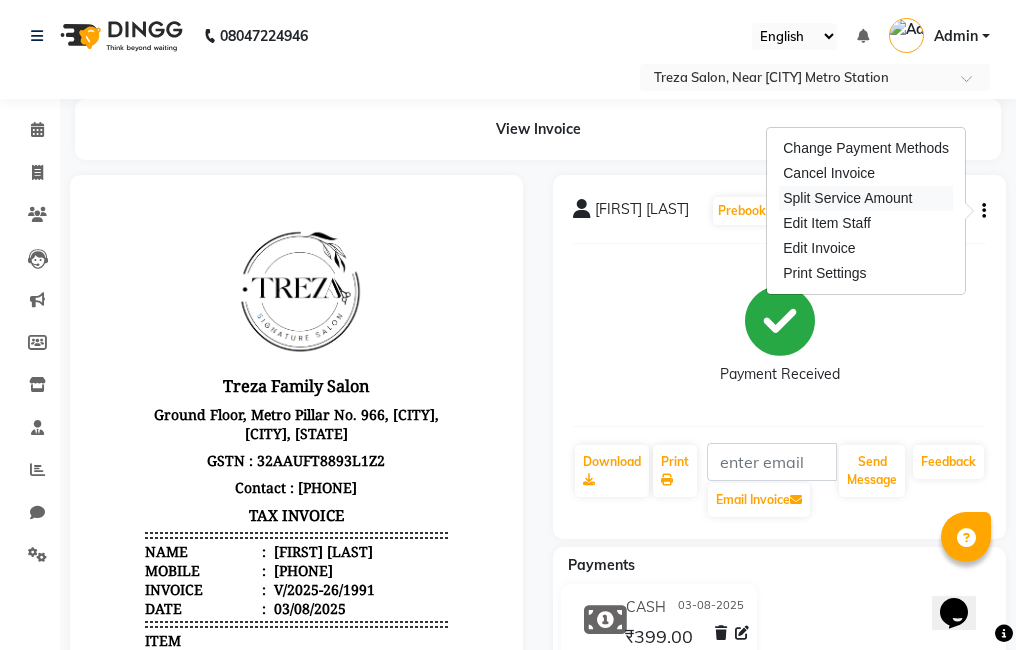 select on "79935" 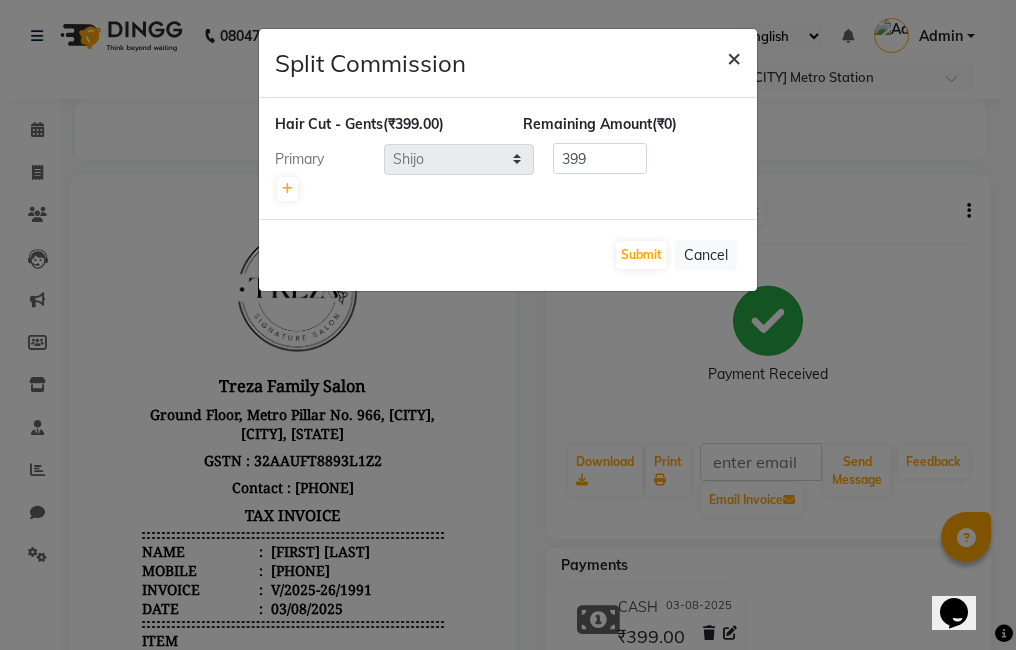 click on "×" 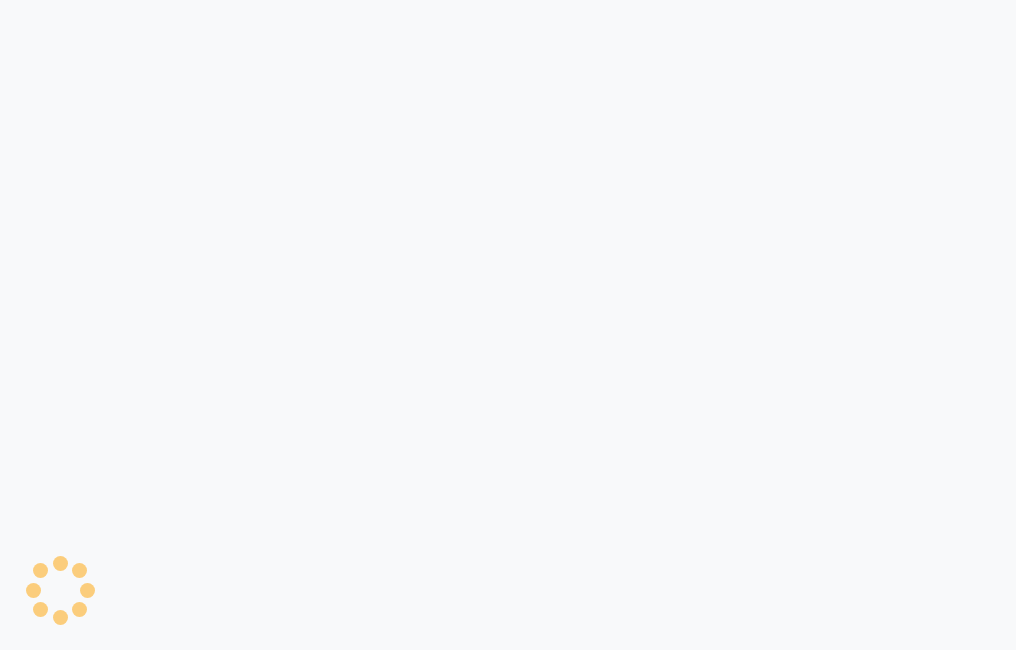 scroll, scrollTop: 0, scrollLeft: 0, axis: both 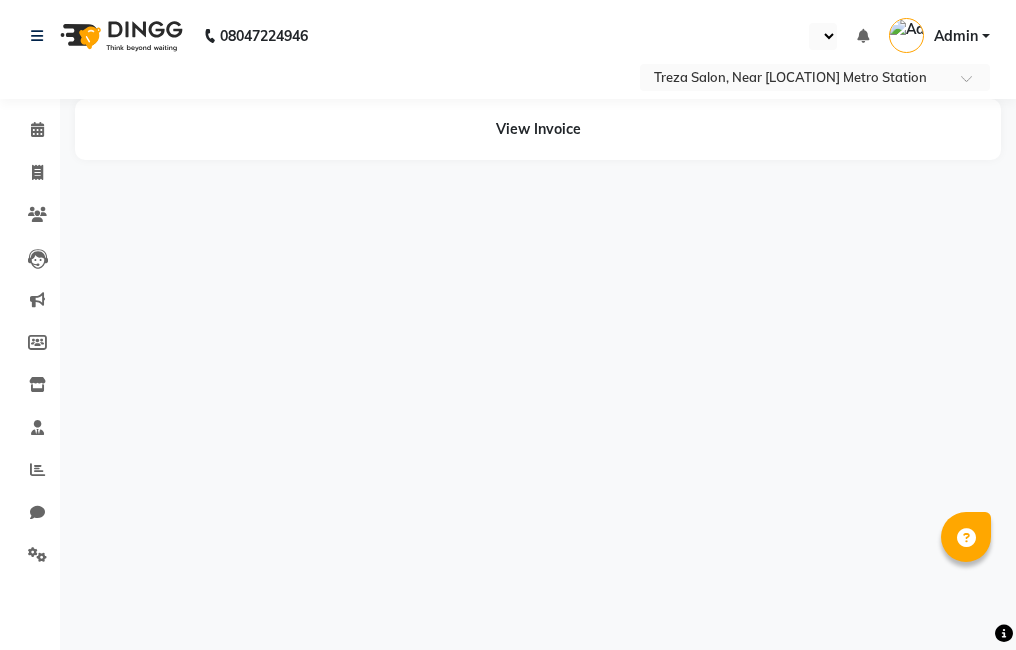 select on "en" 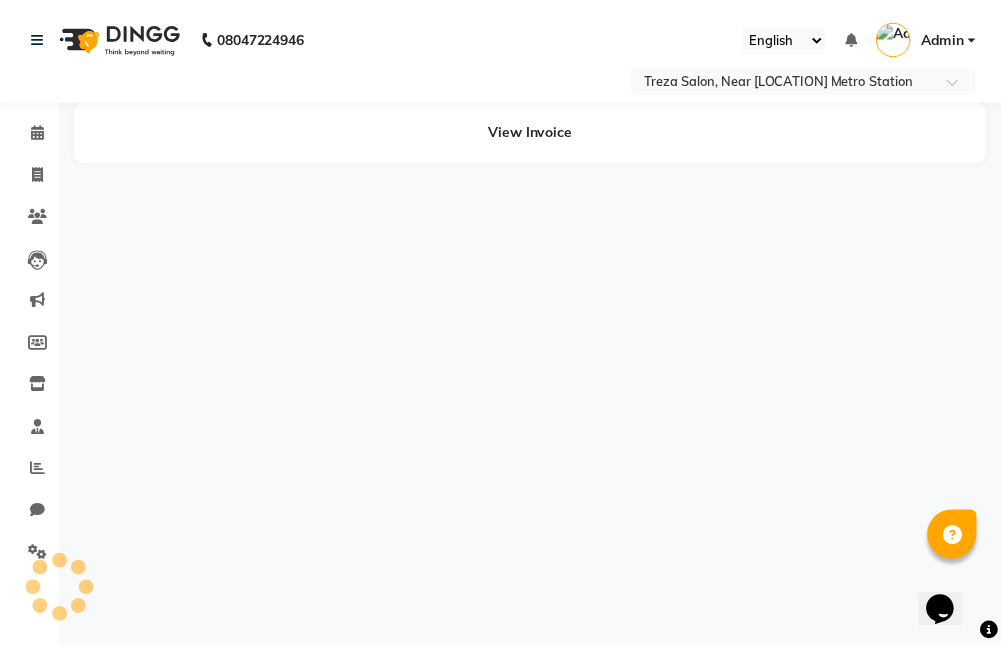scroll, scrollTop: 0, scrollLeft: 0, axis: both 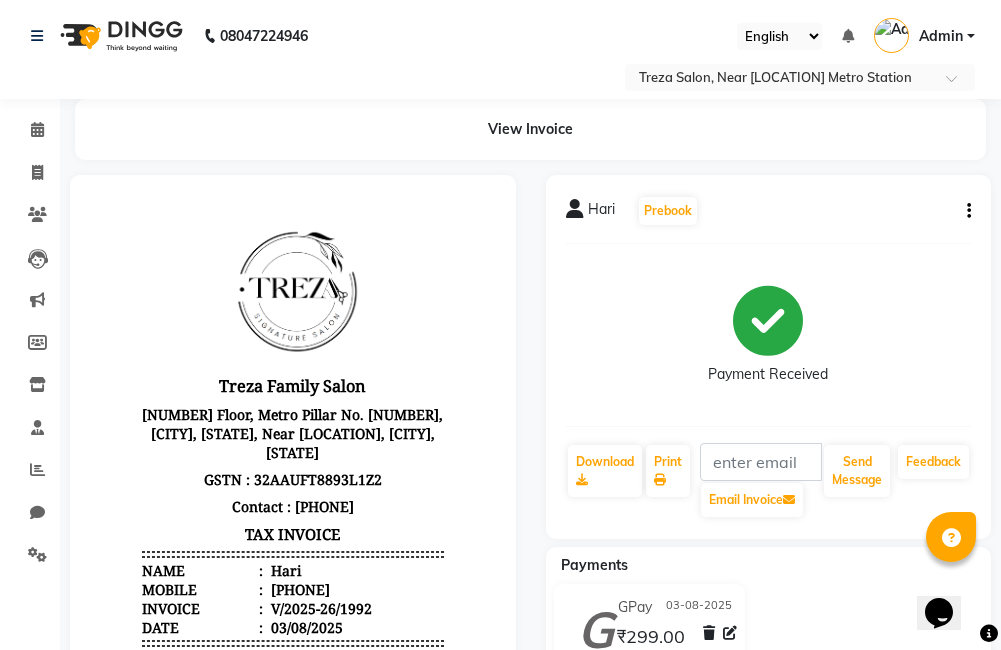 click 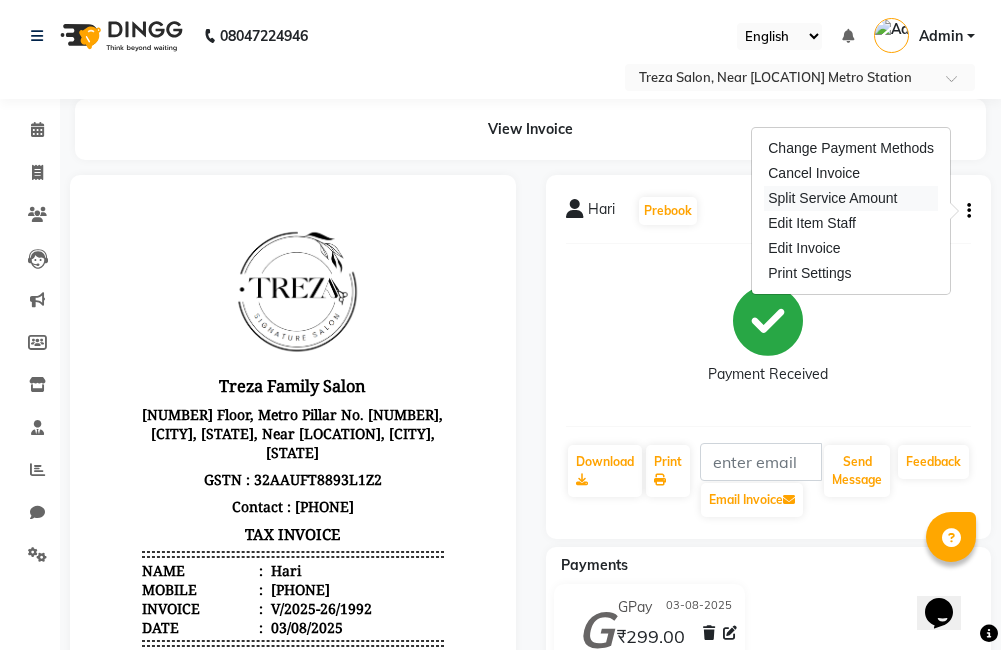 click on "Split Service Amount" at bounding box center (851, 198) 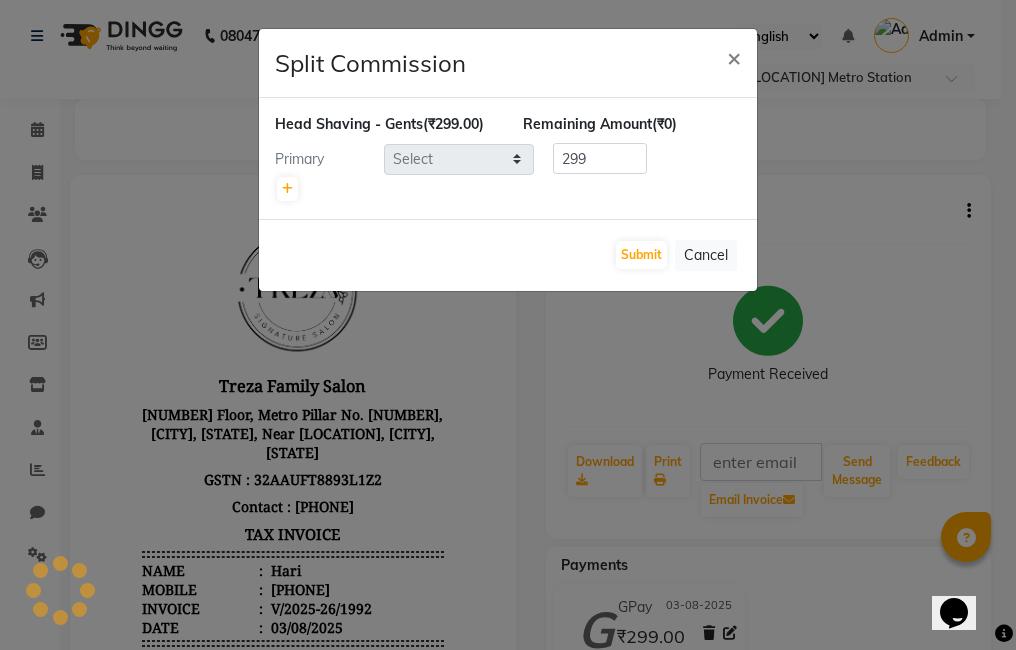 select on "79935" 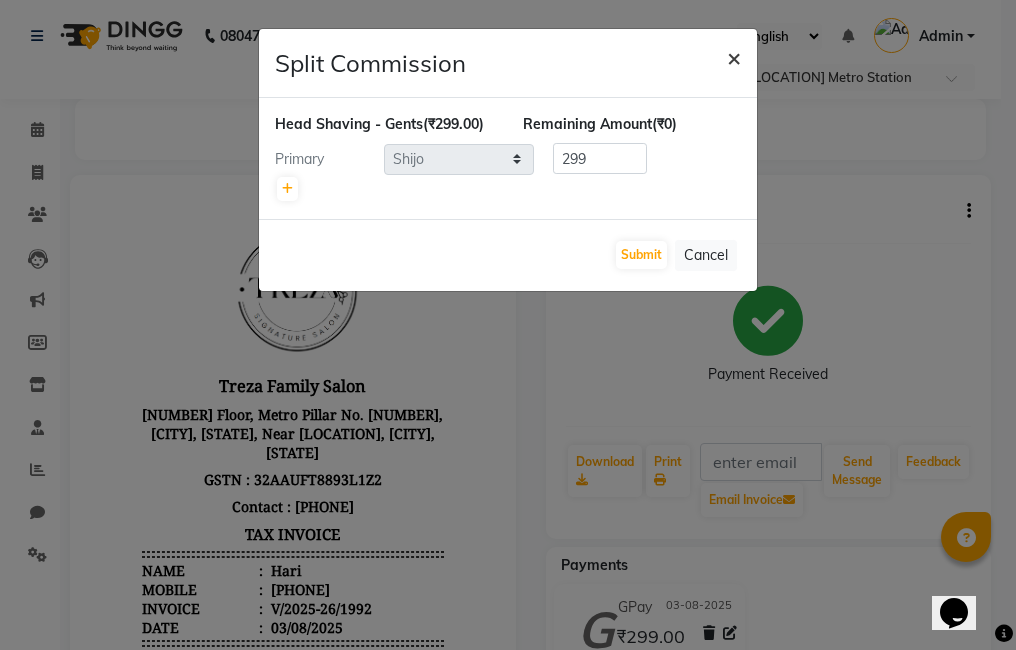 click on "×" 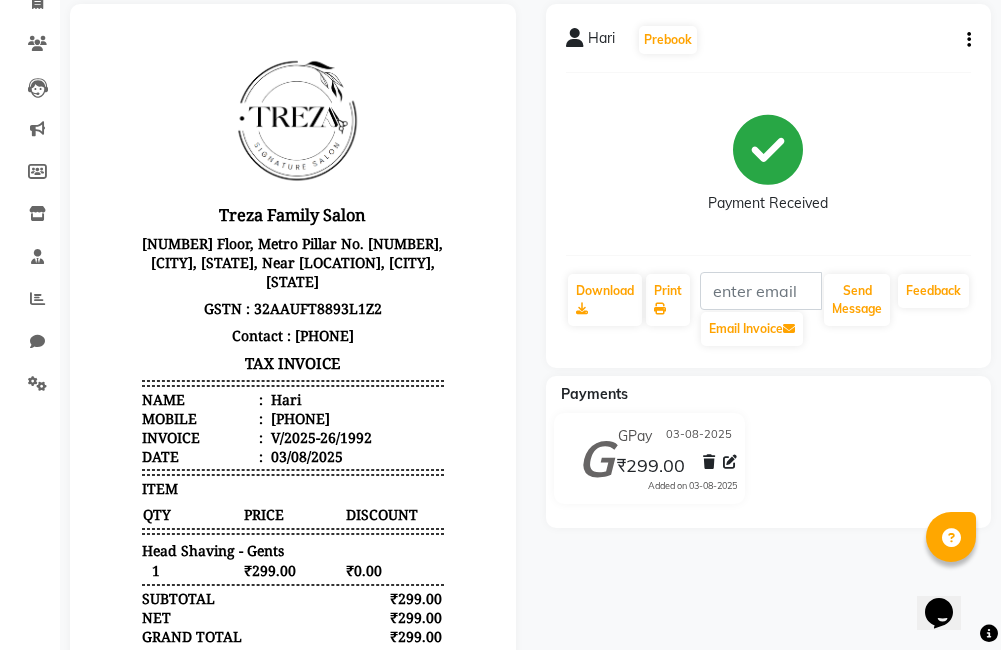 scroll, scrollTop: 182, scrollLeft: 0, axis: vertical 